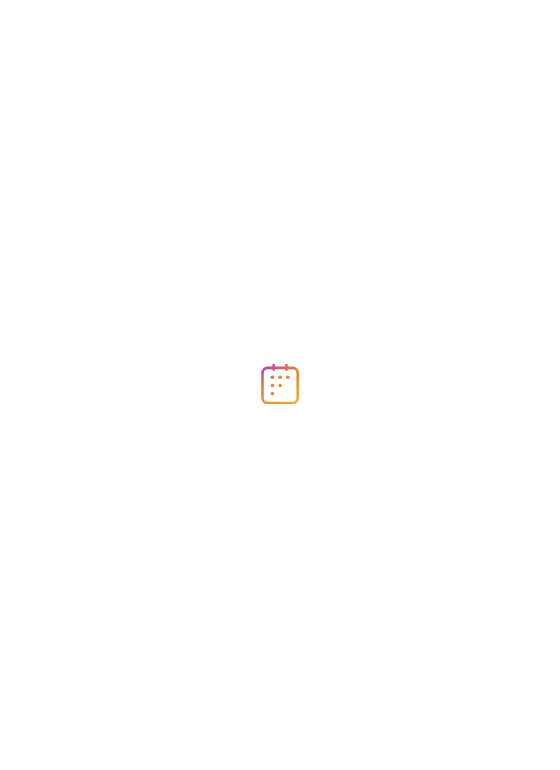 scroll, scrollTop: 0, scrollLeft: 0, axis: both 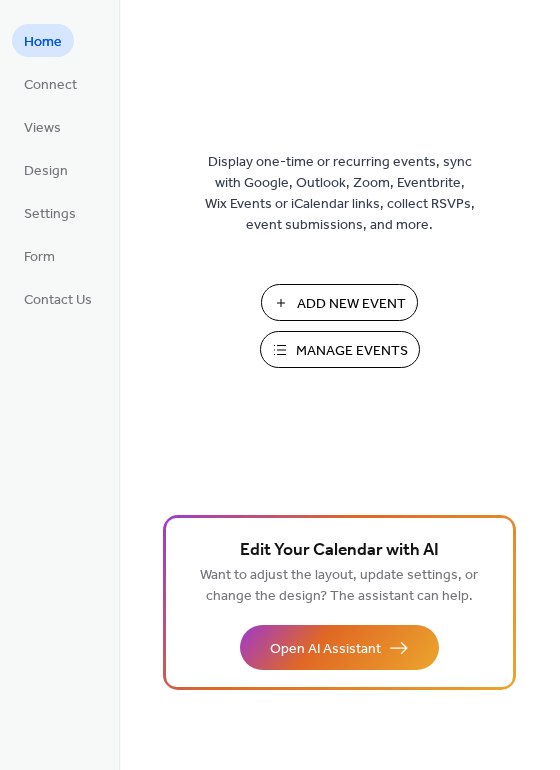 click on "Manage Events" at bounding box center (352, 351) 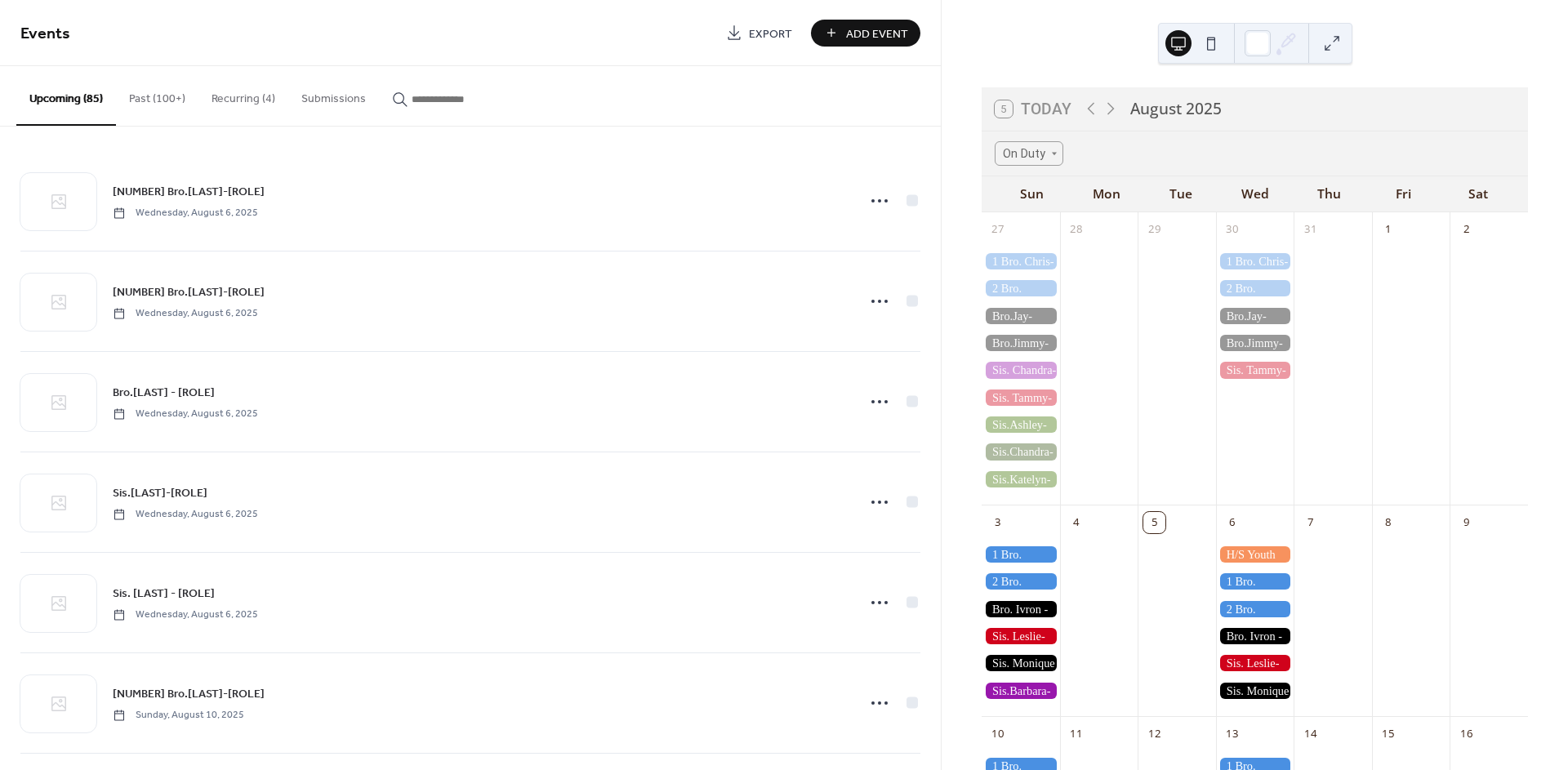 scroll, scrollTop: 0, scrollLeft: 0, axis: both 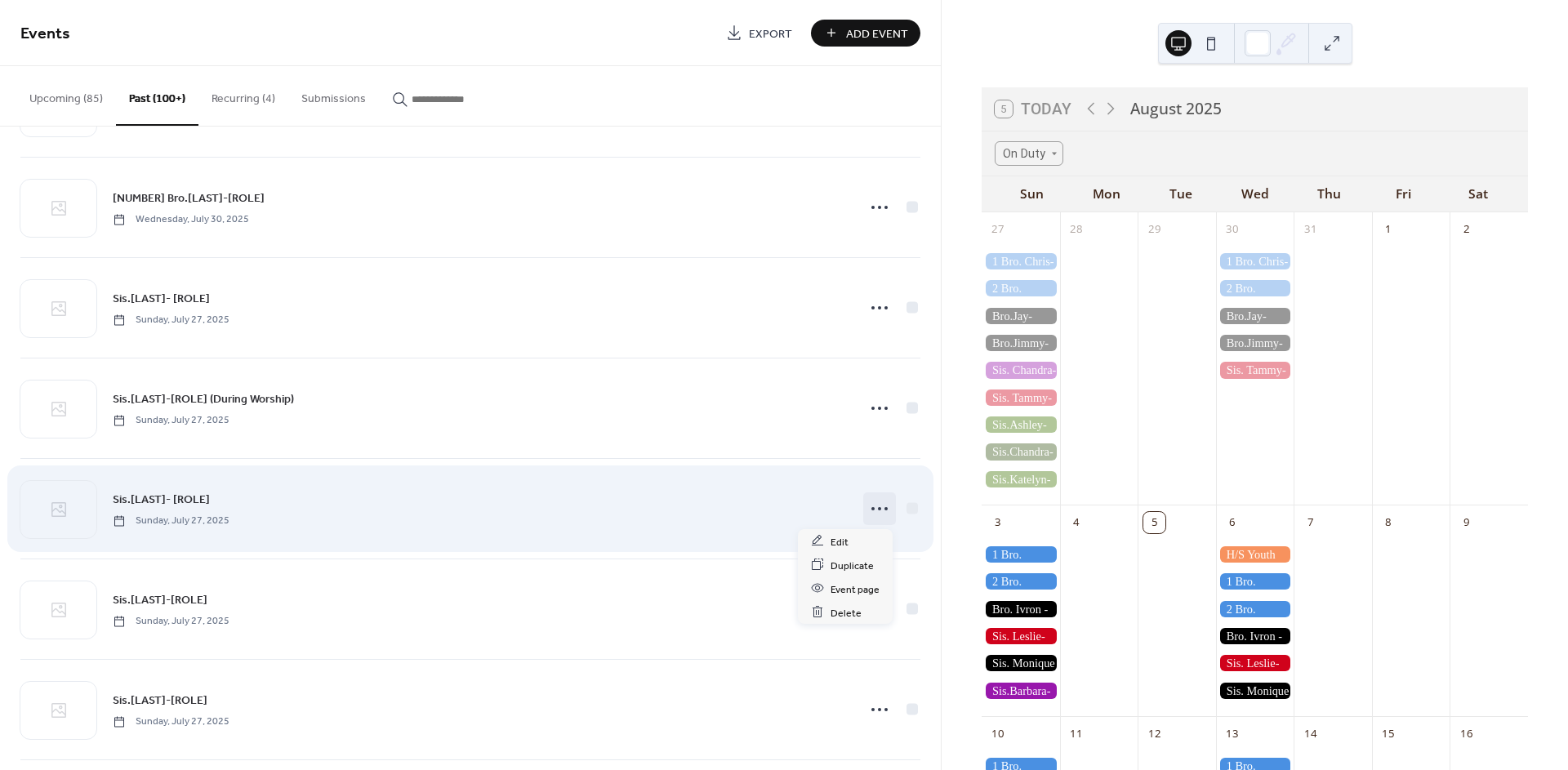click 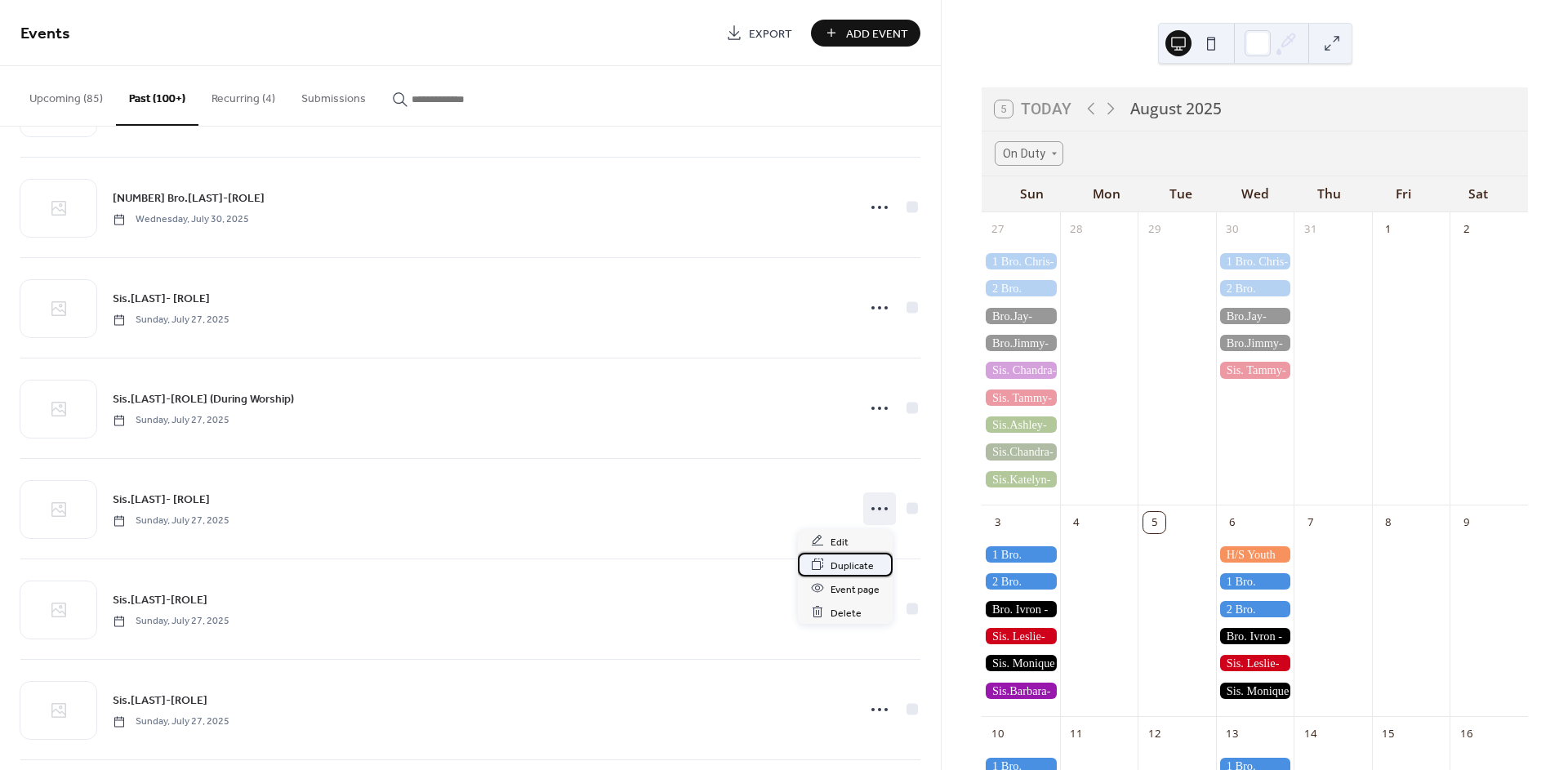 click on "Duplicate" at bounding box center [852, 565] 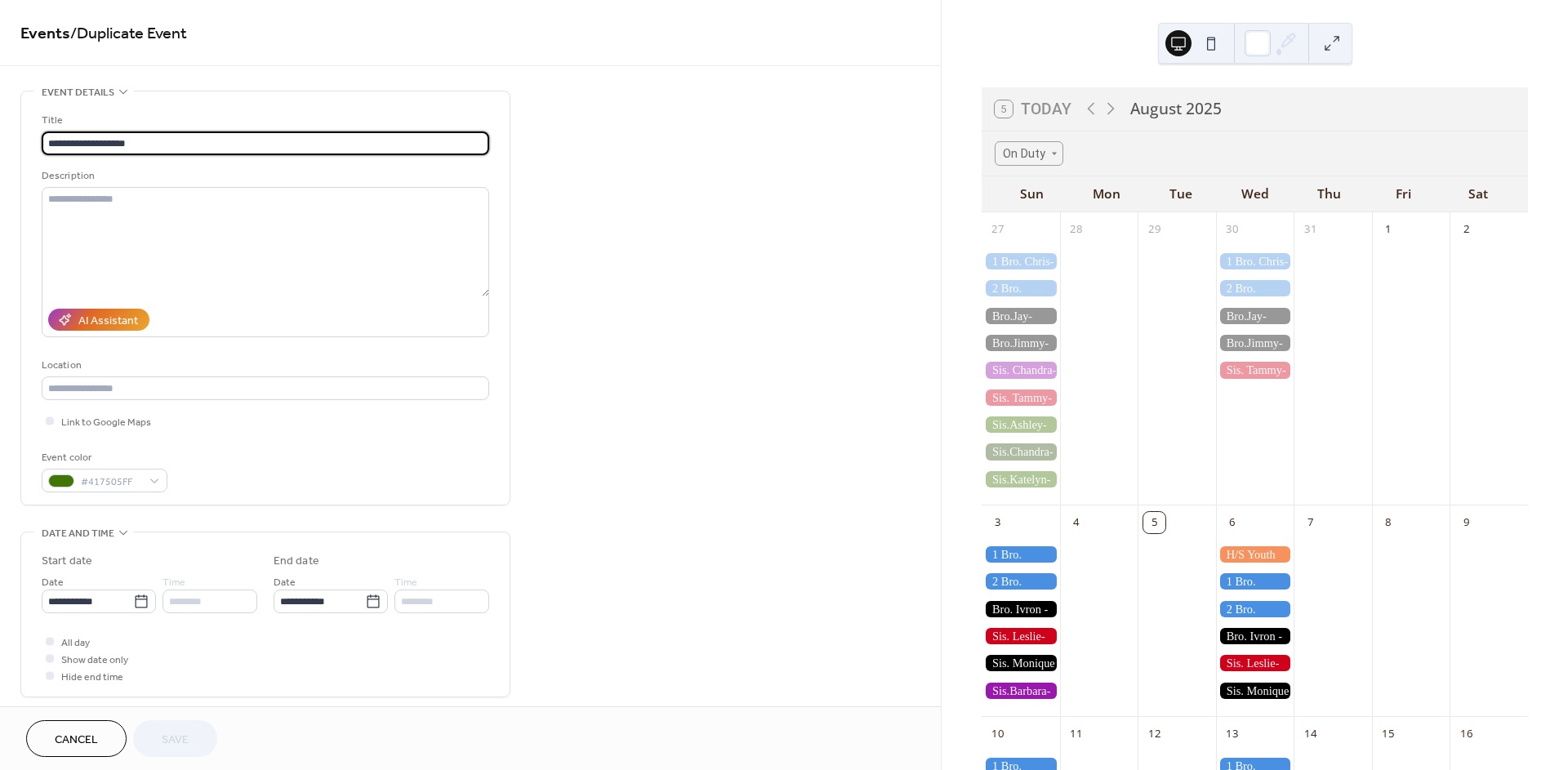 drag, startPoint x: 173, startPoint y: 142, endPoint x: 102, endPoint y: 137, distance: 71.17584 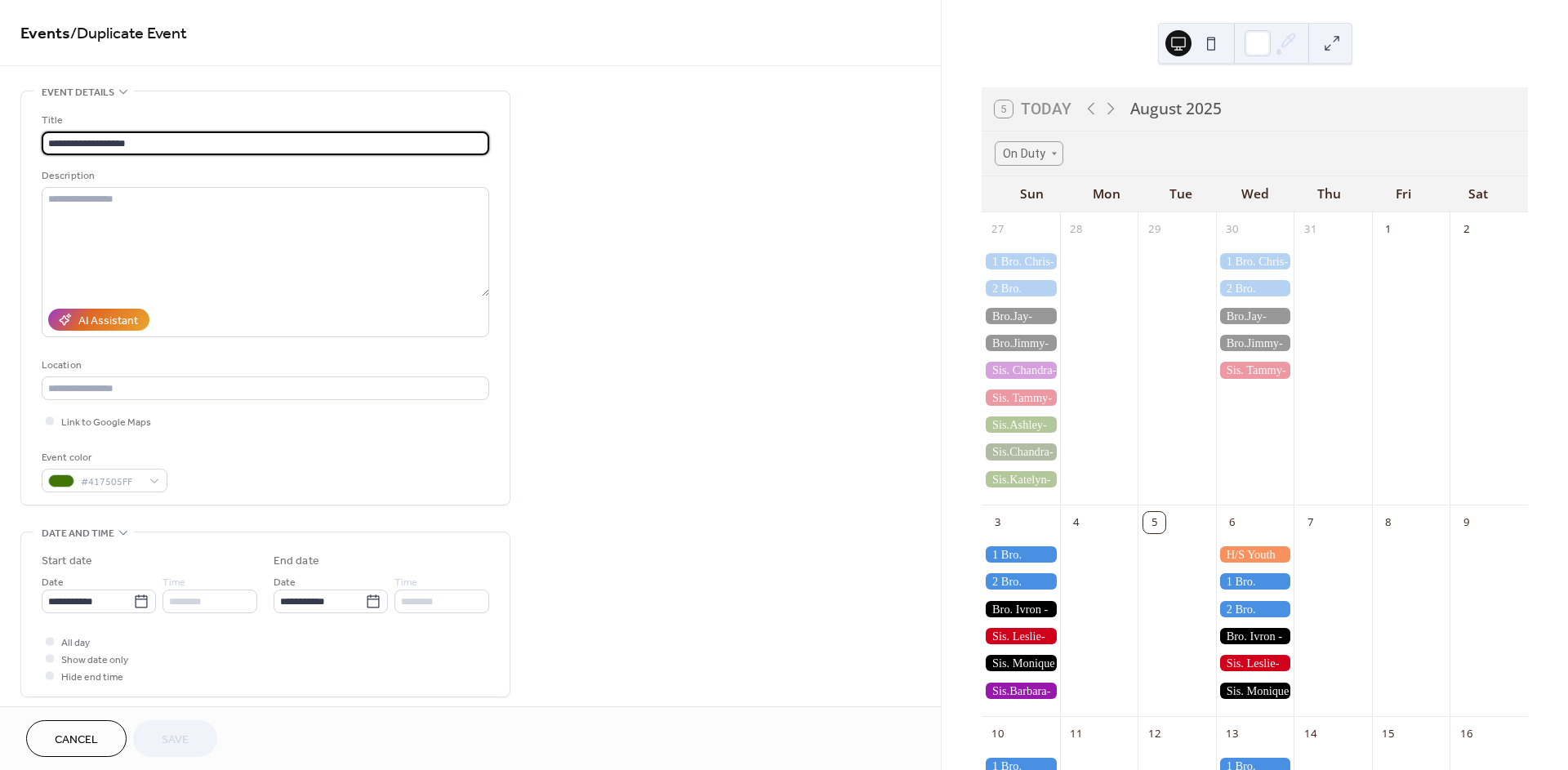 click on "**********" at bounding box center [265, 143] 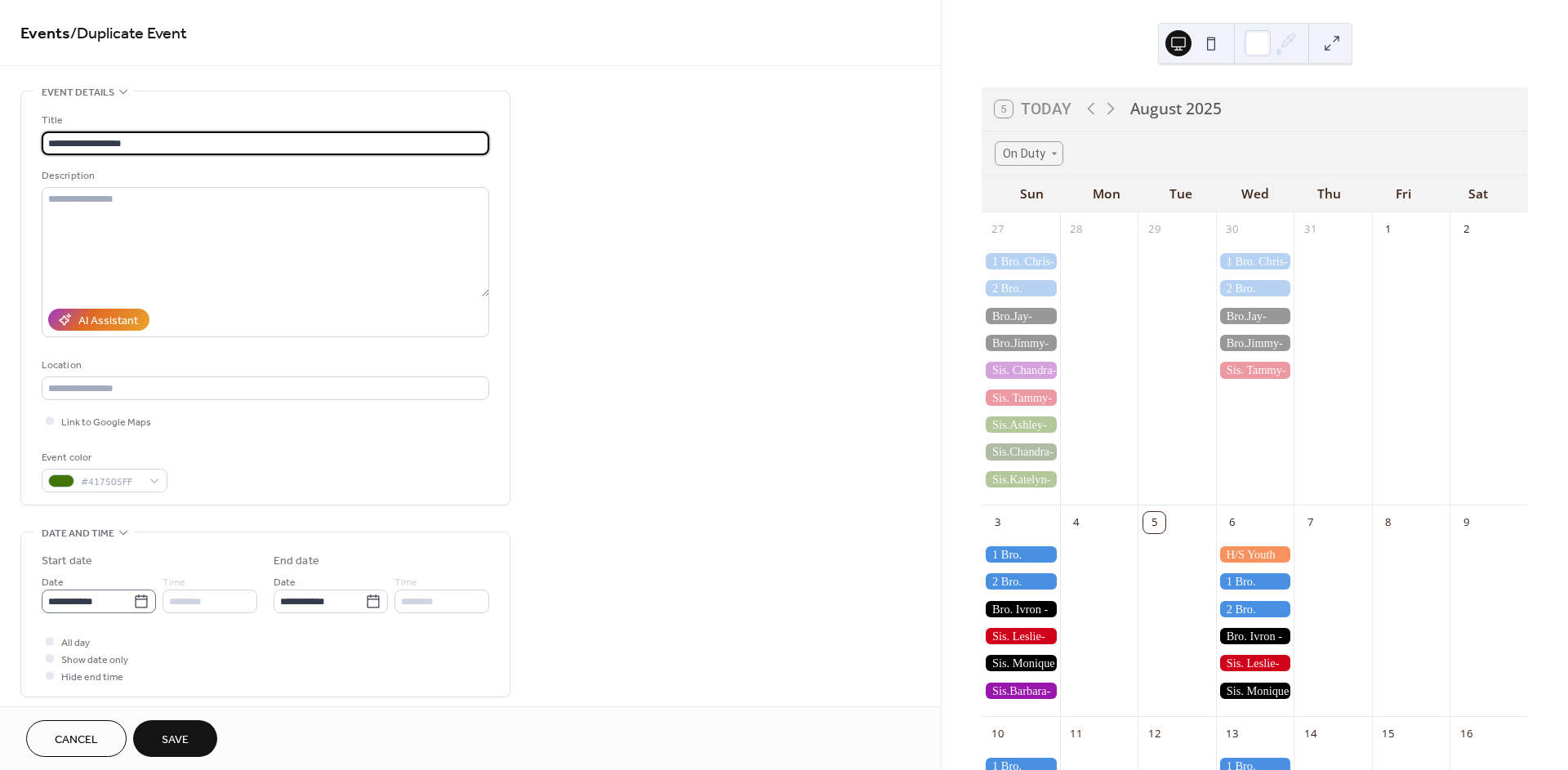 type on "**********" 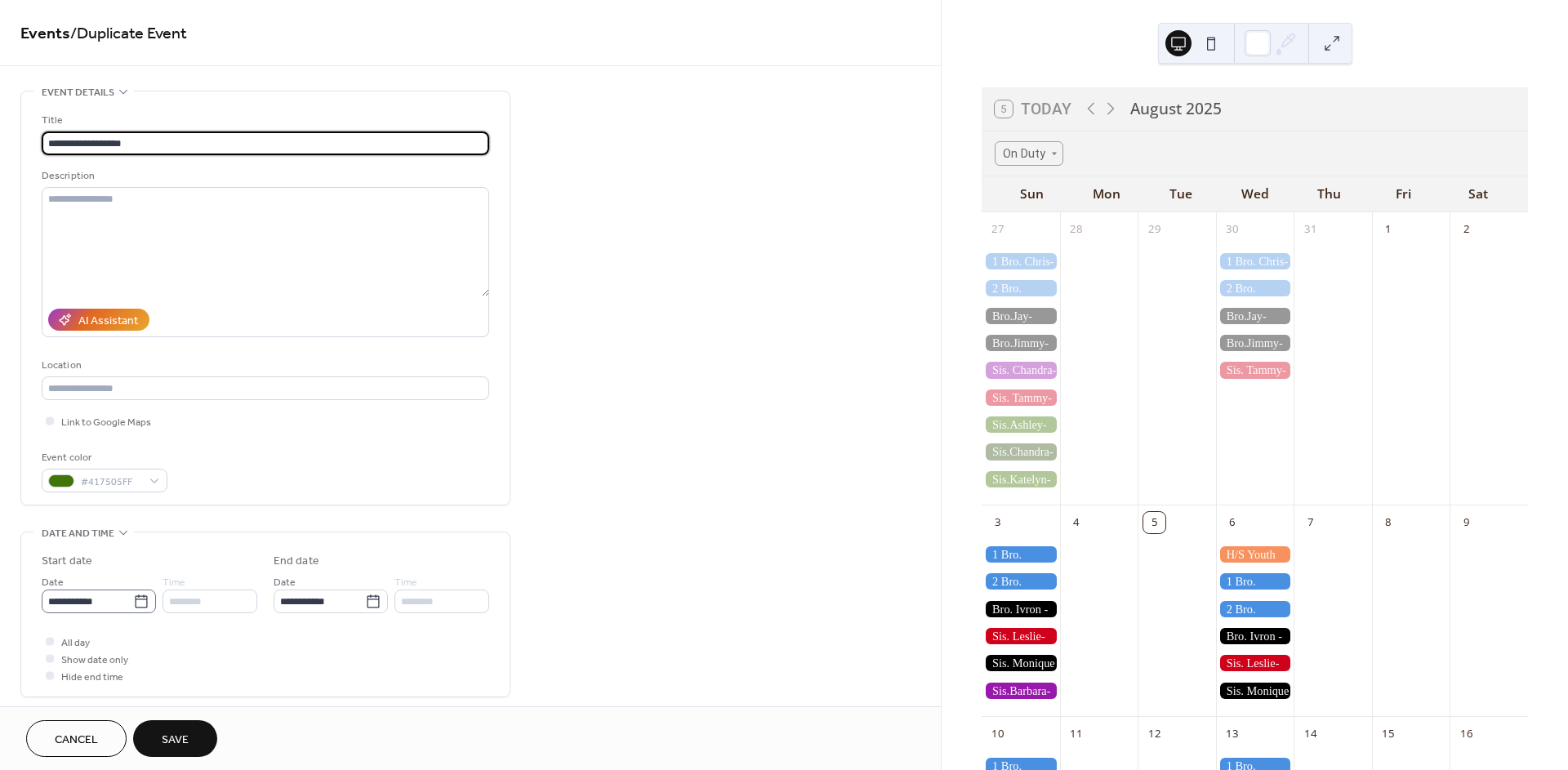 click on "**********" at bounding box center (784, 385) 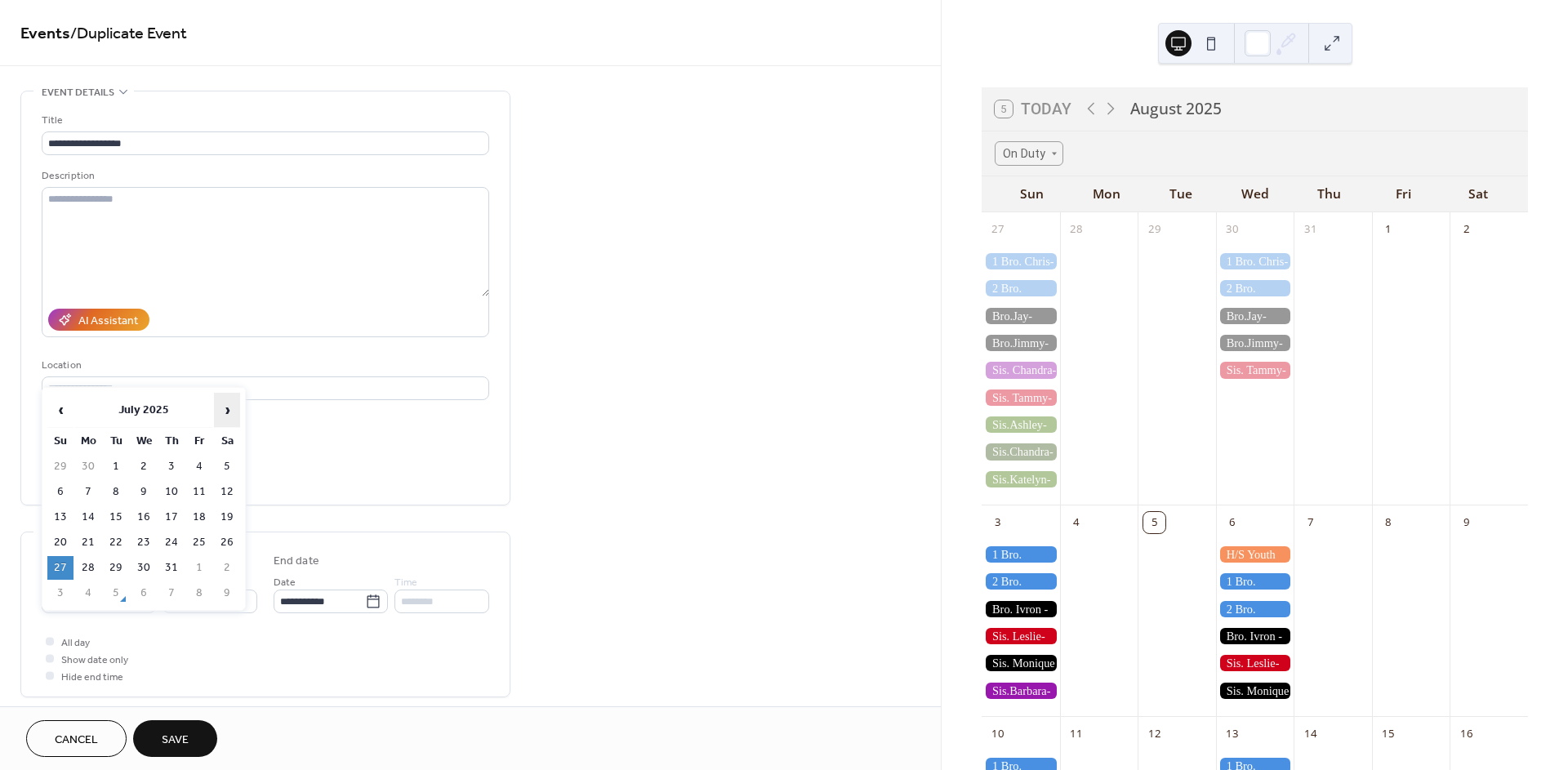 click on "›" at bounding box center (227, 410) 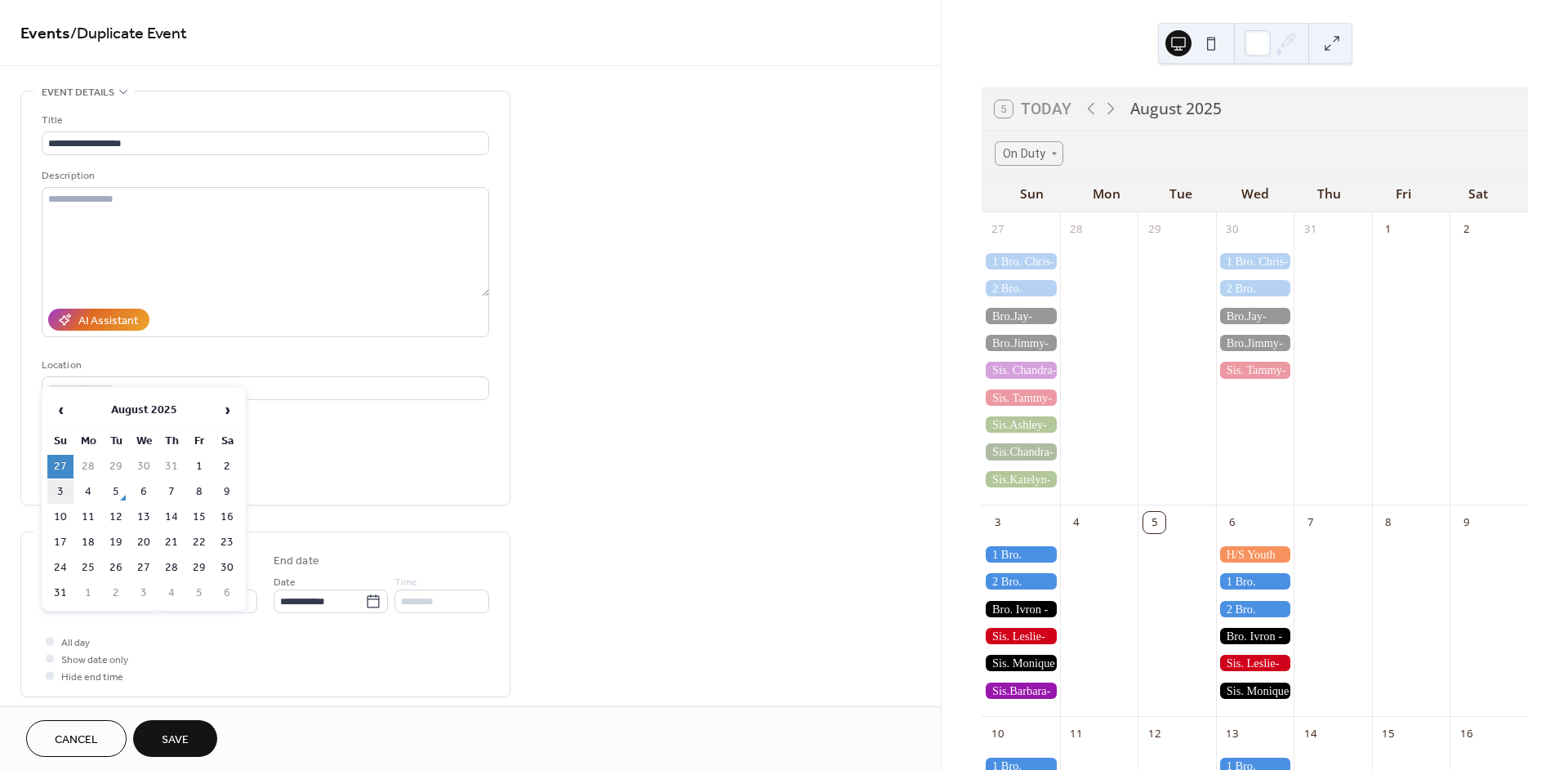 click on "3" at bounding box center [60, 492] 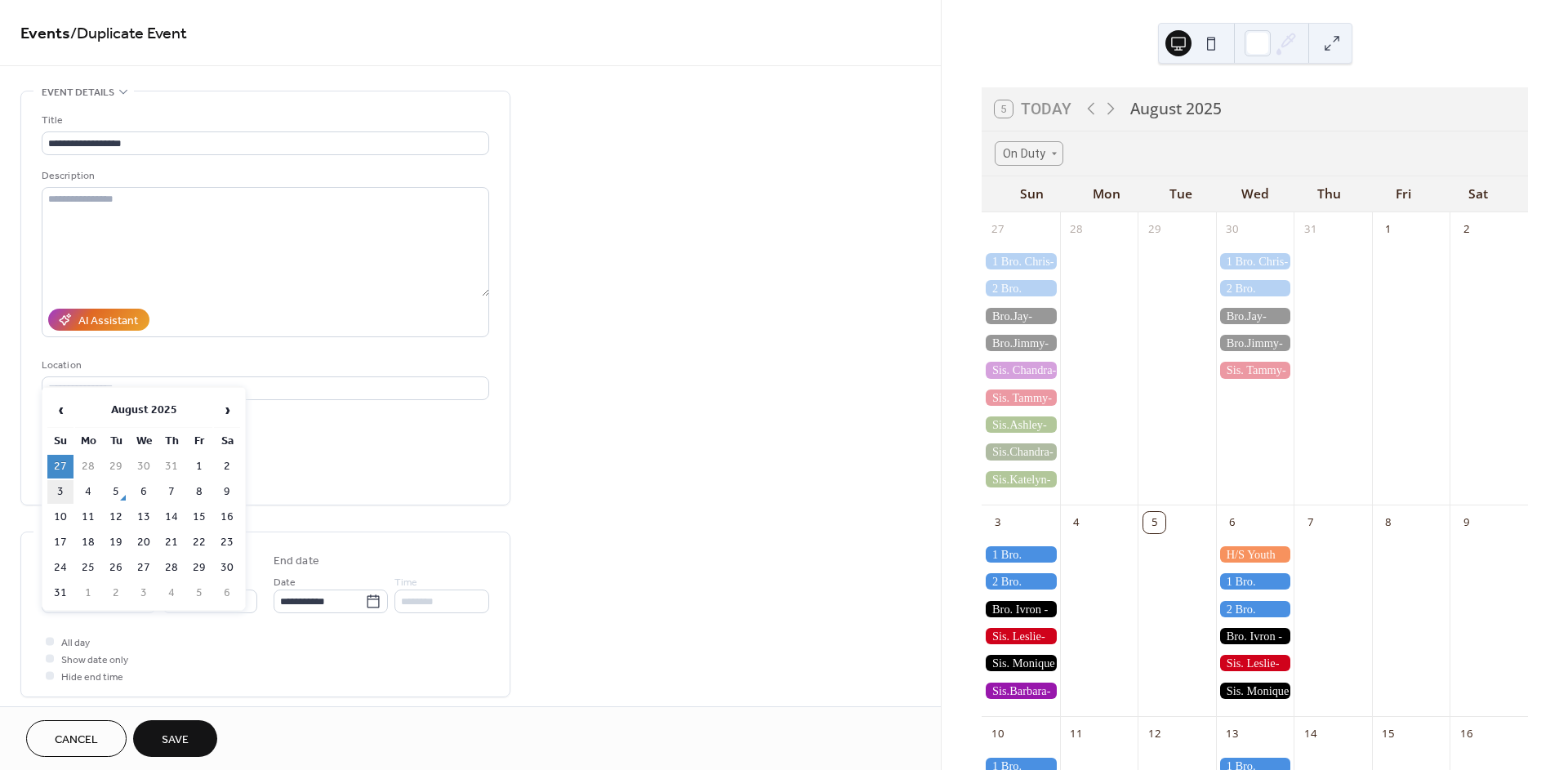 type on "**********" 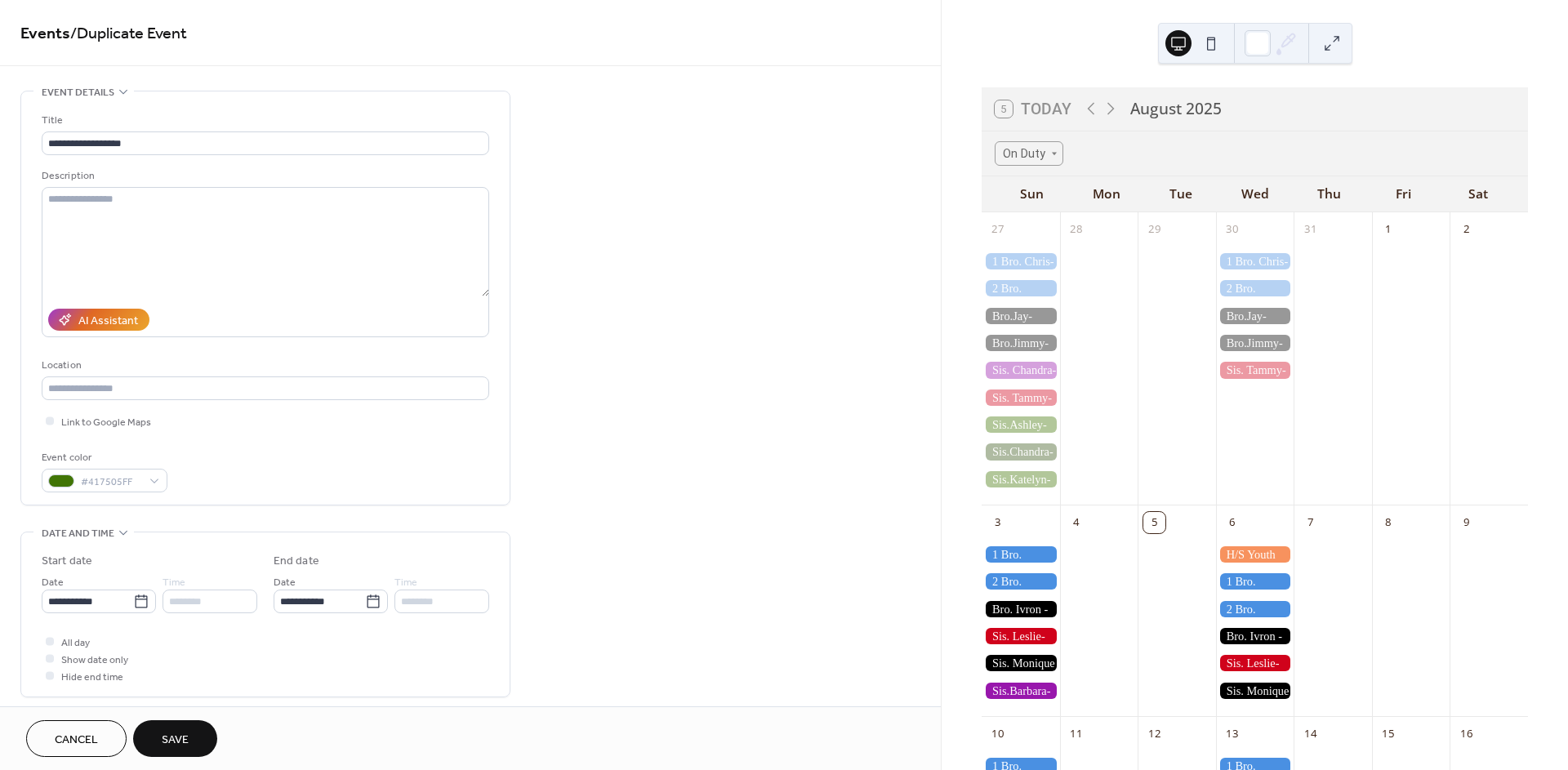 click on "Save" at bounding box center (175, 738) 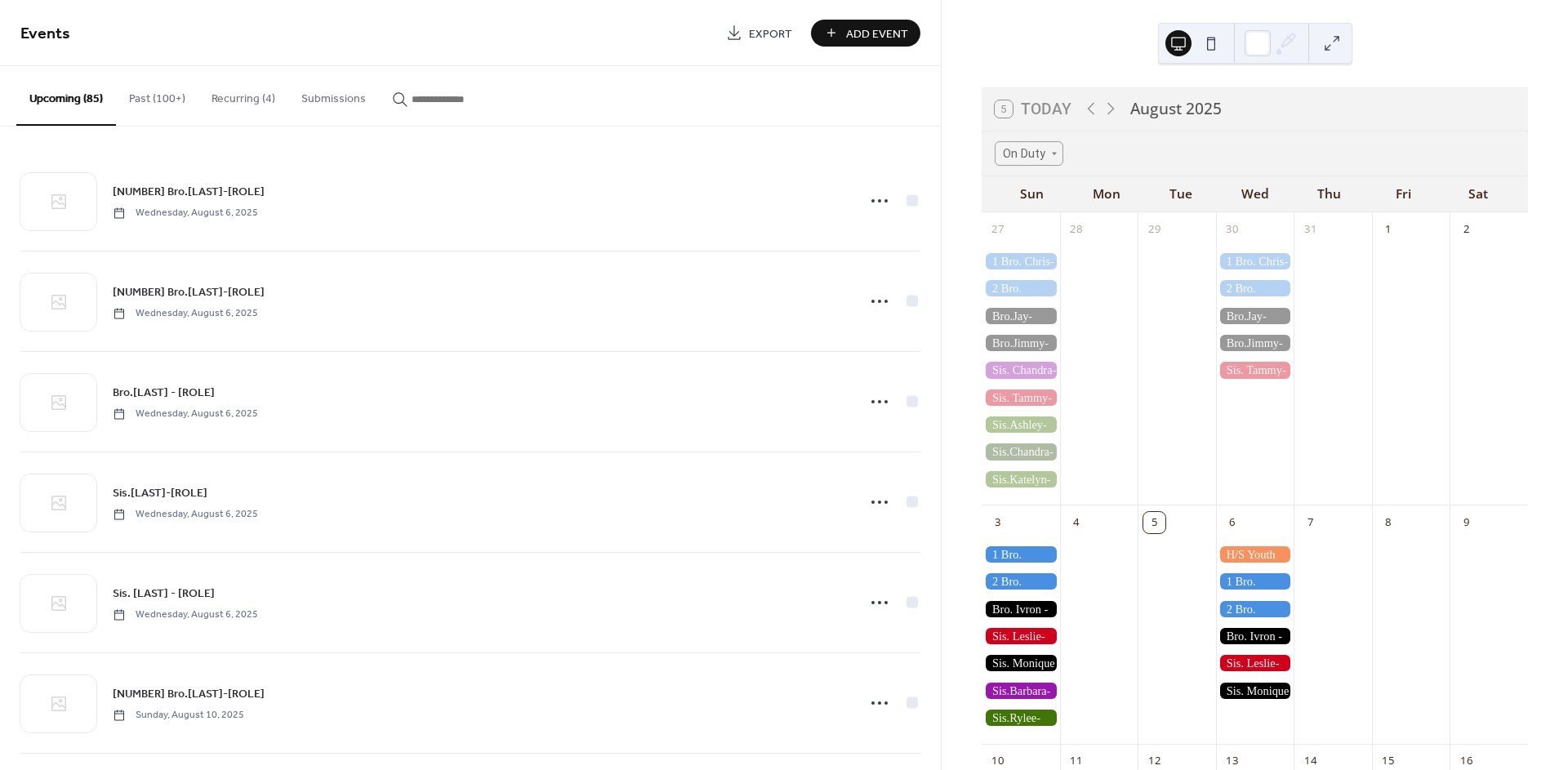 click on "Past (100+)" at bounding box center (157, 95) 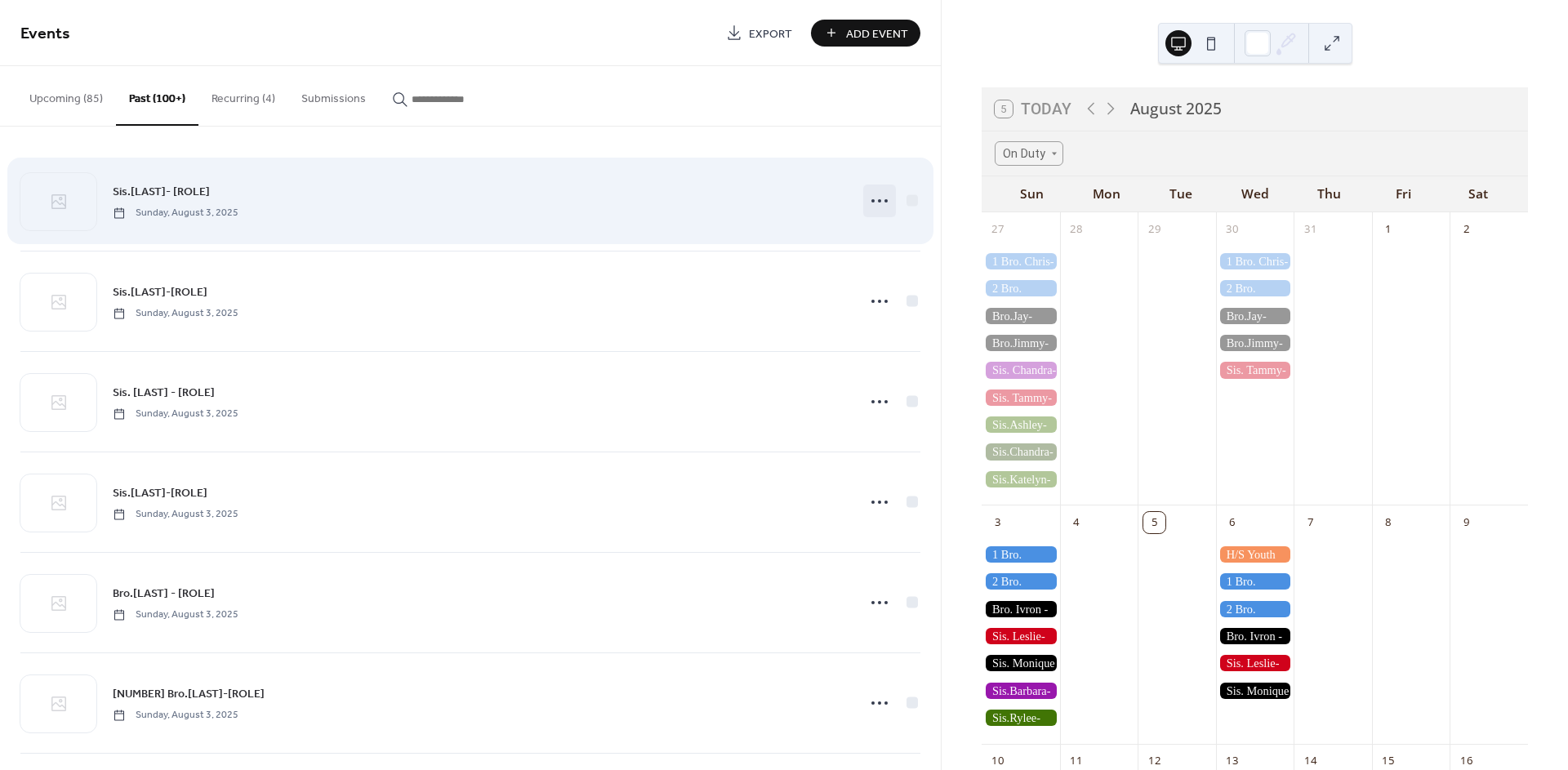 click 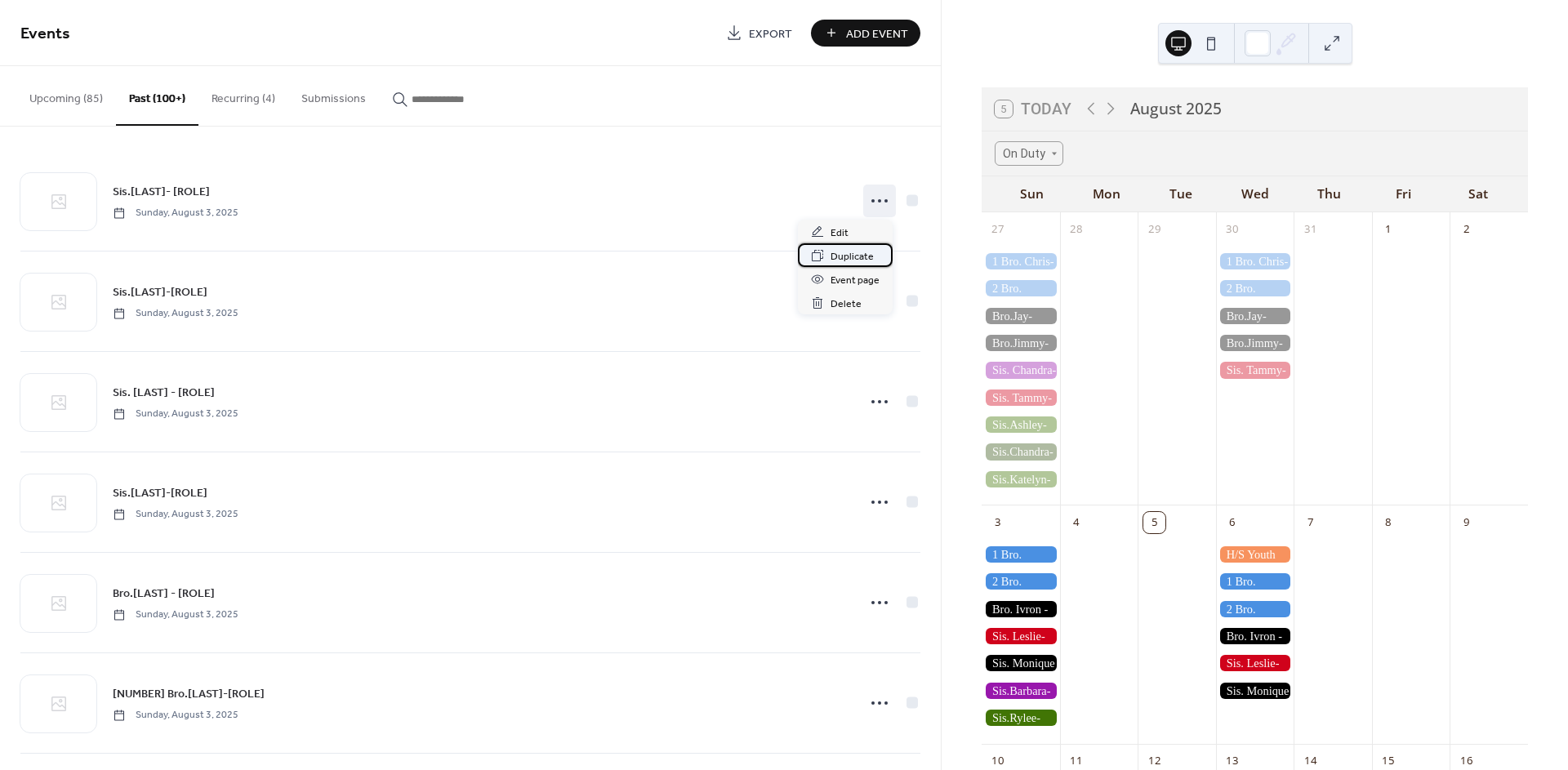 click on "Duplicate" at bounding box center [852, 256] 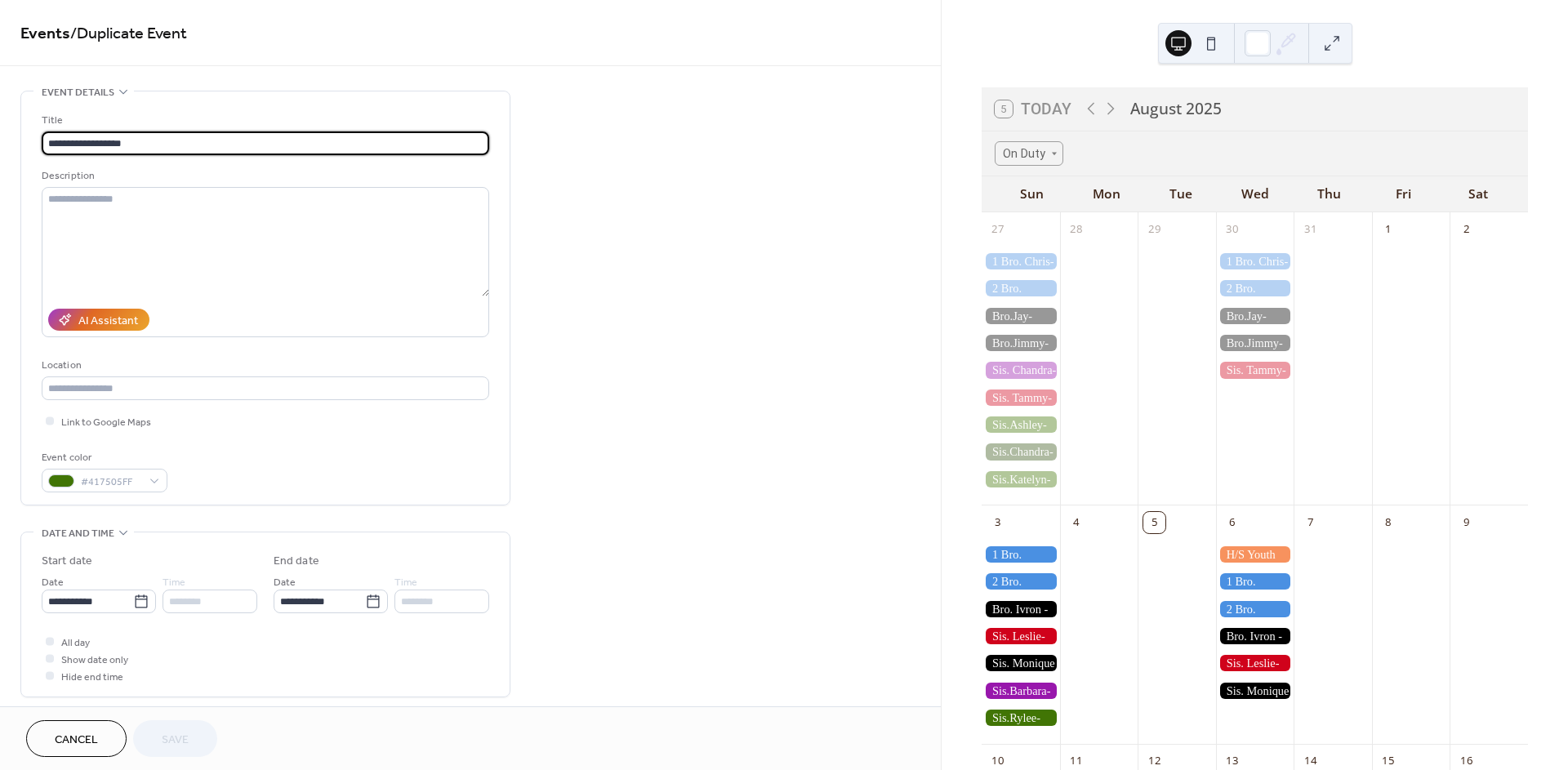 click on "**********" at bounding box center (265, 143) 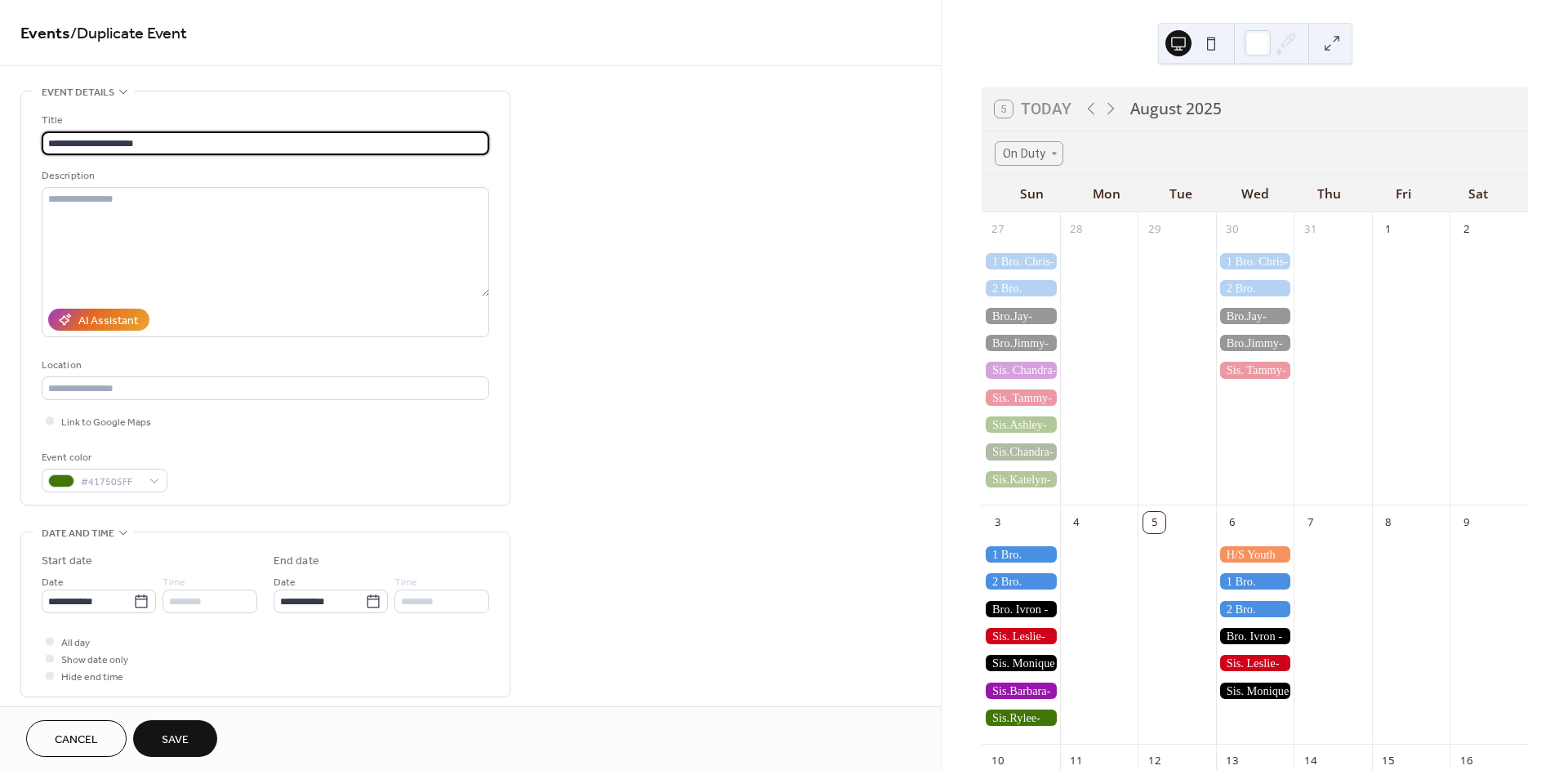 type on "**********" 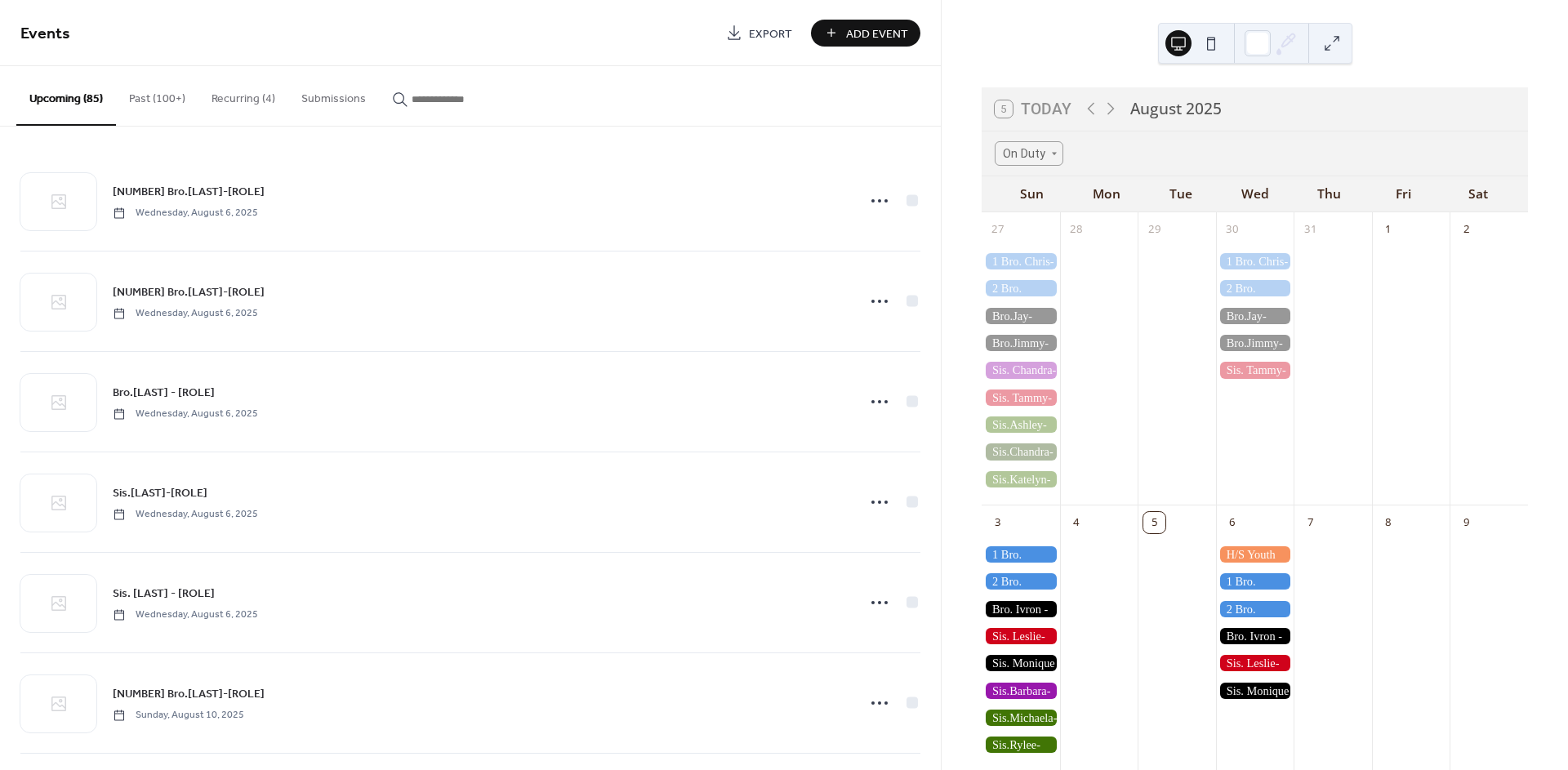 click on "Past (100+)" at bounding box center (157, 95) 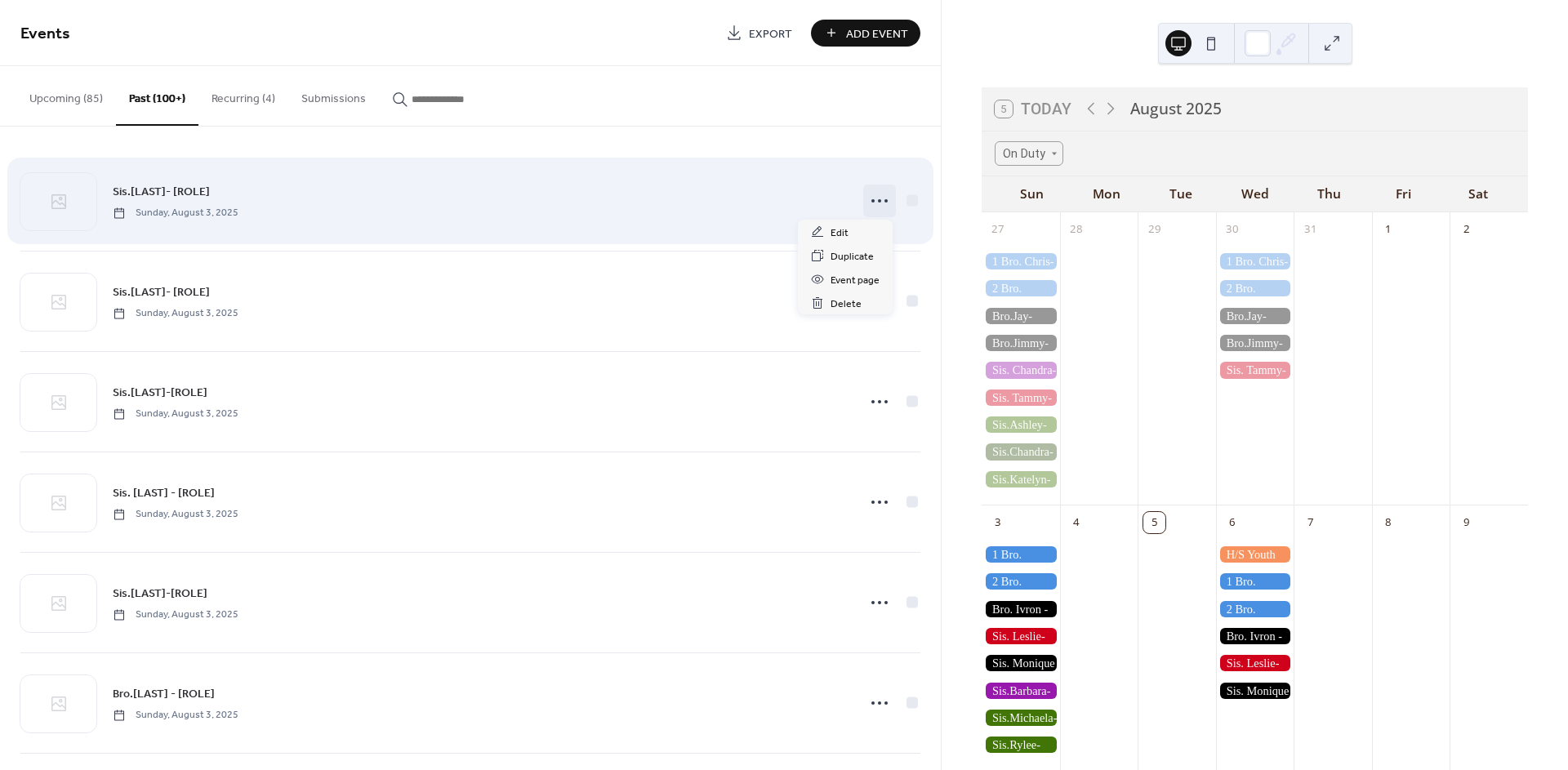 click 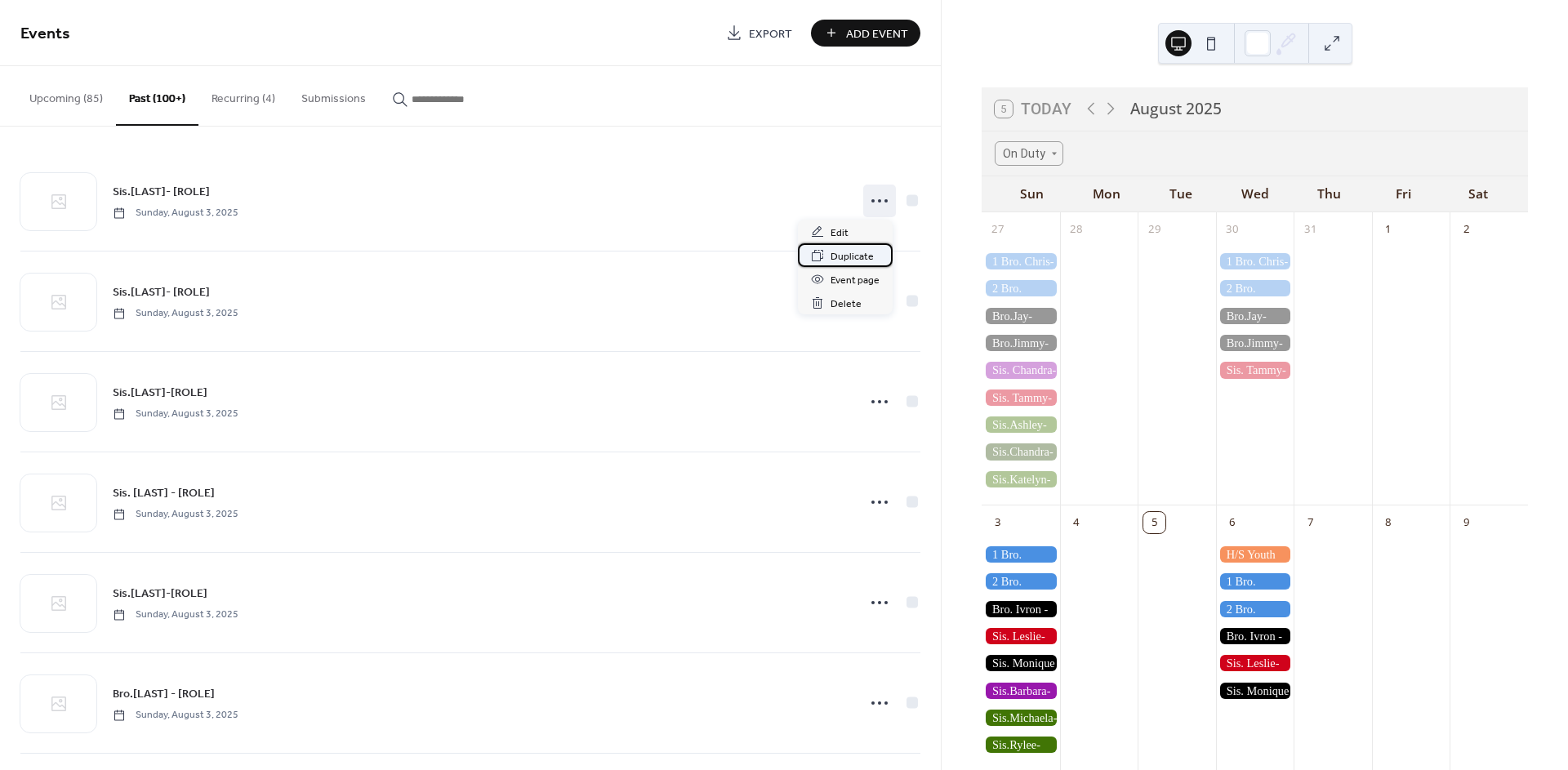 click on "Duplicate" at bounding box center (852, 256) 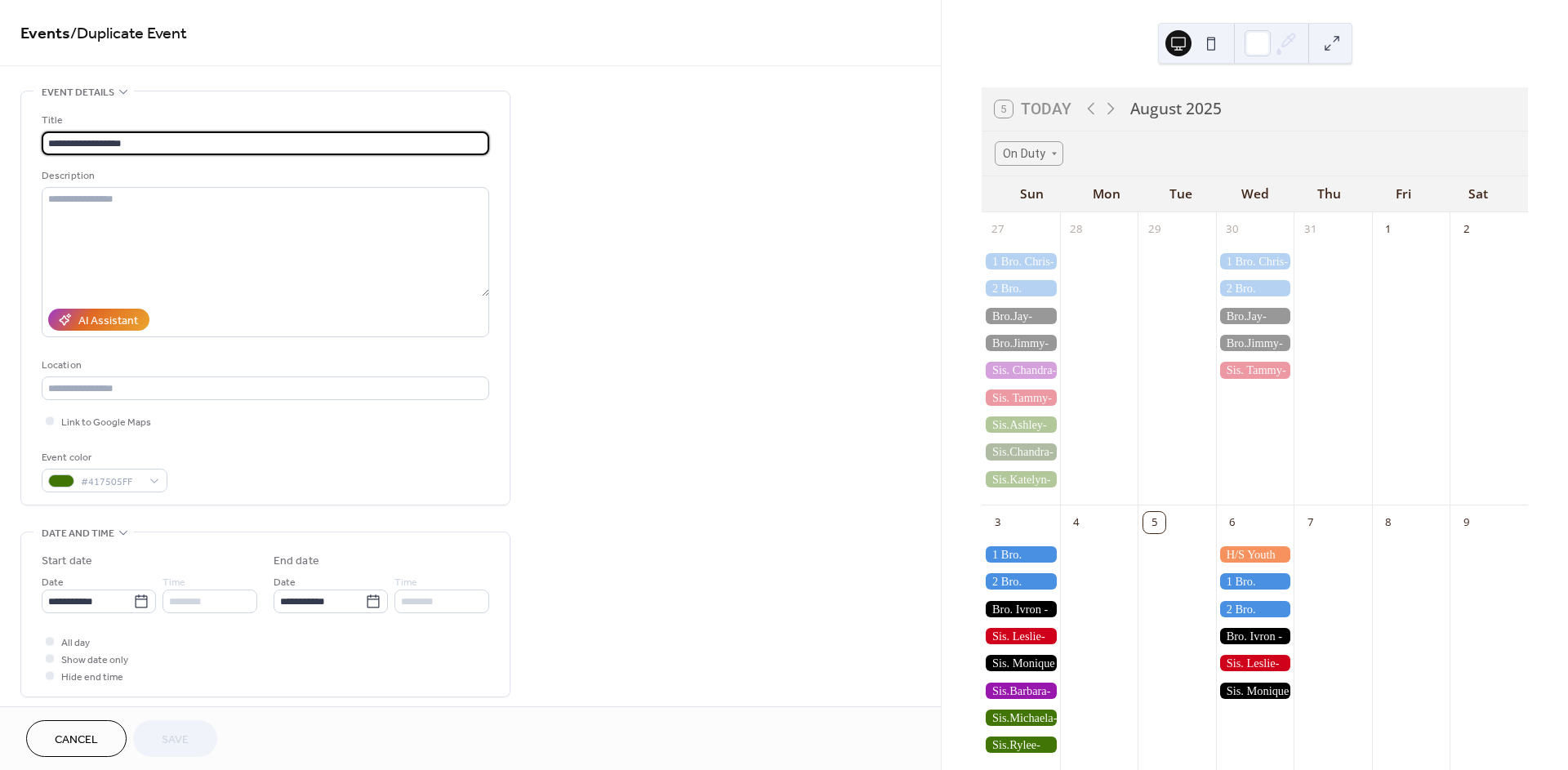 click on "**********" at bounding box center [265, 143] 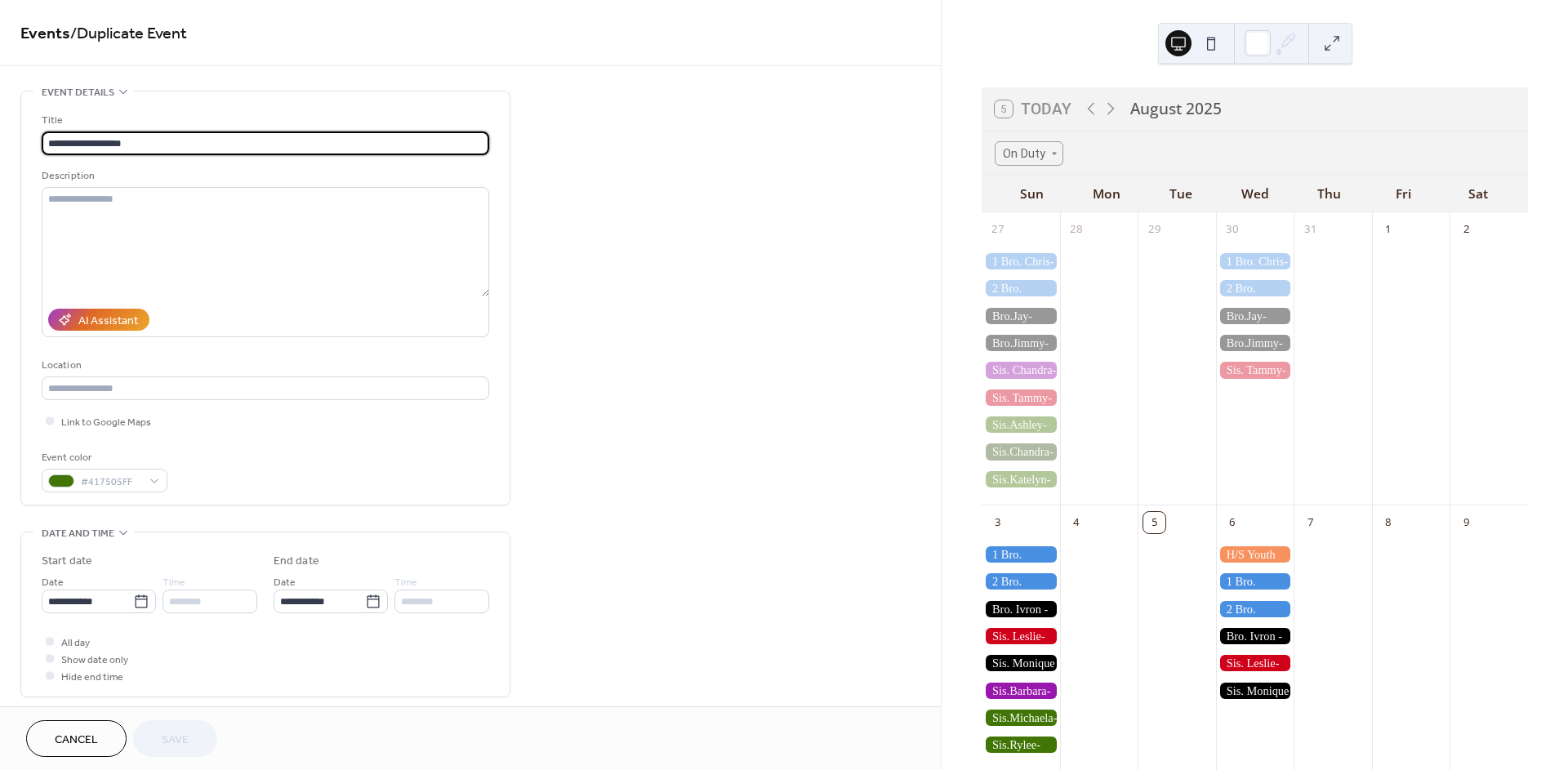 drag, startPoint x: 87, startPoint y: 142, endPoint x: 68, endPoint y: 140, distance: 19.104973 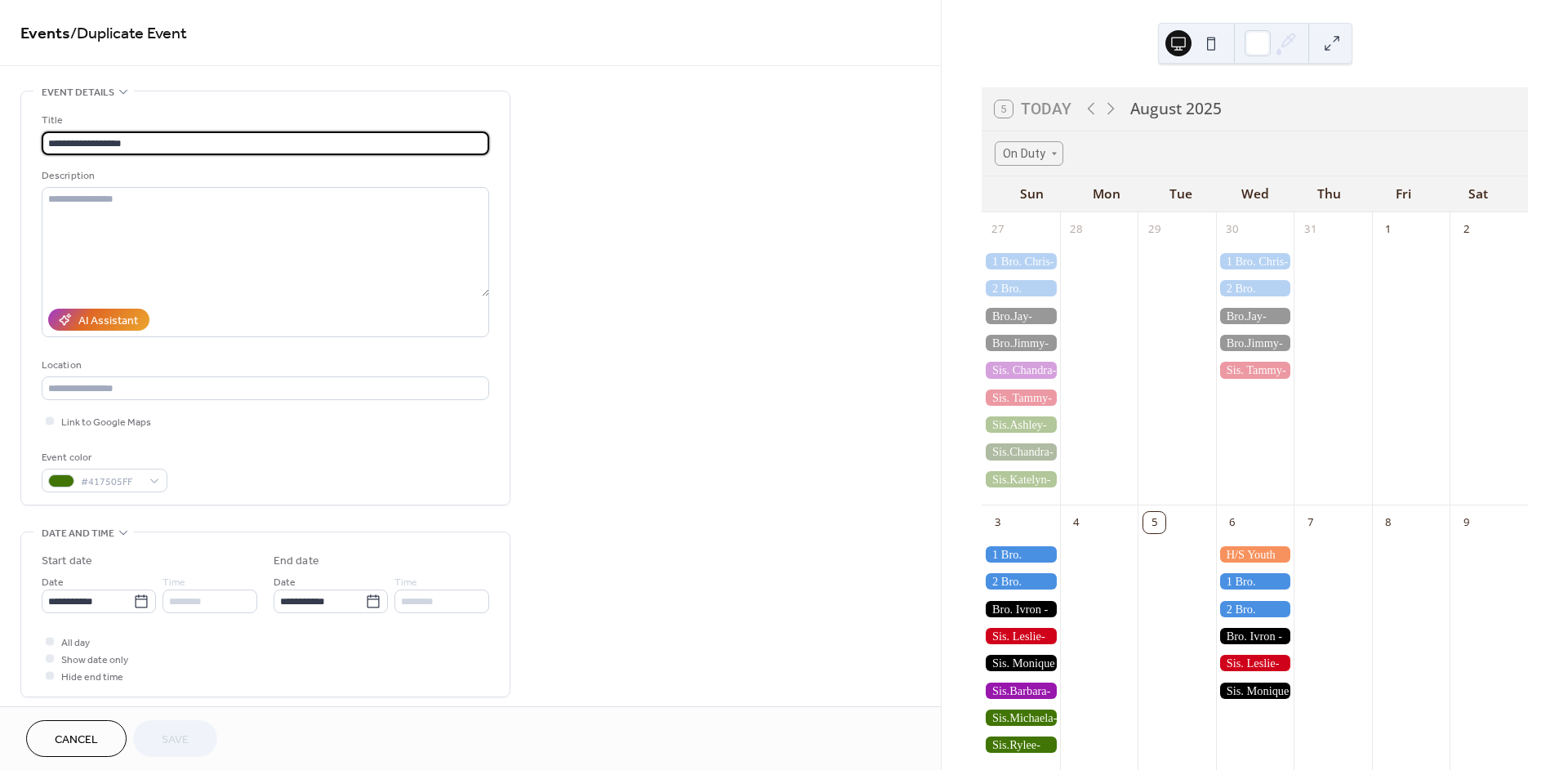 click on "**********" at bounding box center [265, 143] 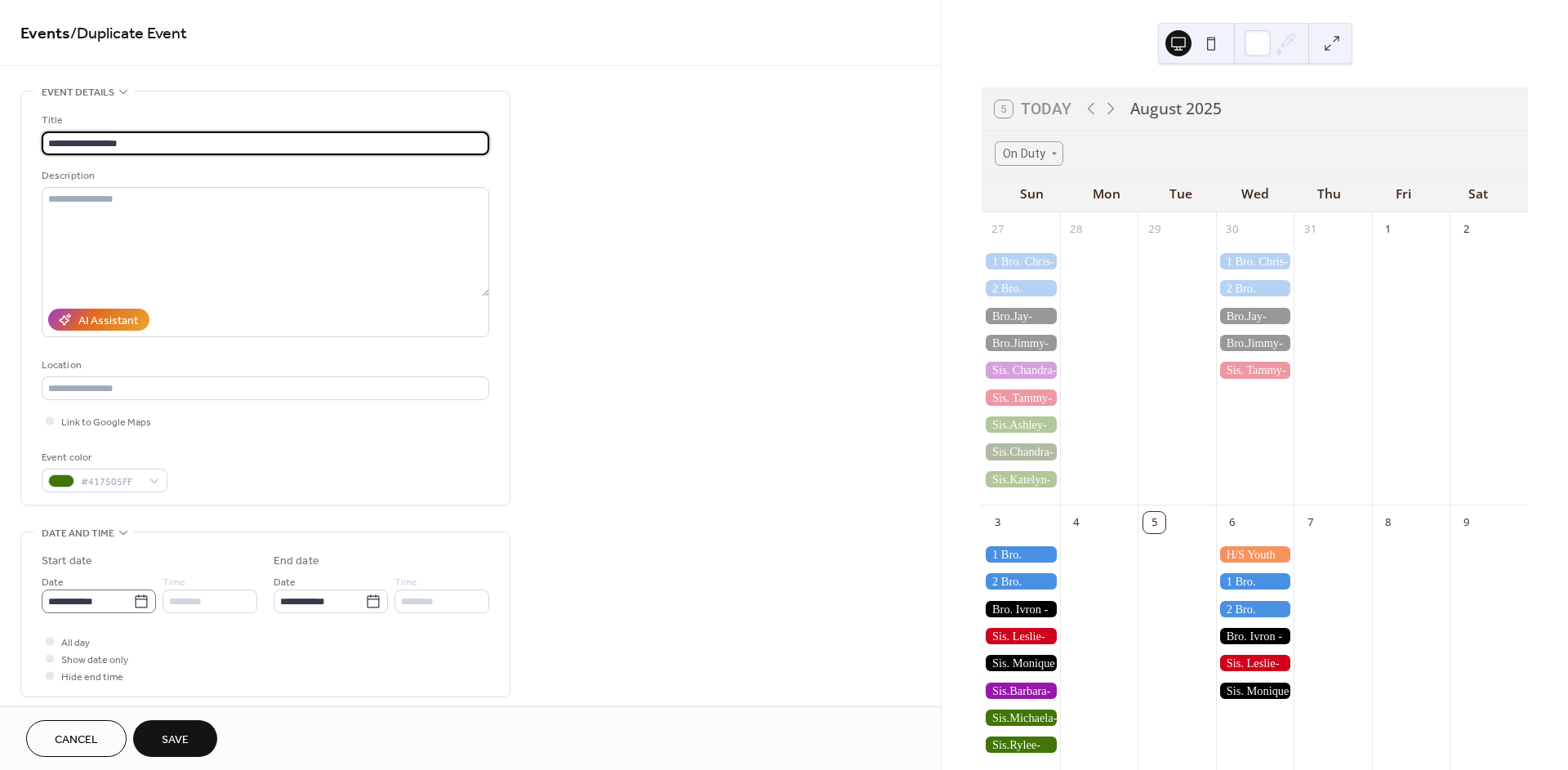 type on "**********" 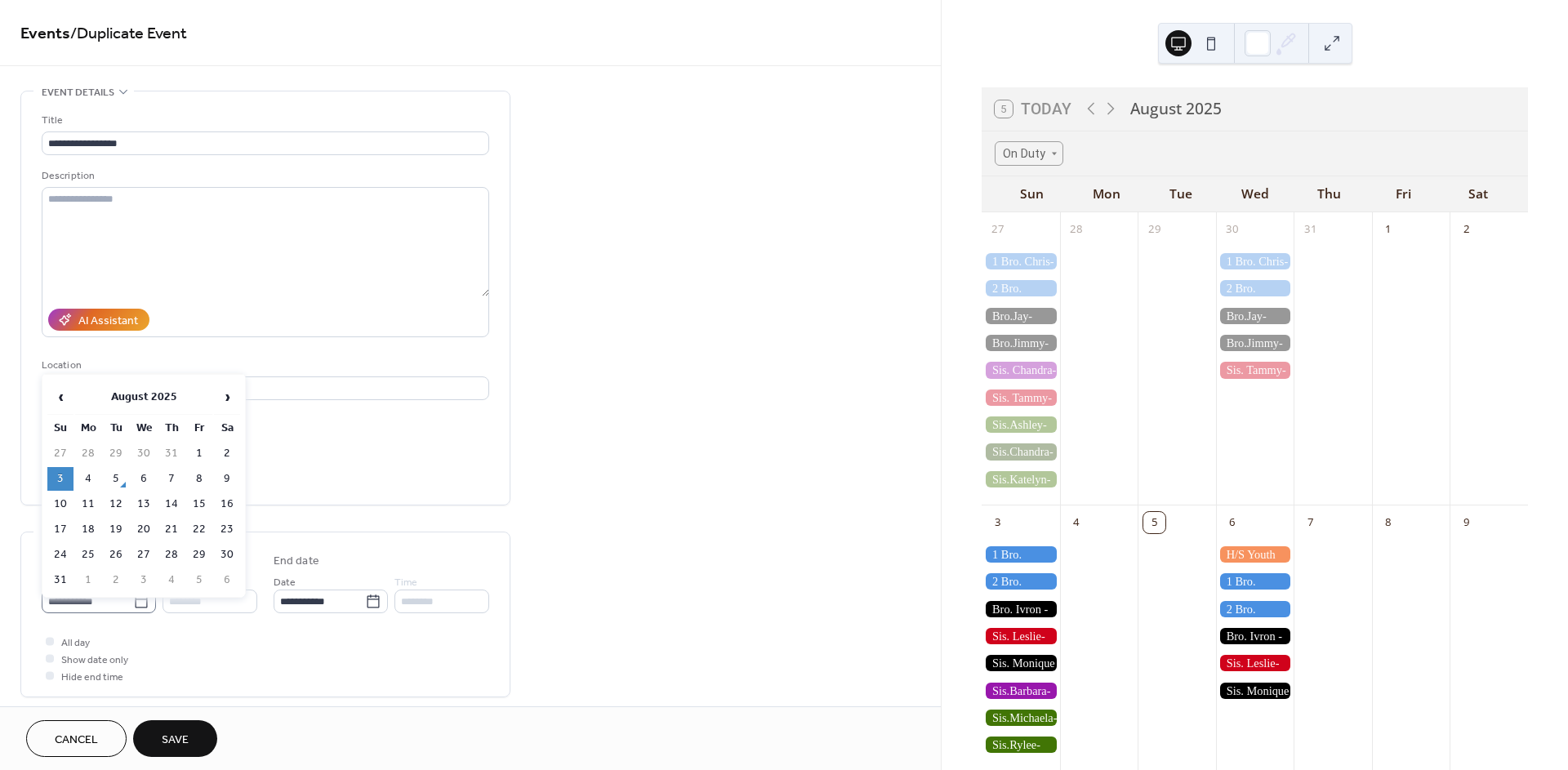 click 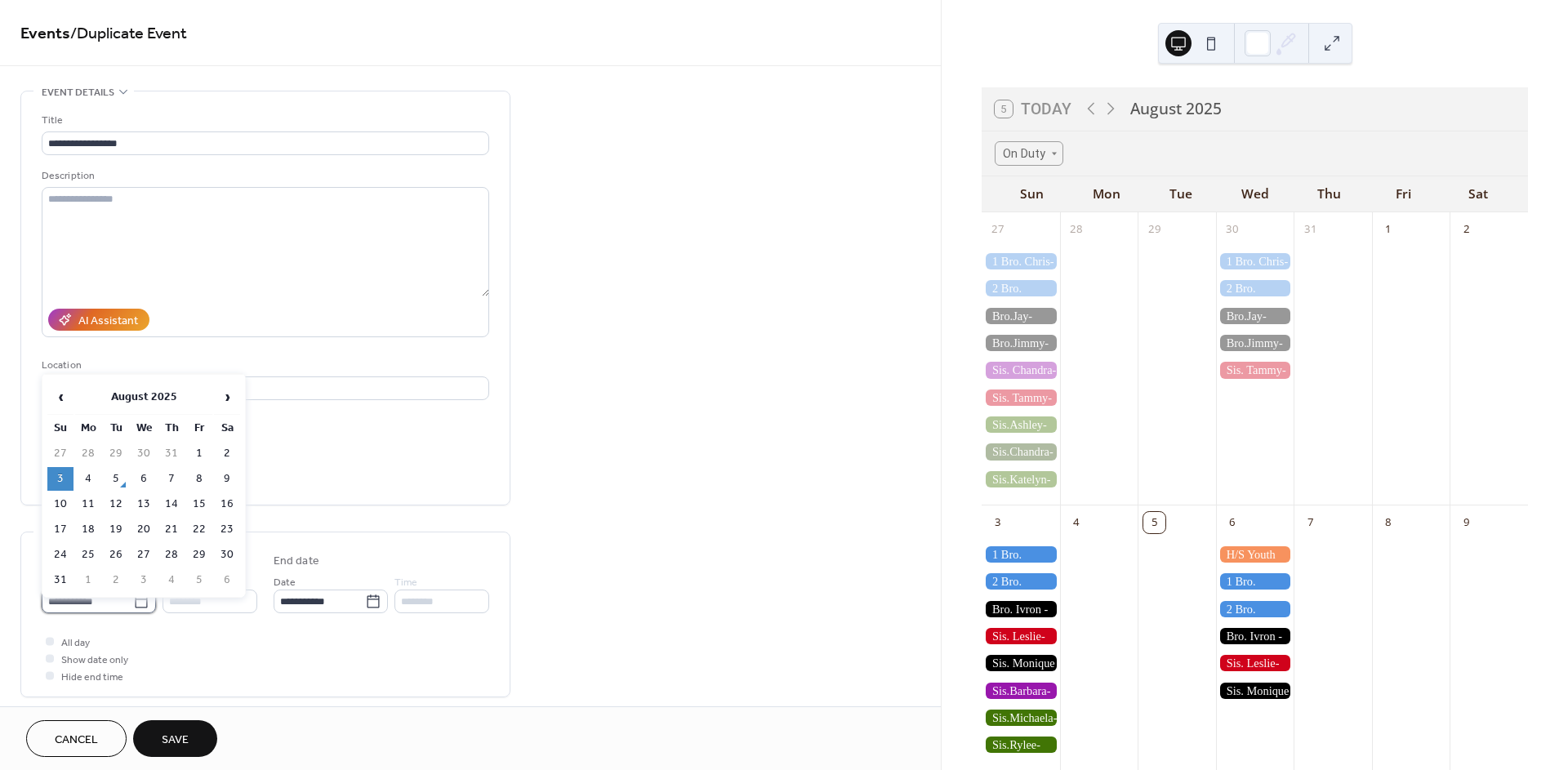 click on "**********" at bounding box center (87, 601) 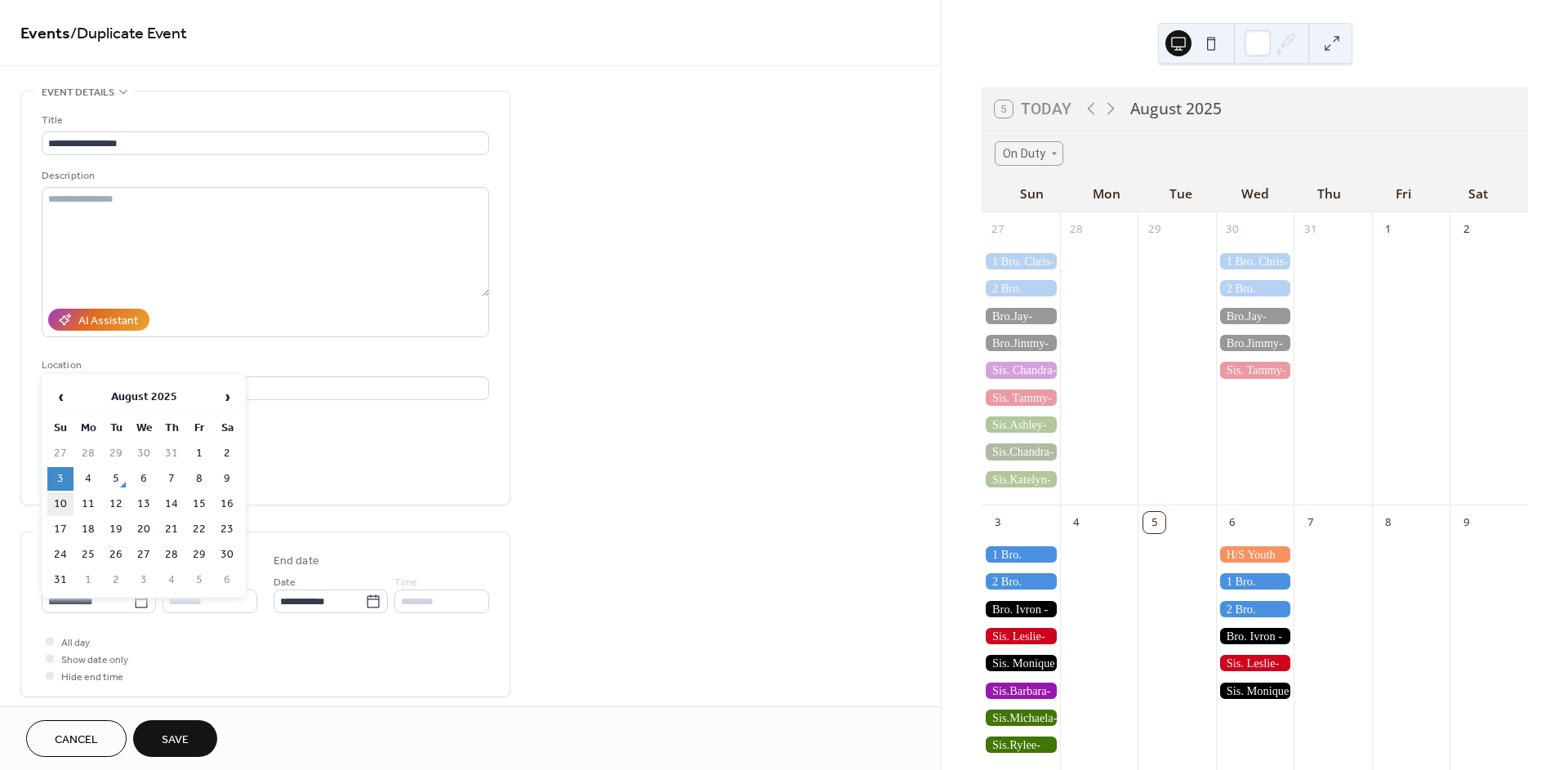 click on "10" at bounding box center [60, 504] 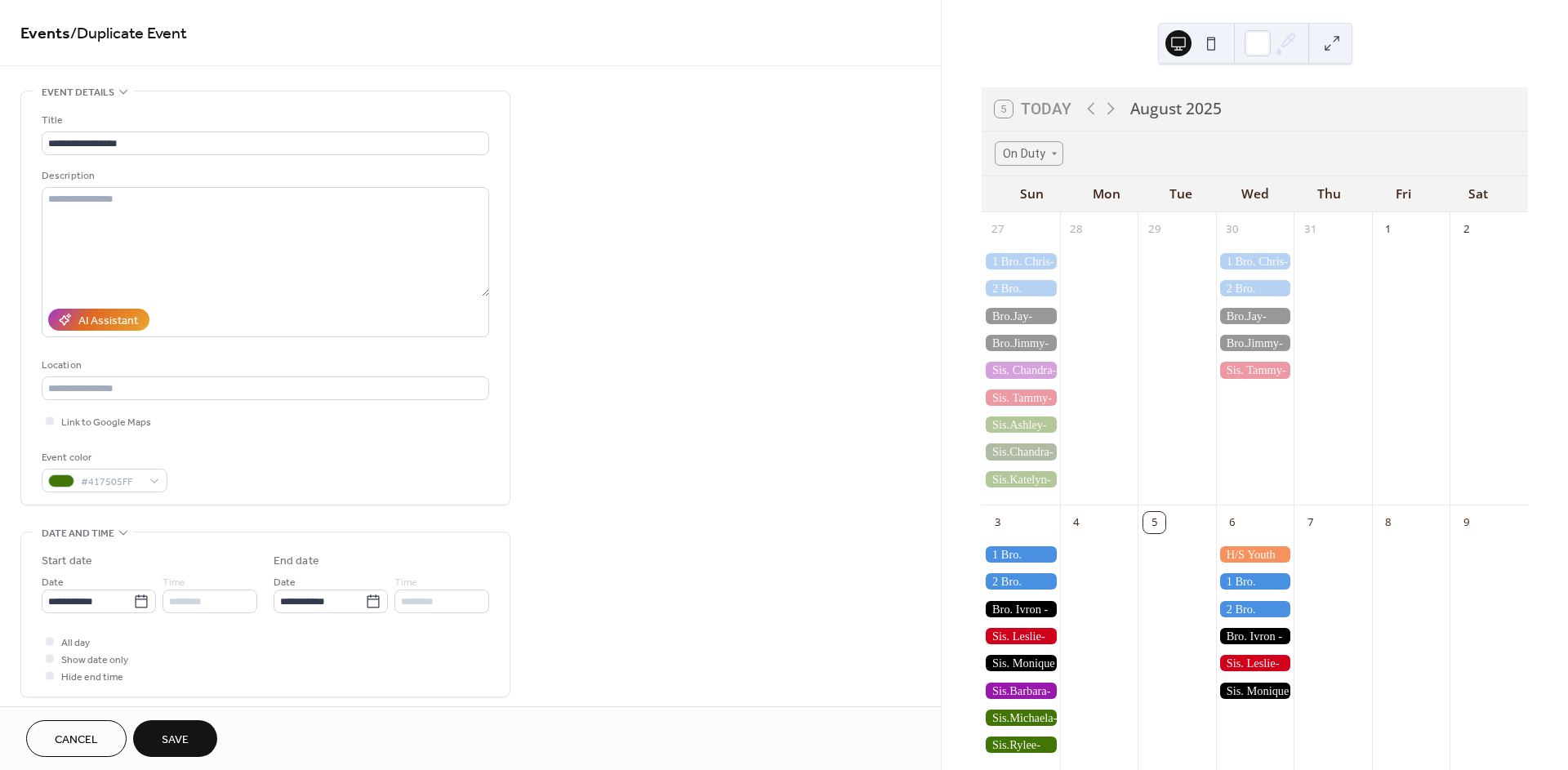 click on "Save" at bounding box center [175, 740] 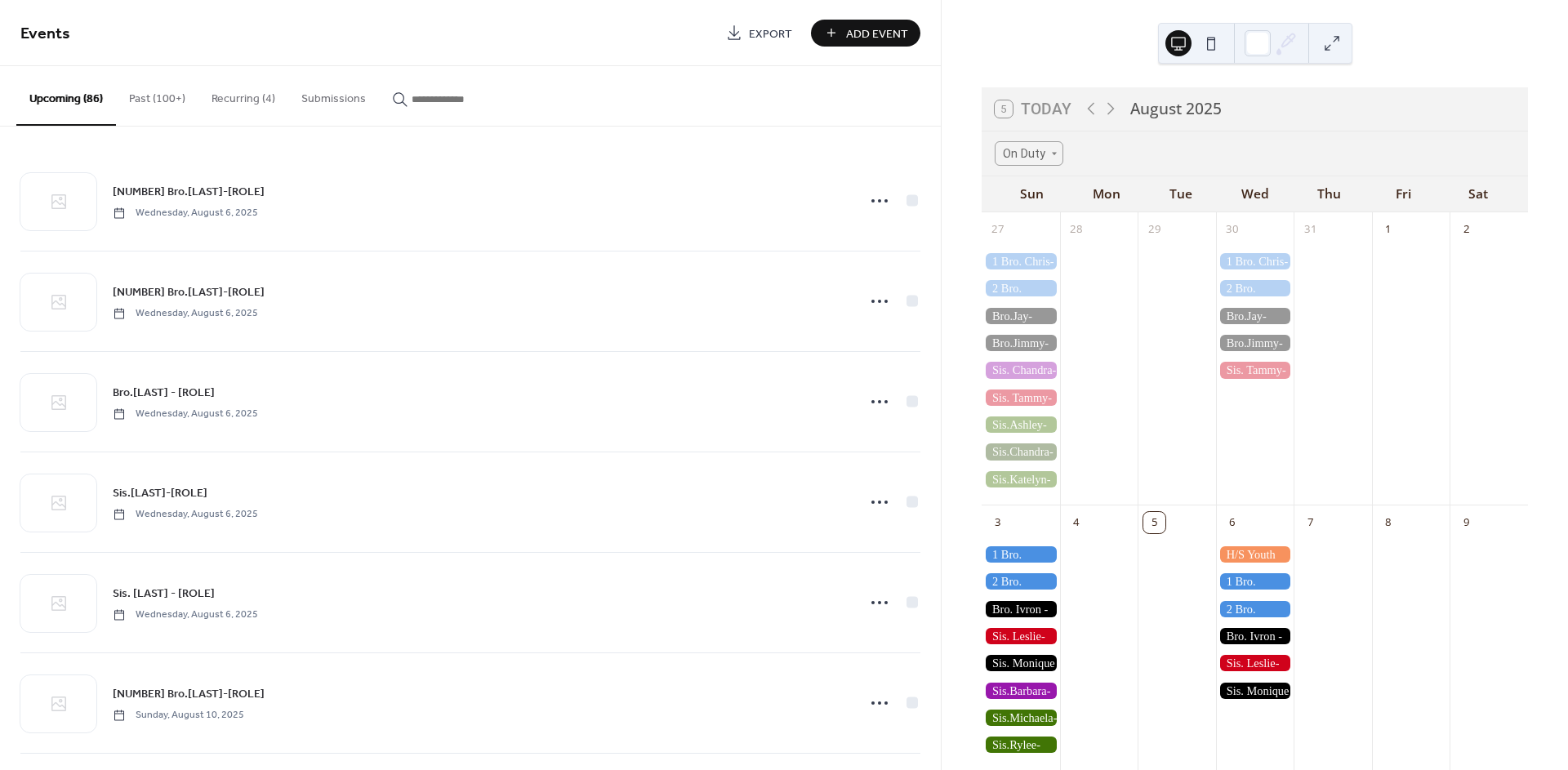 click on "Past (100+)" at bounding box center [157, 95] 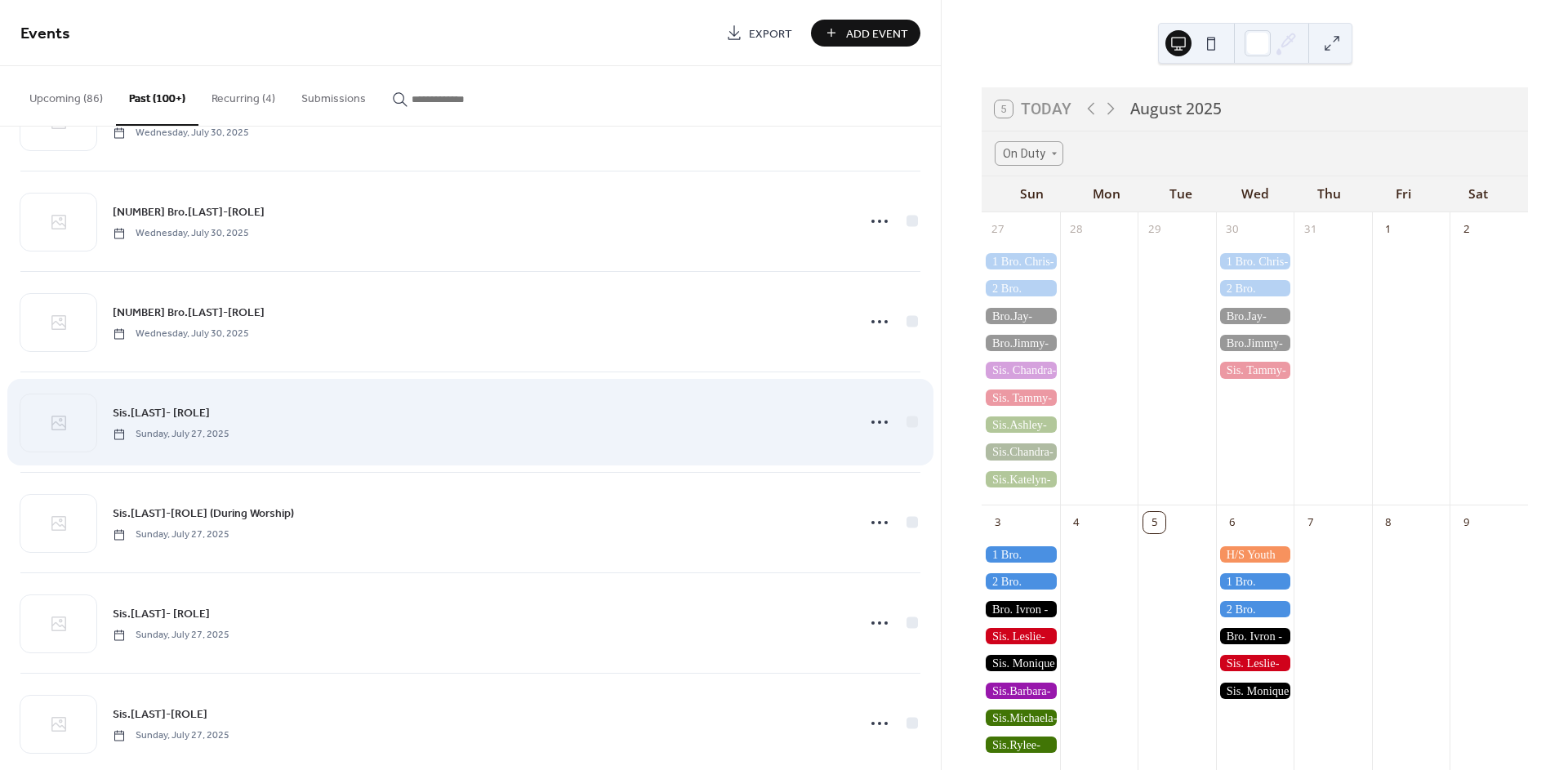 scroll, scrollTop: 1088, scrollLeft: 0, axis: vertical 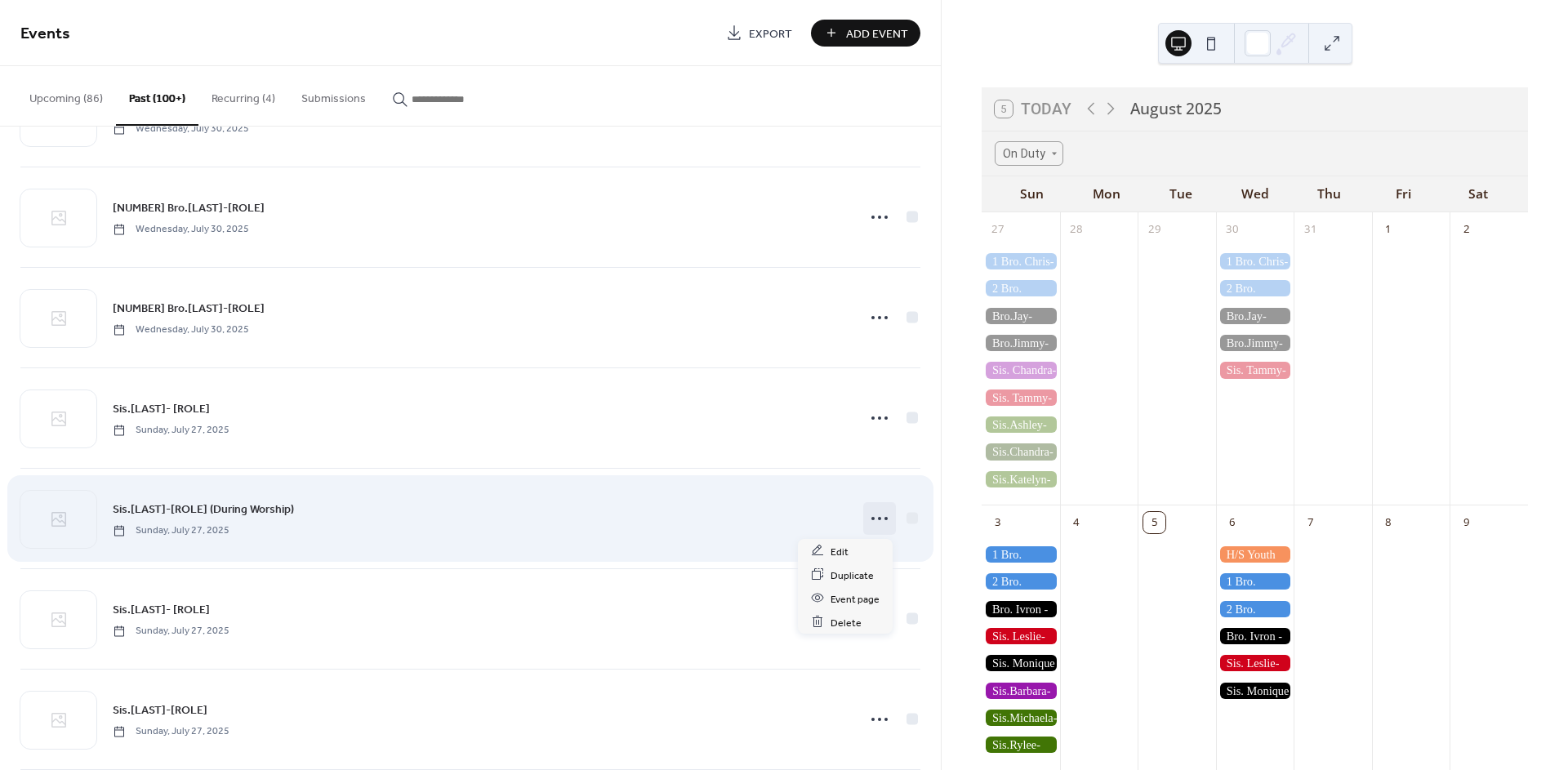 click 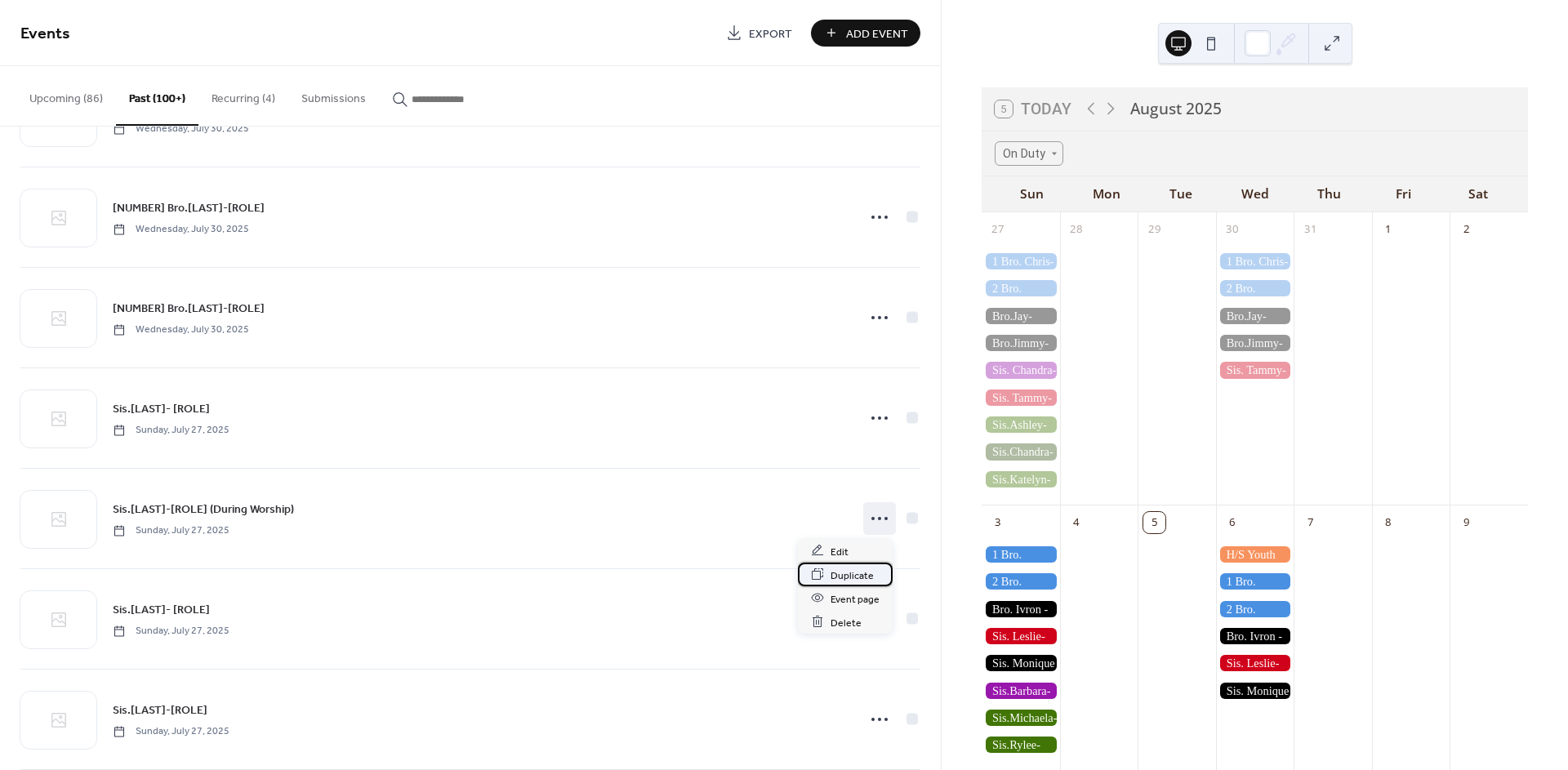 click on "Duplicate" at bounding box center [852, 575] 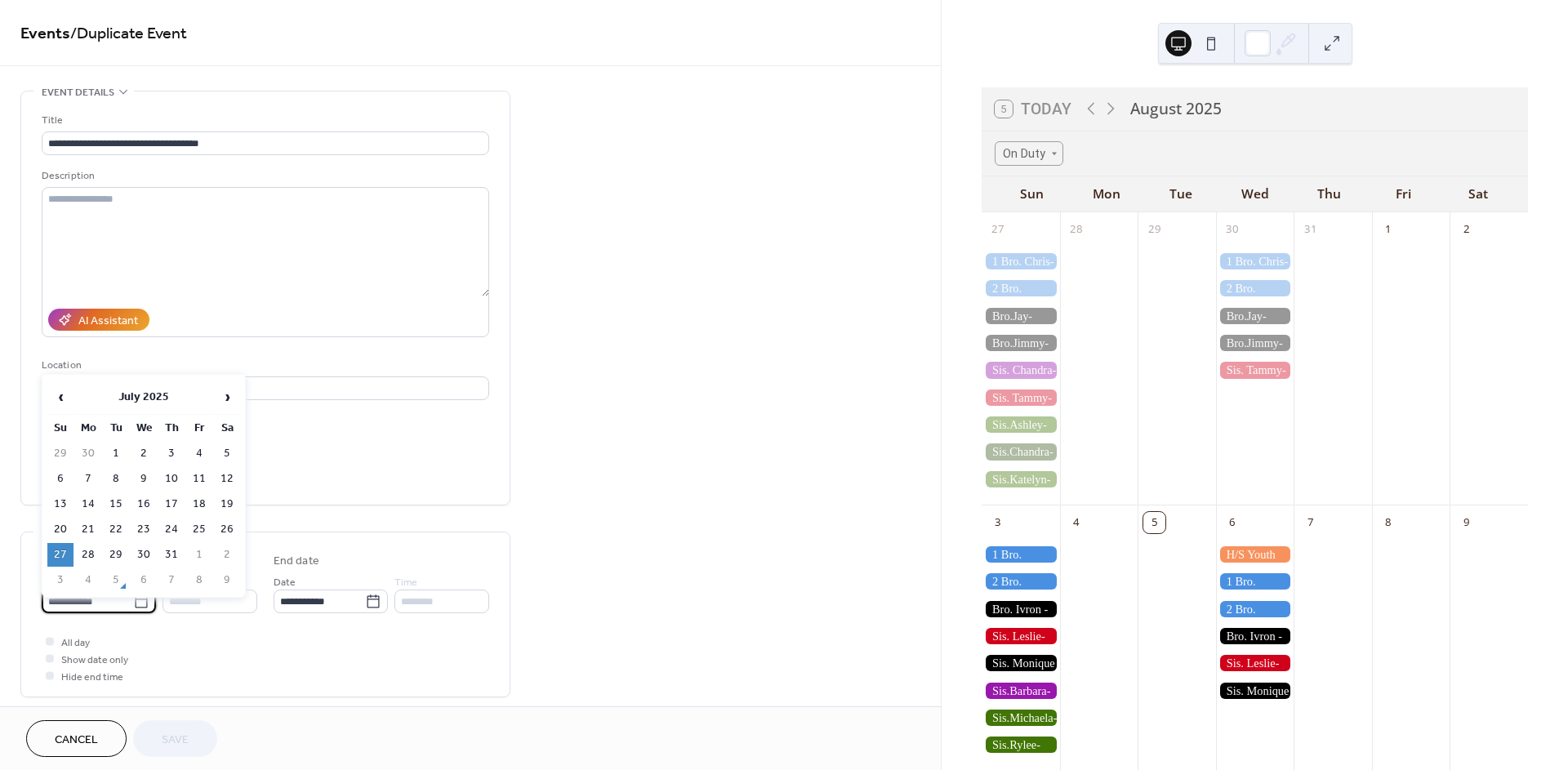 click on "**********" at bounding box center (87, 601) 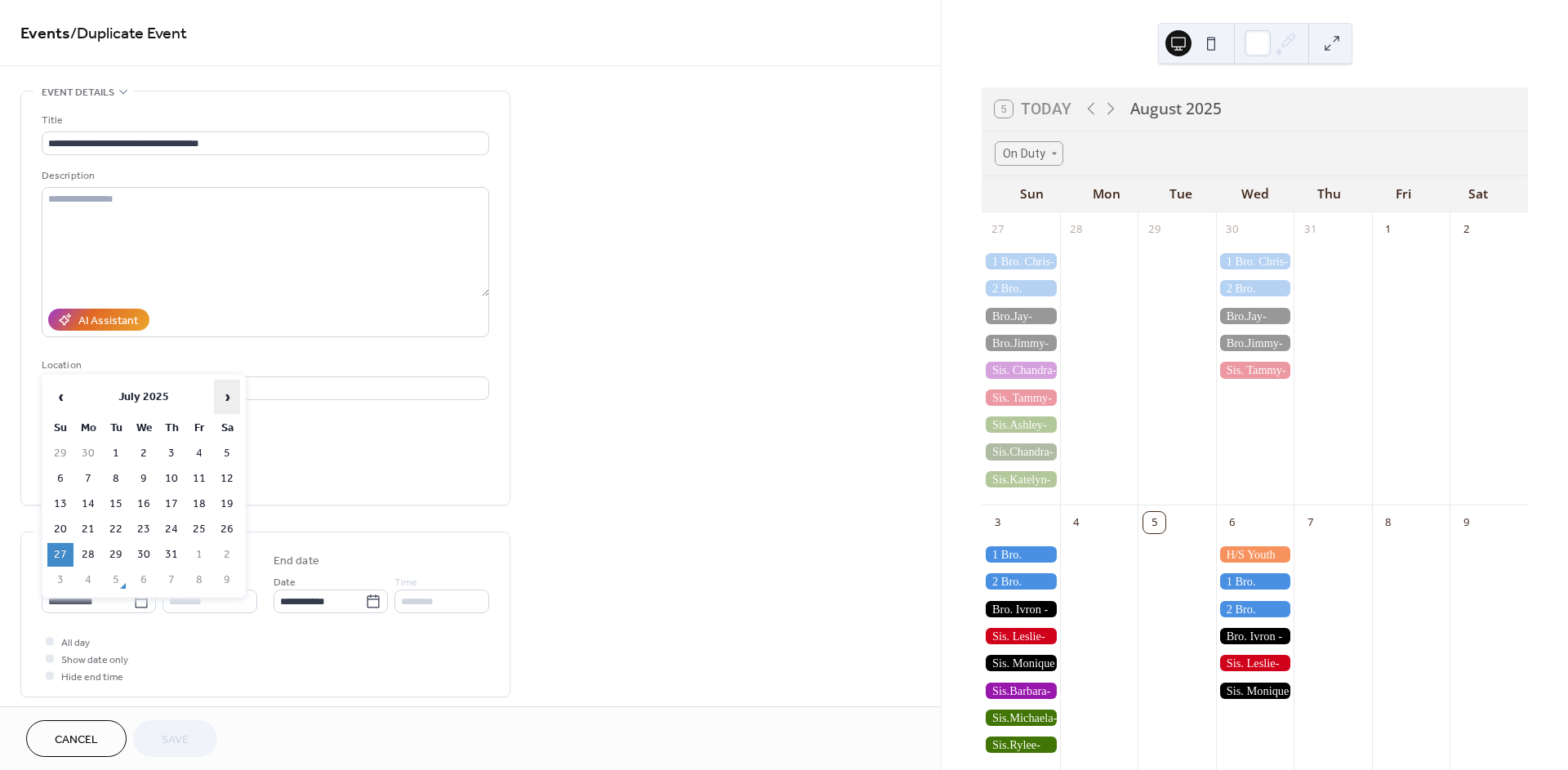 click on "›" at bounding box center (227, 397) 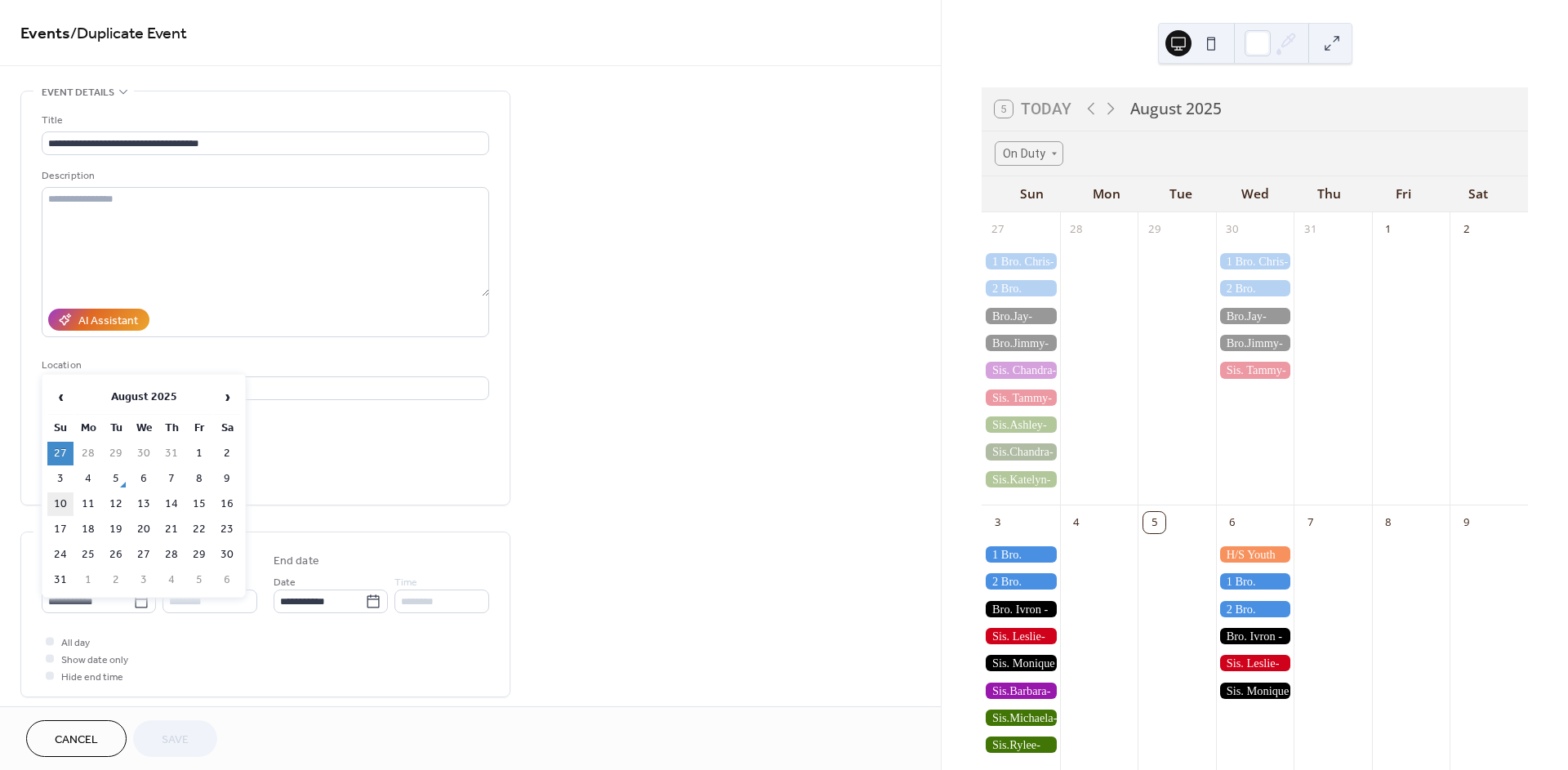 click on "10" at bounding box center (60, 504) 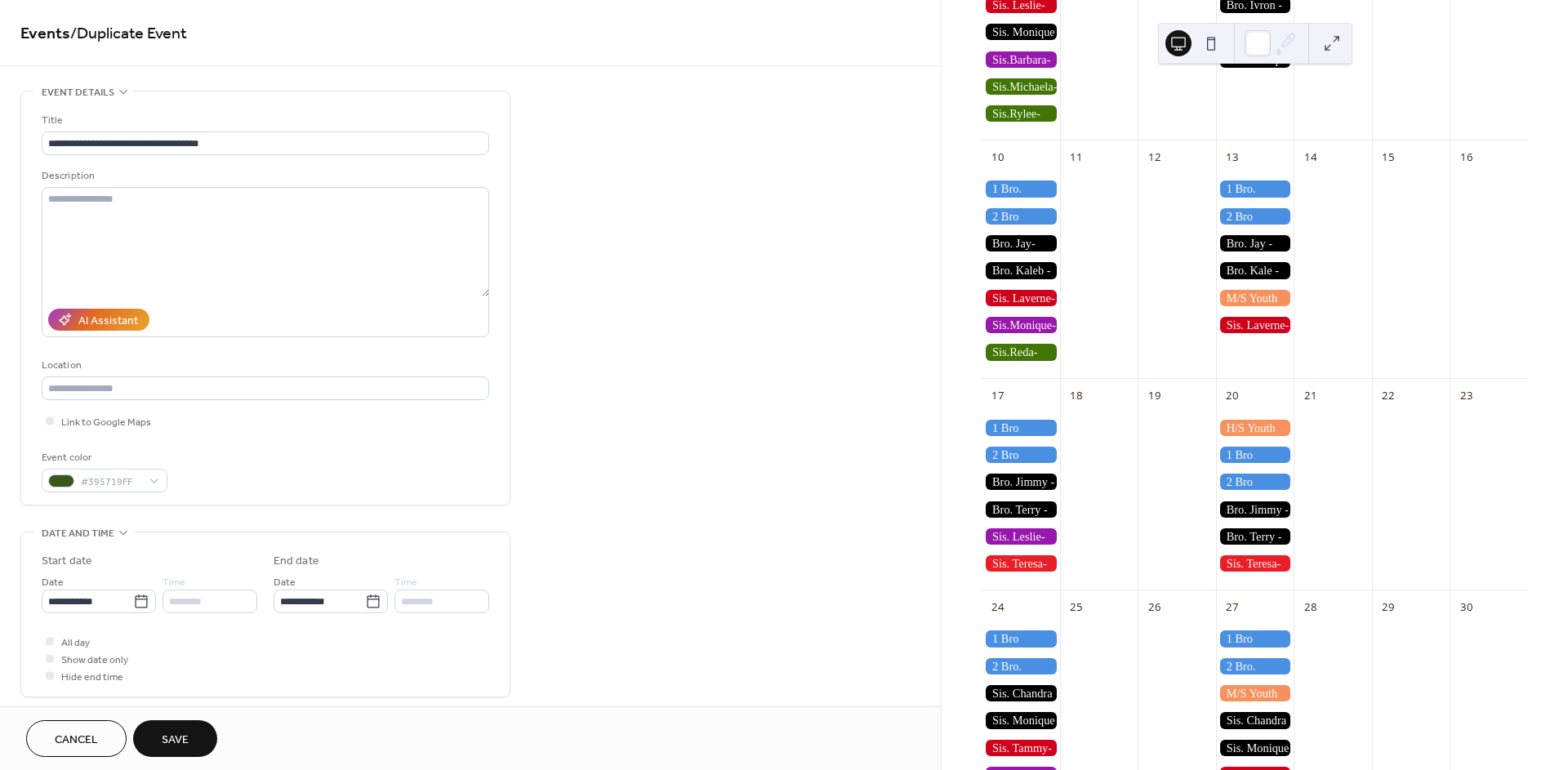 scroll, scrollTop: 634, scrollLeft: 0, axis: vertical 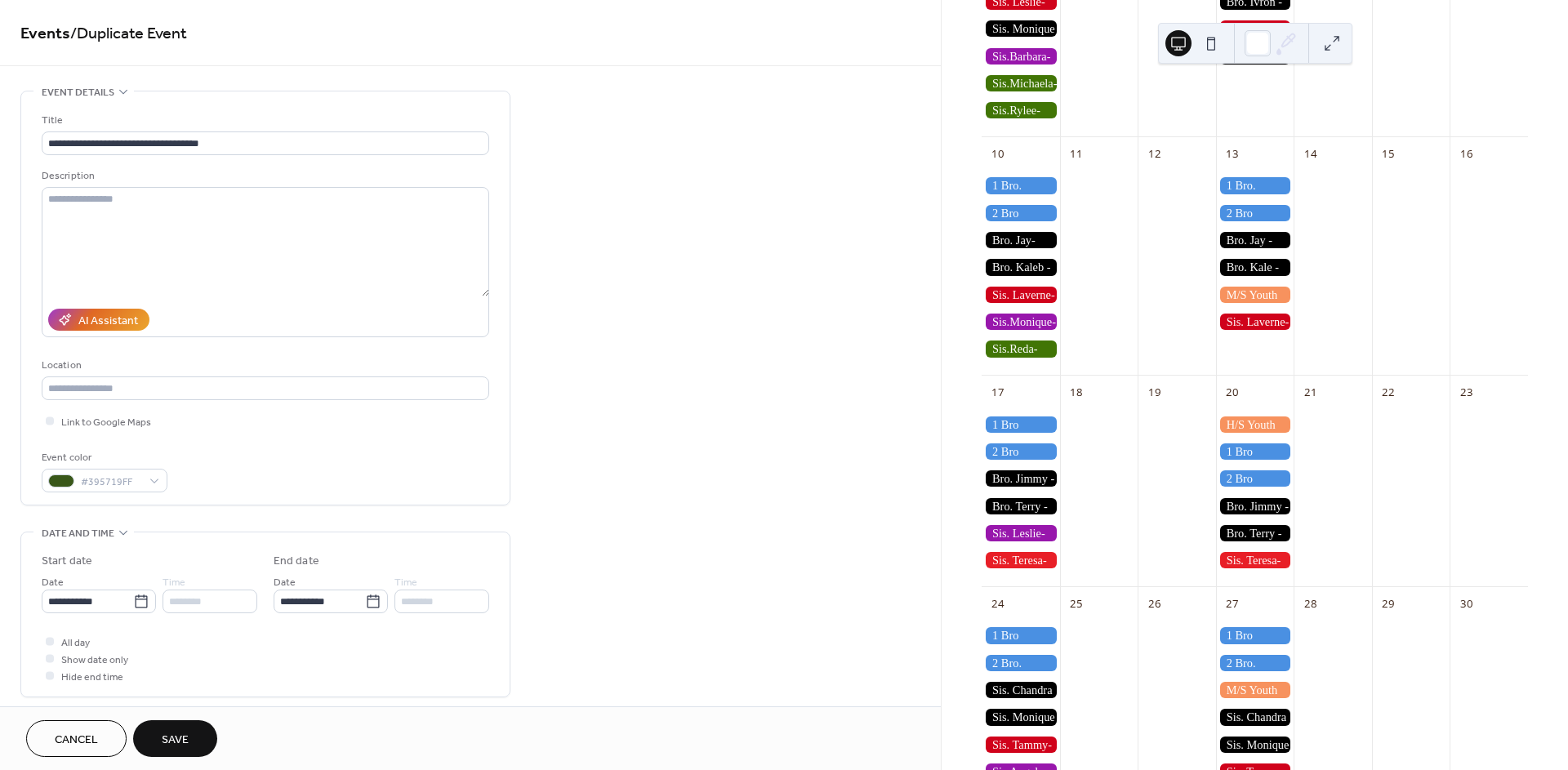 click on "Save" at bounding box center (175, 740) 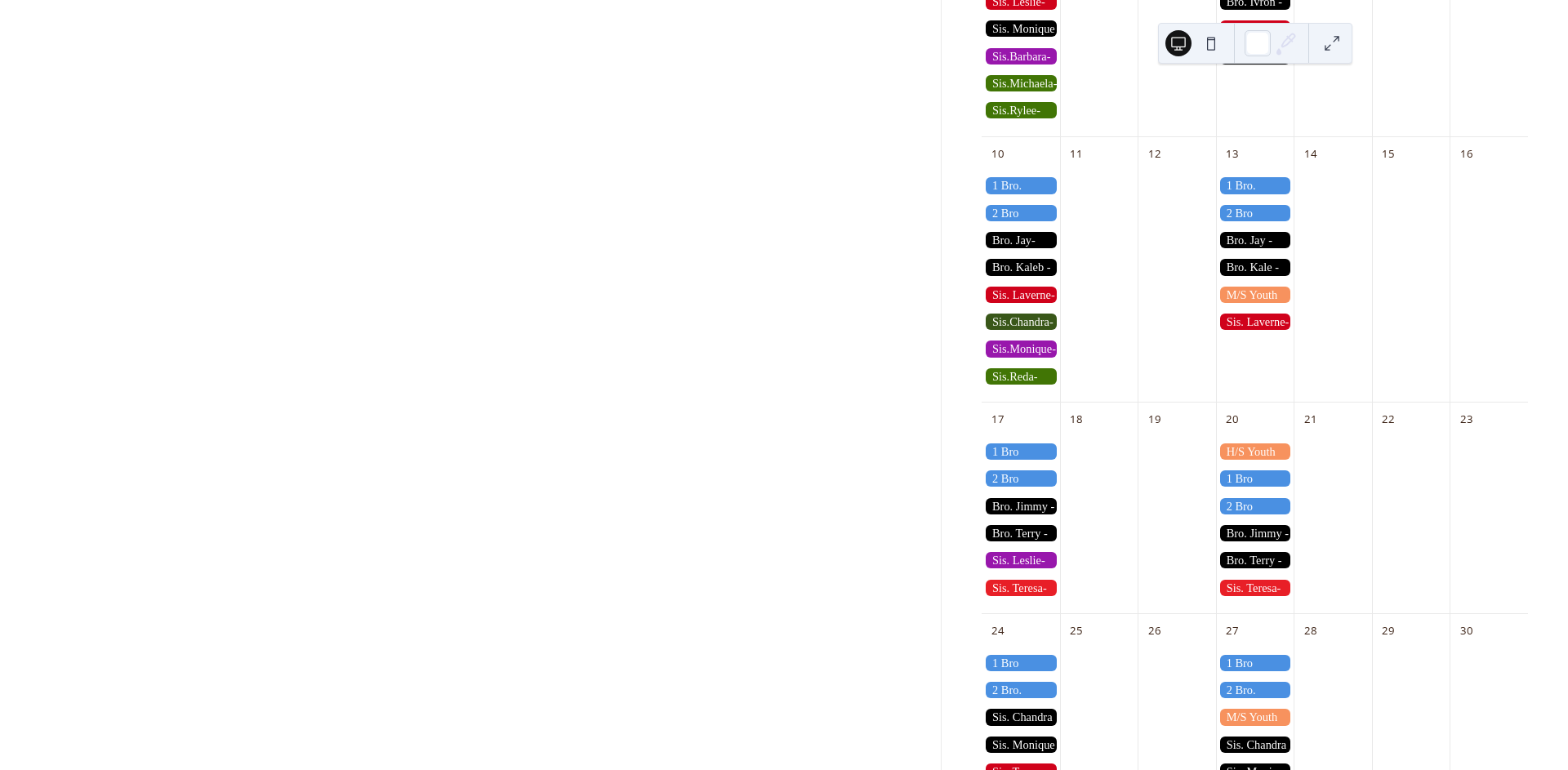 scroll, scrollTop: 0, scrollLeft: 0, axis: both 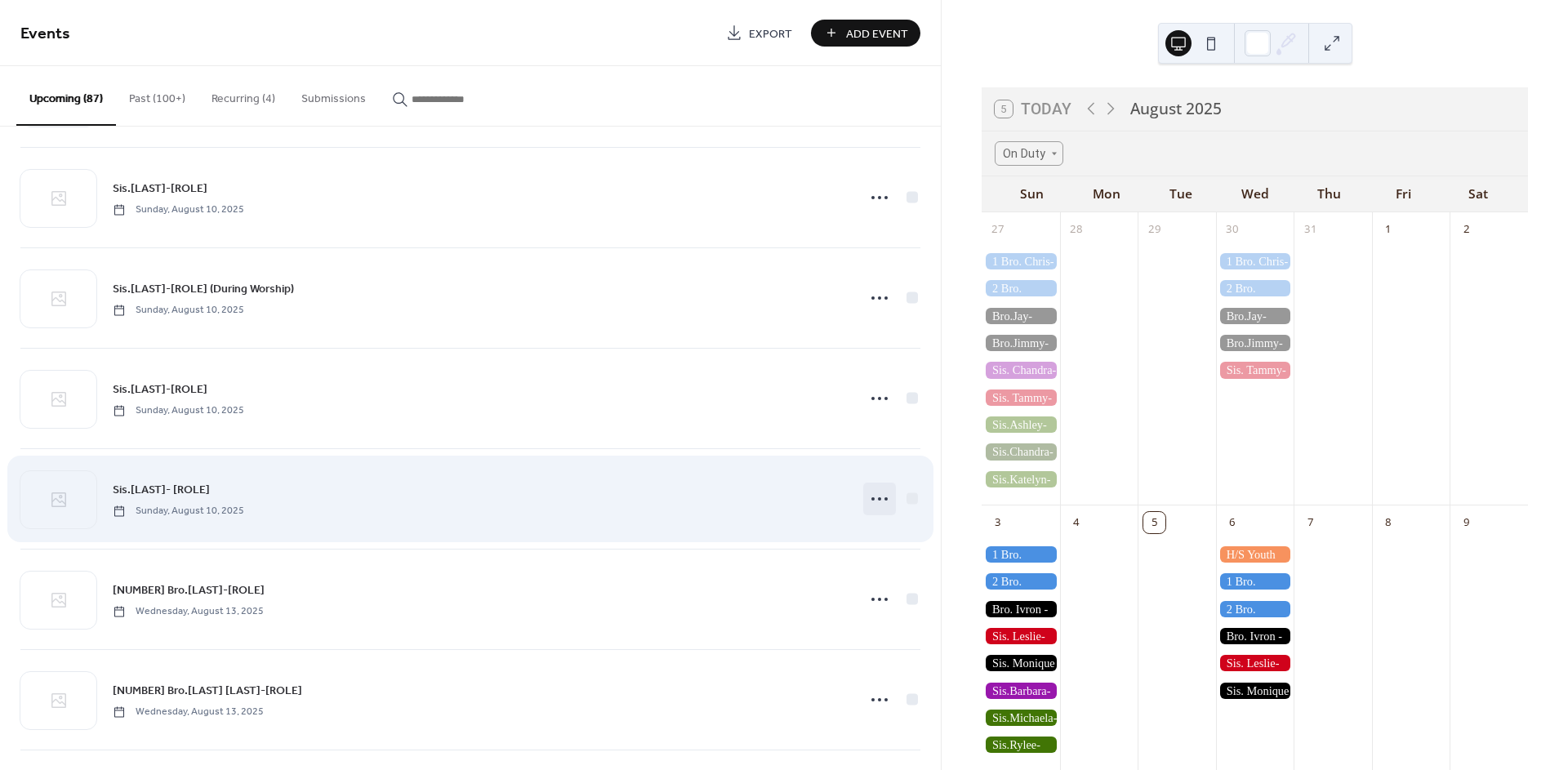 click 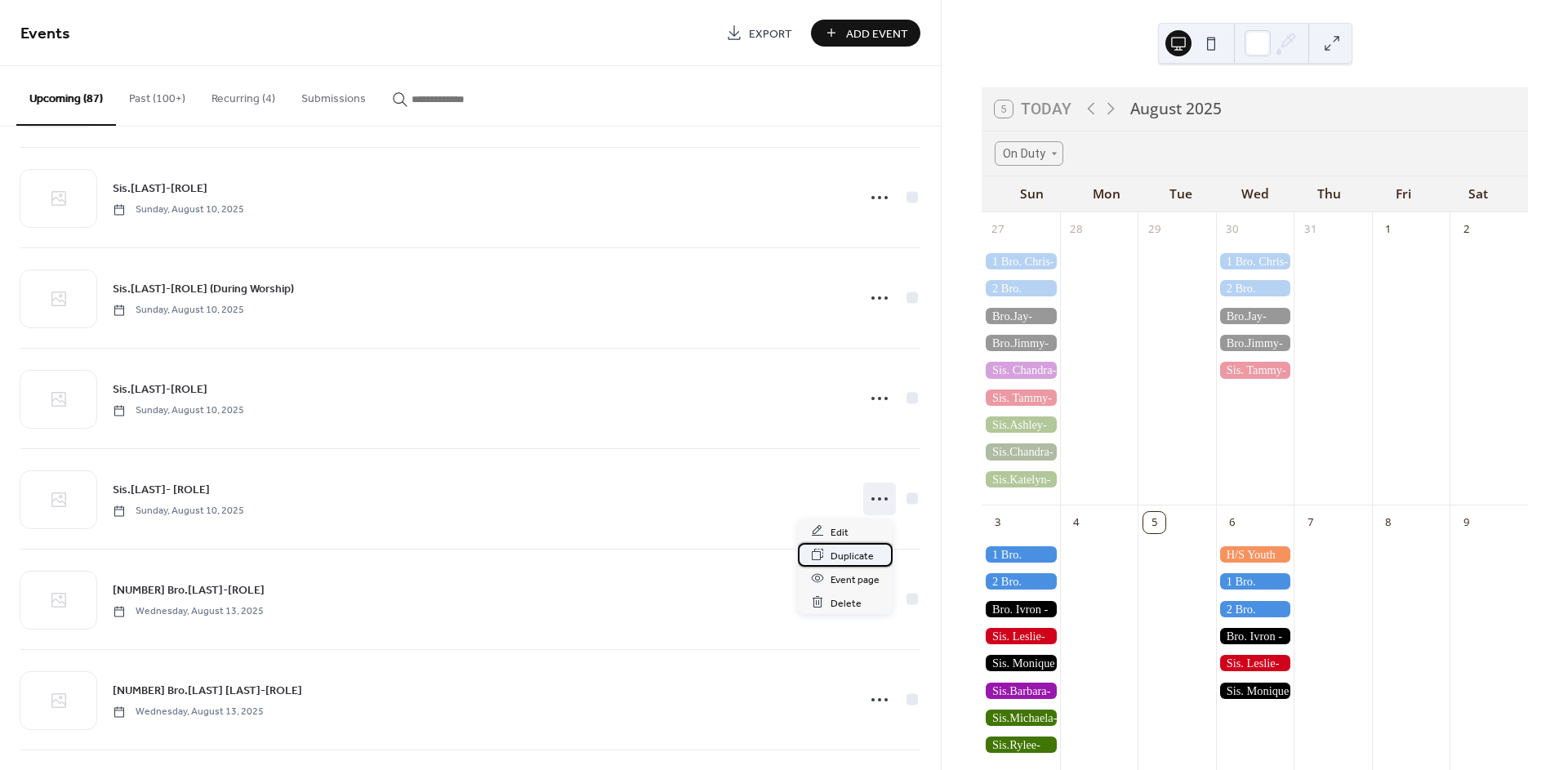 click on "Duplicate" at bounding box center [852, 555] 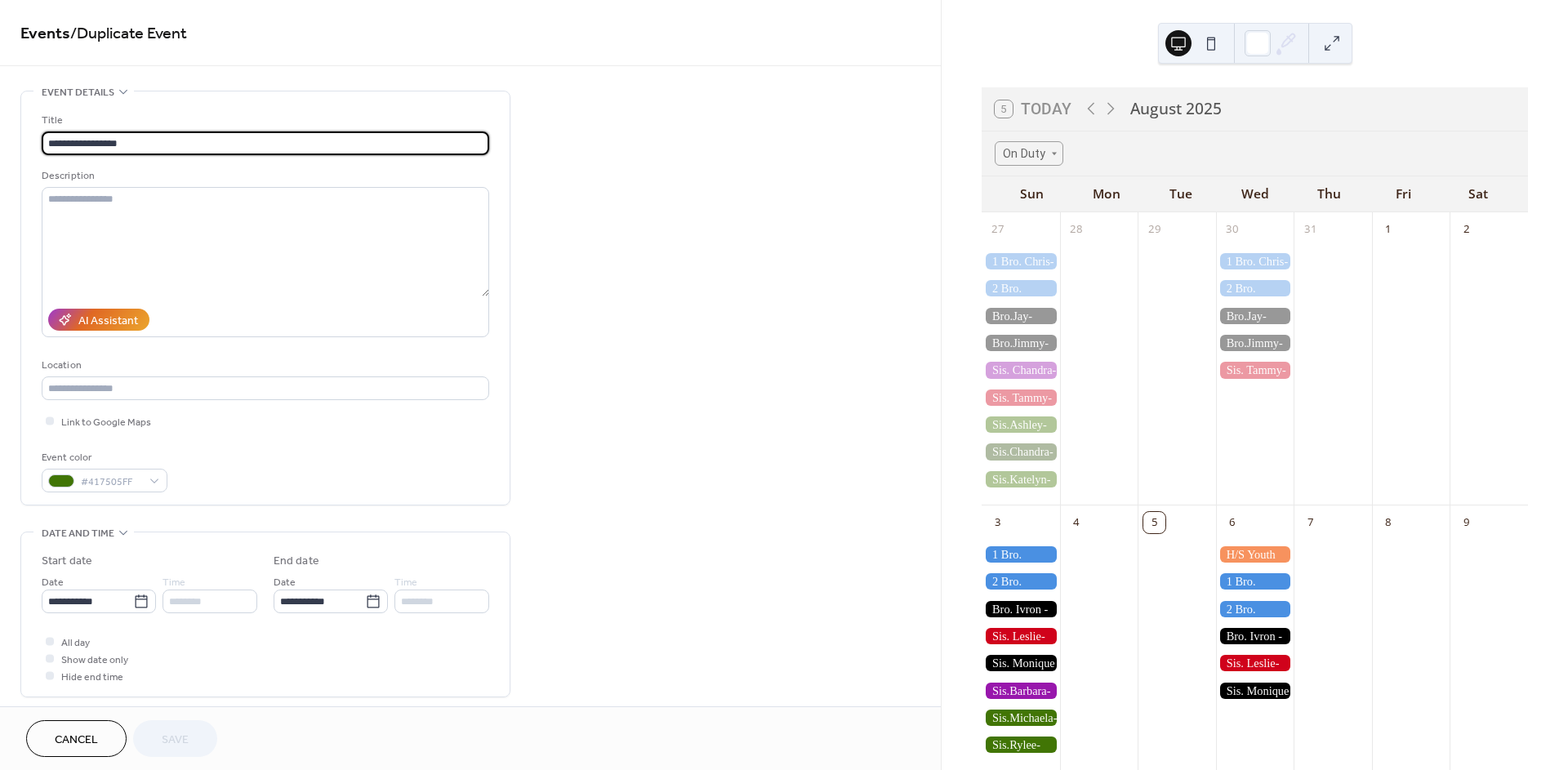 drag, startPoint x: 86, startPoint y: 143, endPoint x: 65, endPoint y: 132, distance: 23.706539 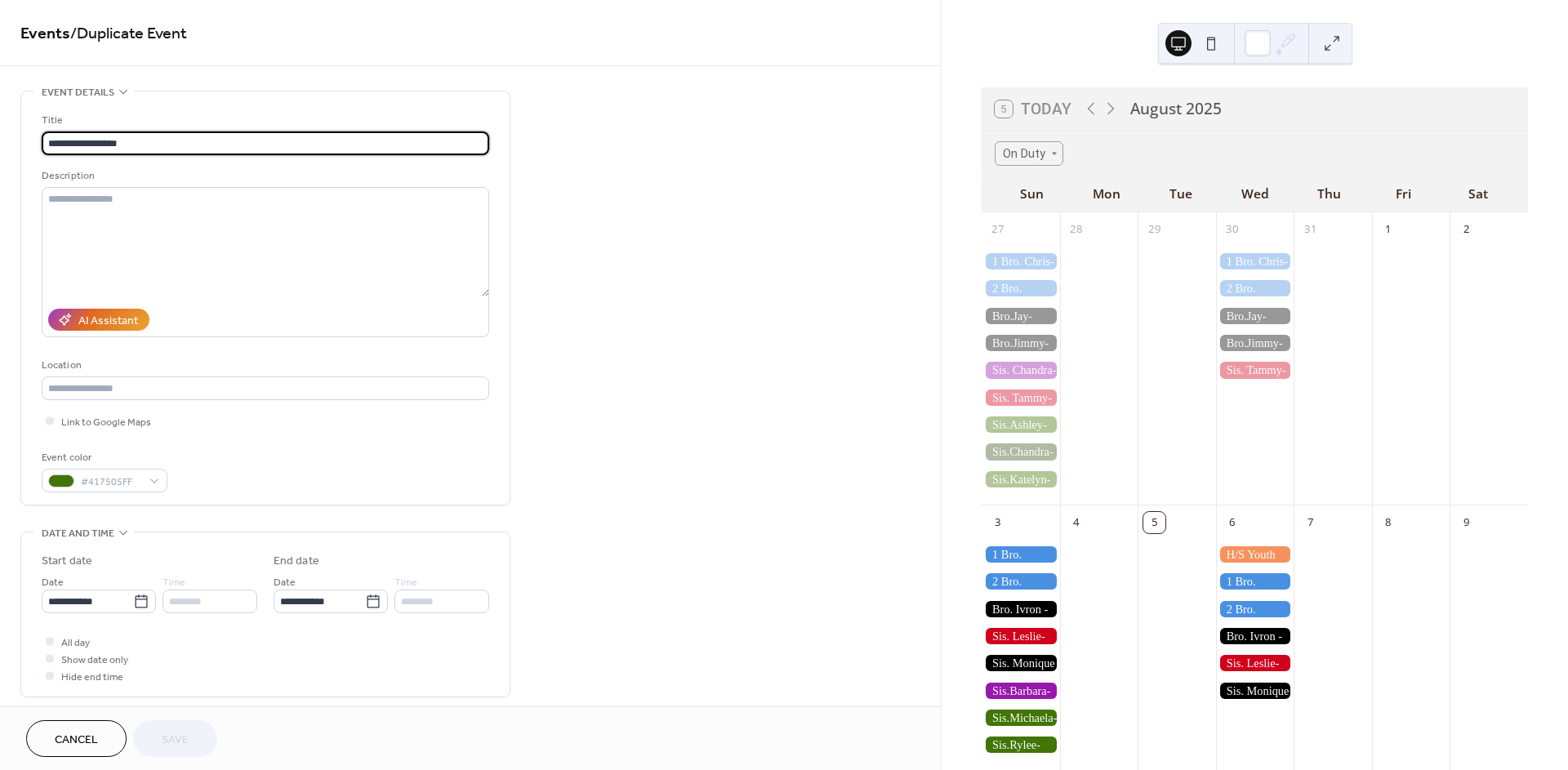 click on "**********" at bounding box center (265, 143) 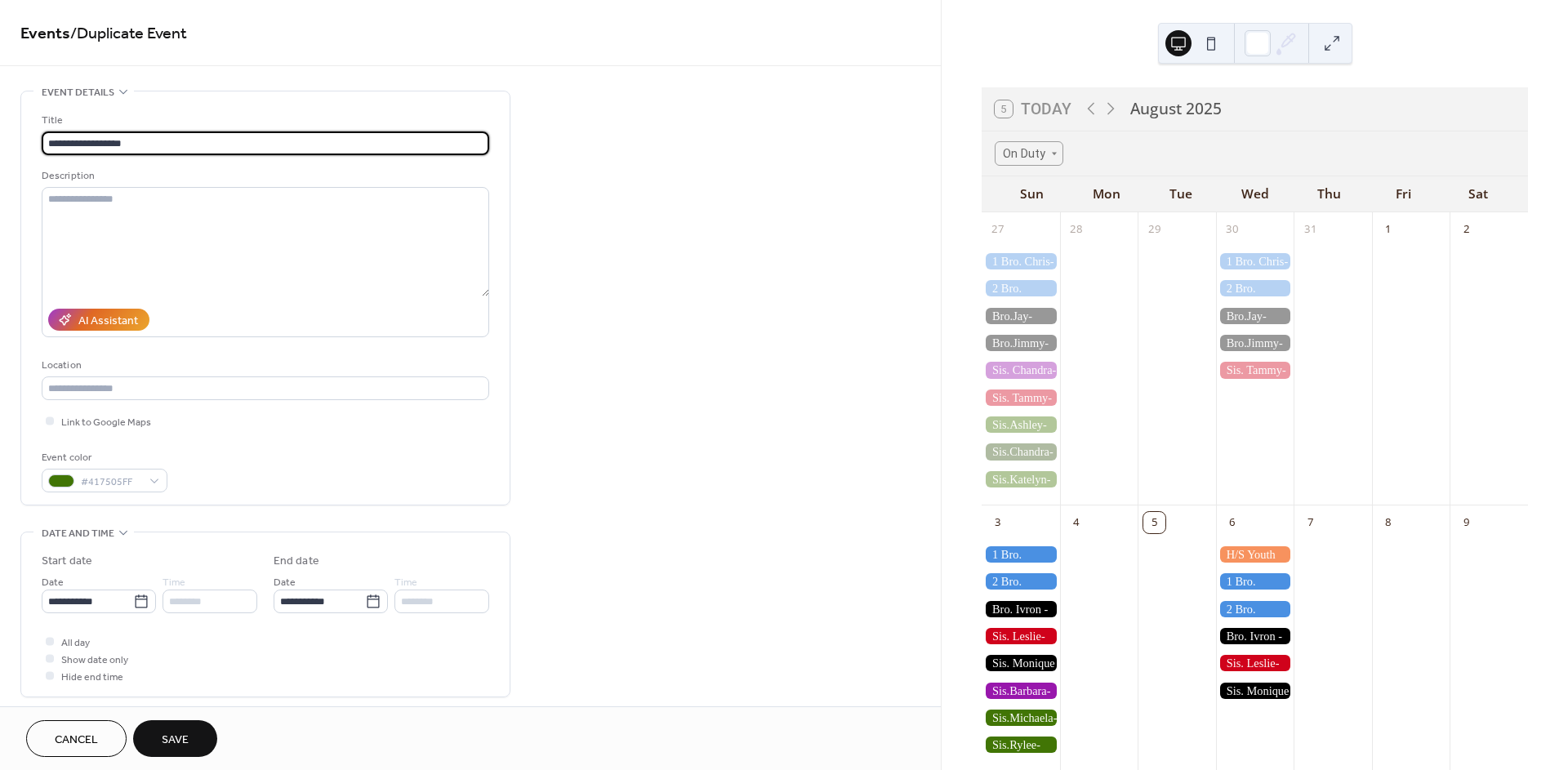 type on "**********" 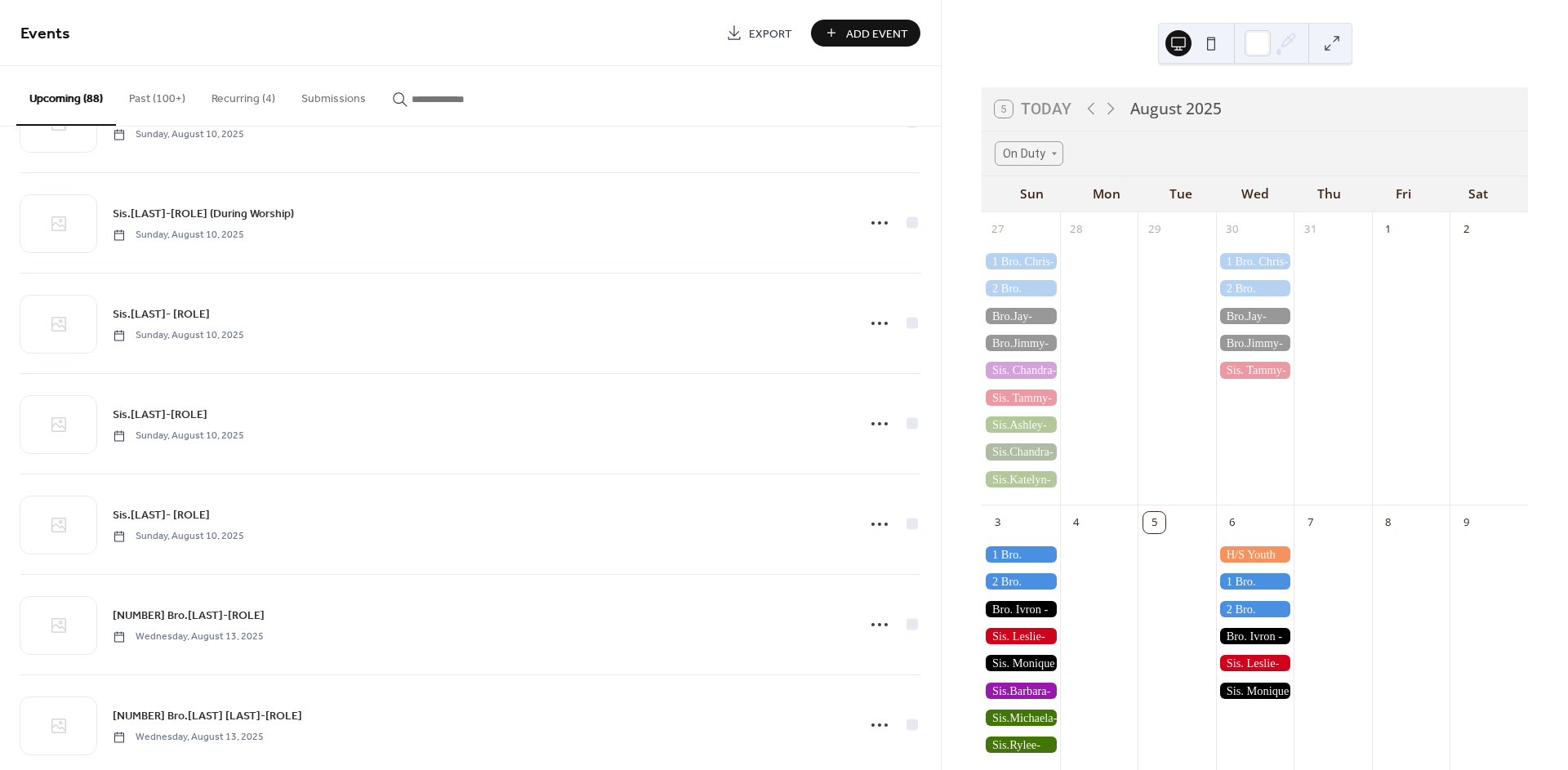 scroll, scrollTop: 998, scrollLeft: 0, axis: vertical 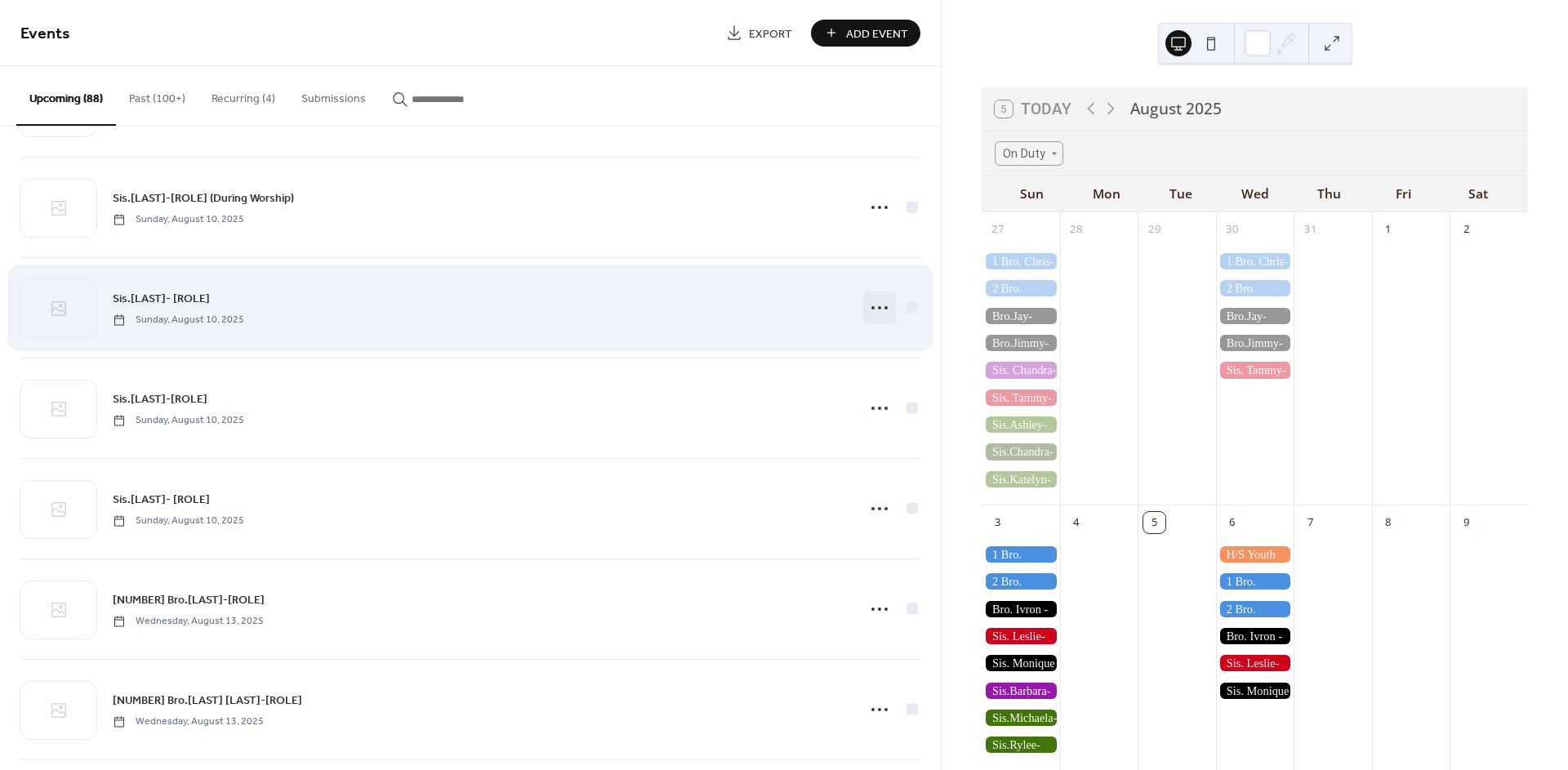click 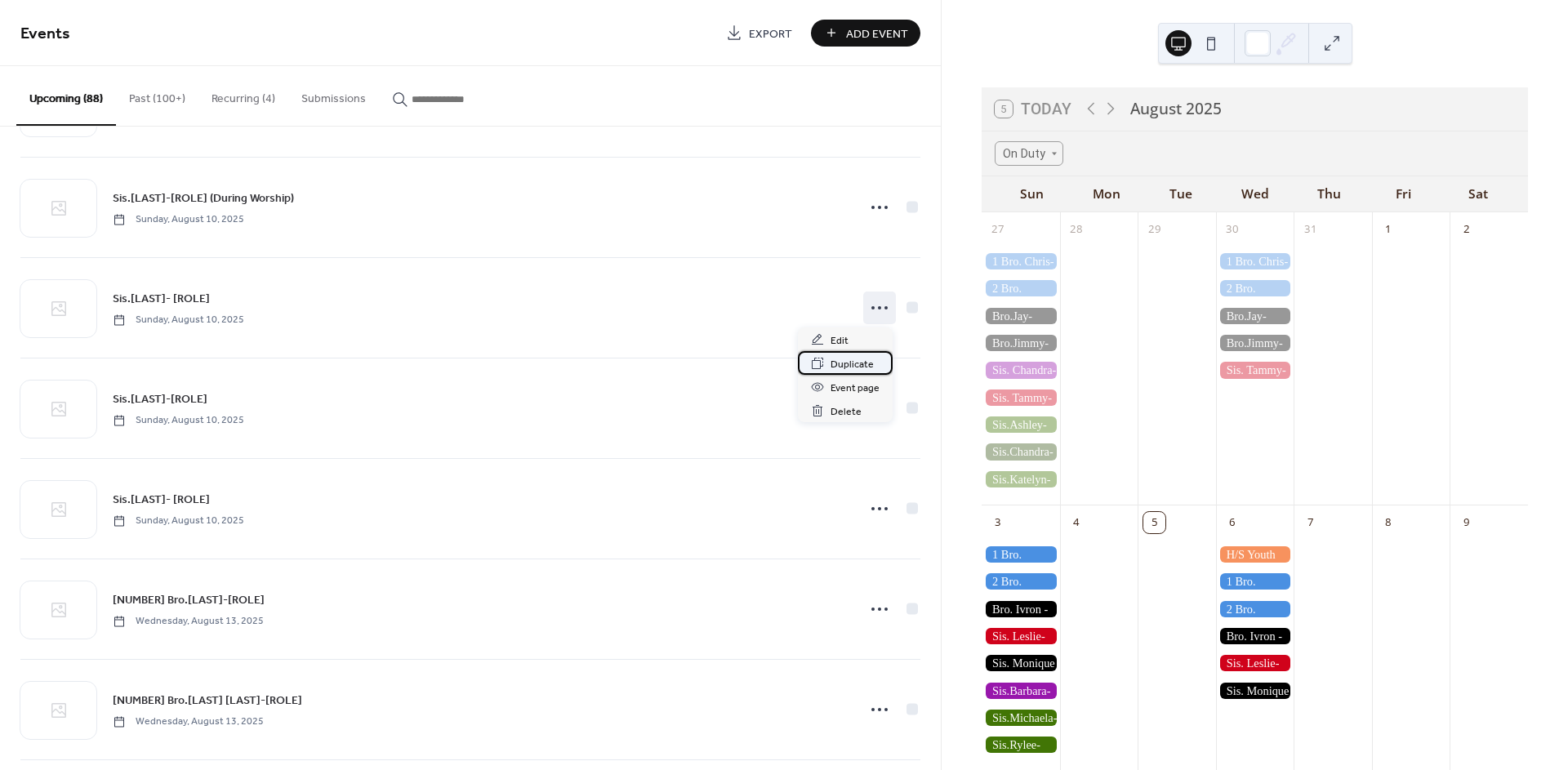 click on "Duplicate" at bounding box center (852, 364) 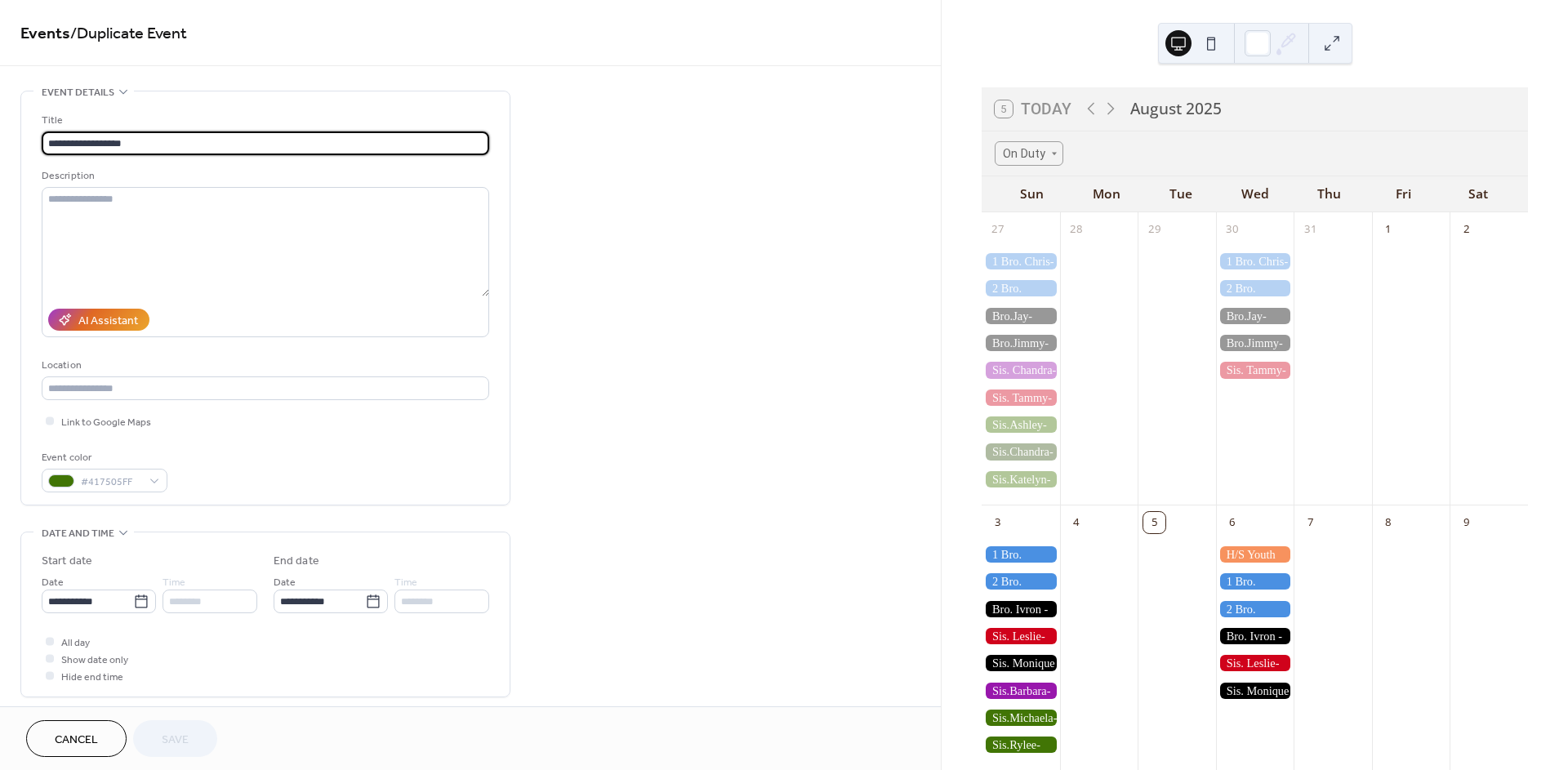click on "**********" at bounding box center [265, 143] 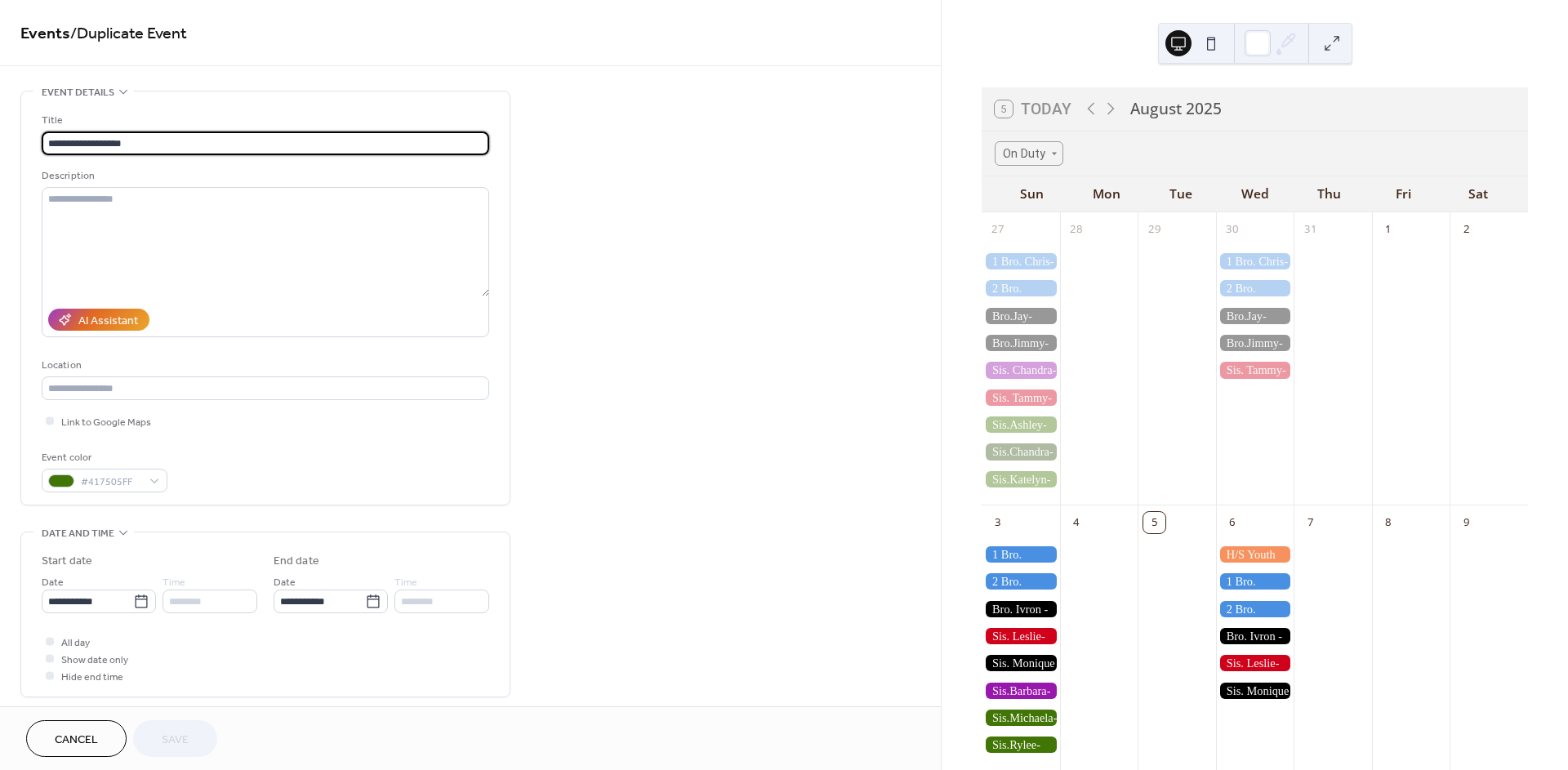 drag, startPoint x: 86, startPoint y: 140, endPoint x: 65, endPoint y: 139, distance: 21.023796 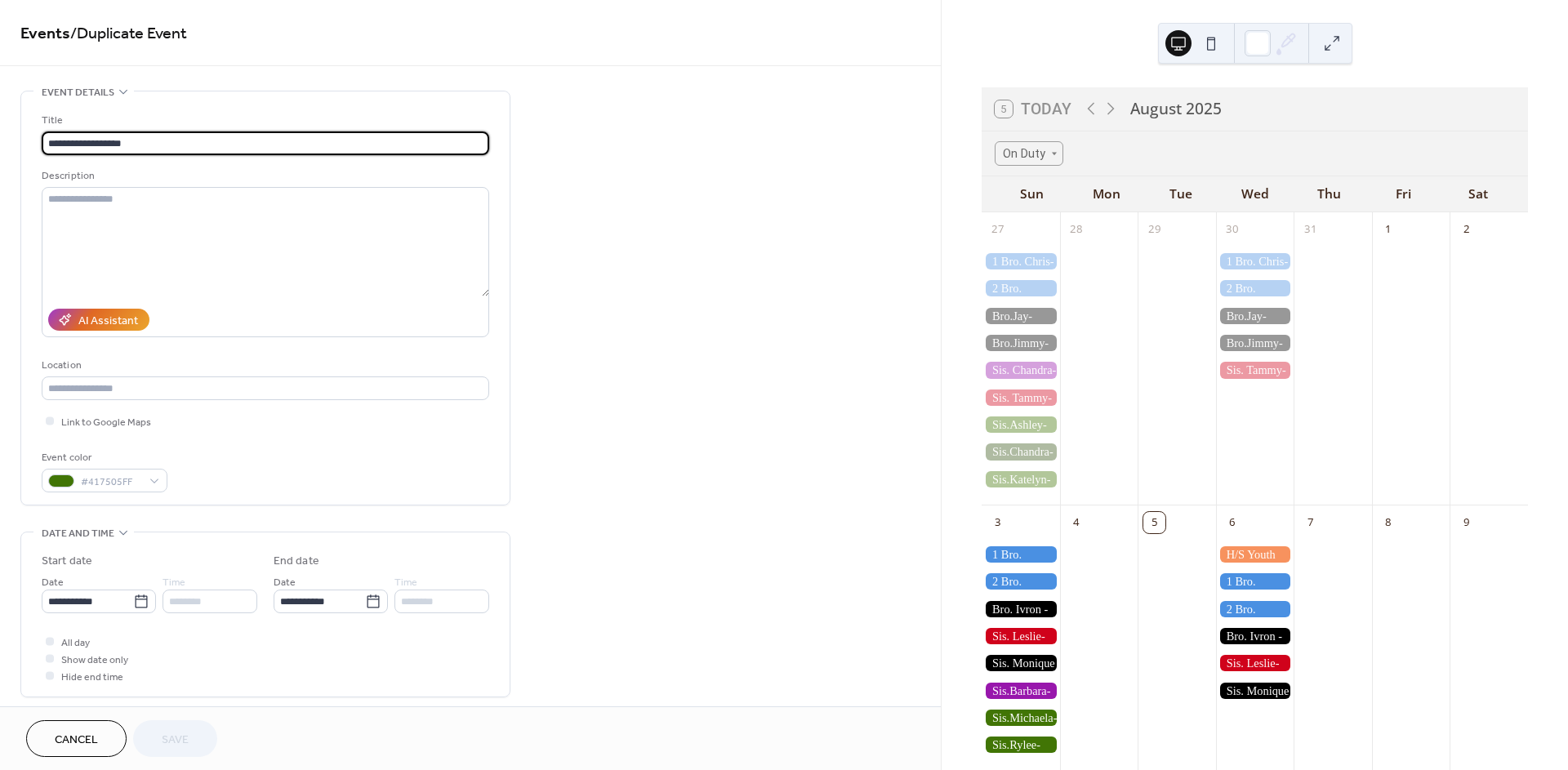 click on "**********" at bounding box center (265, 143) 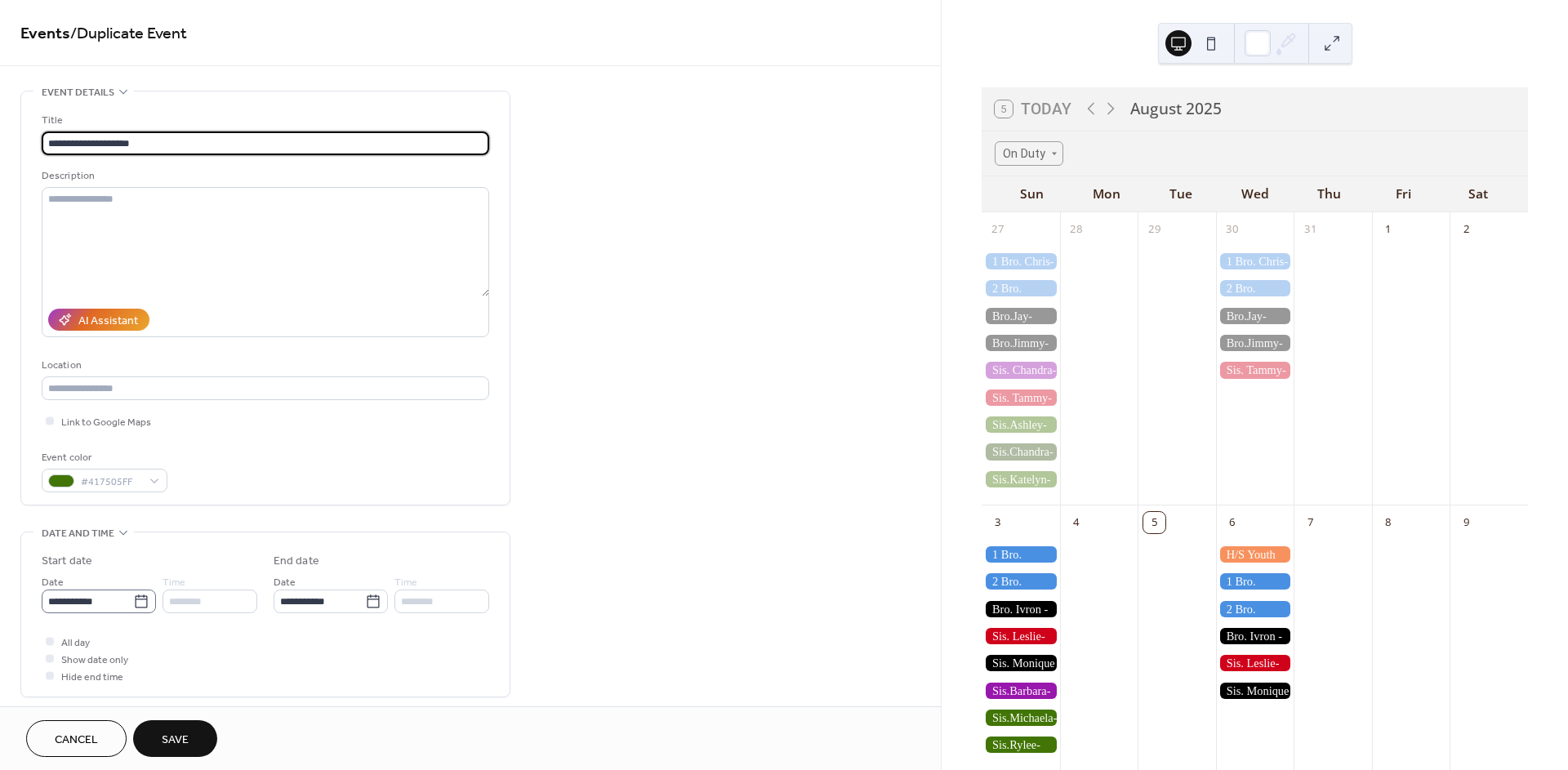 type on "**********" 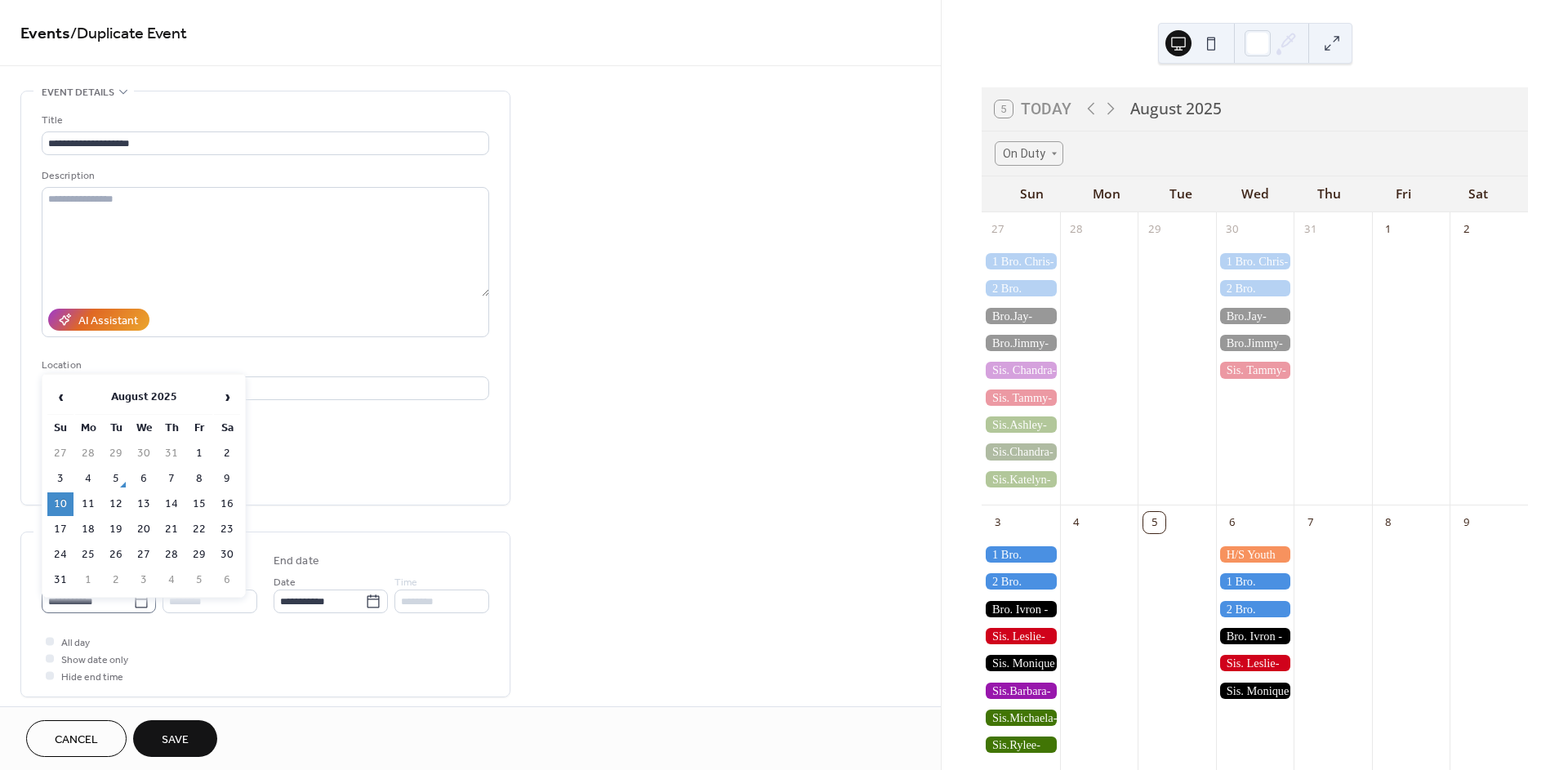 click 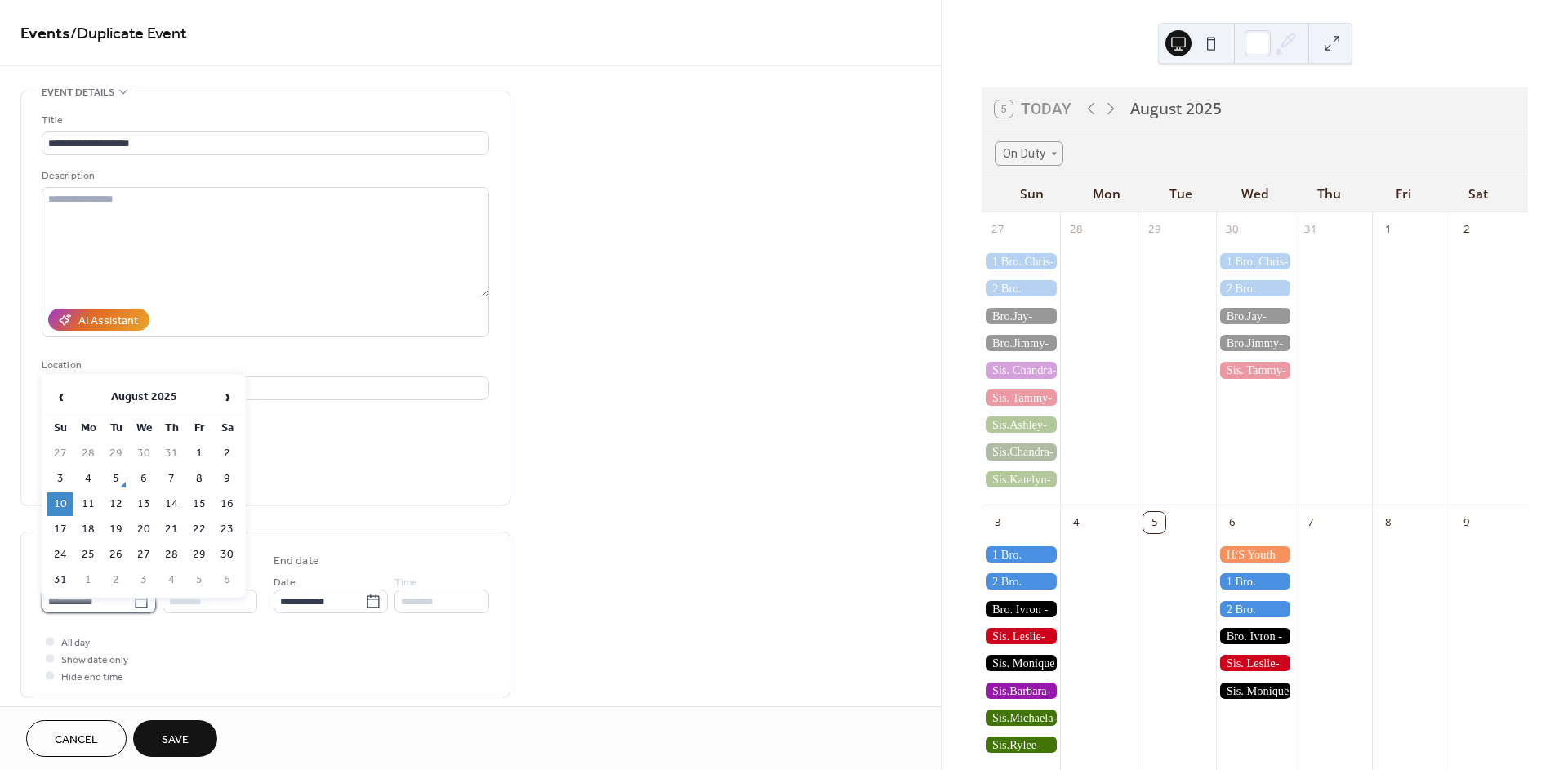click on "**********" at bounding box center [87, 601] 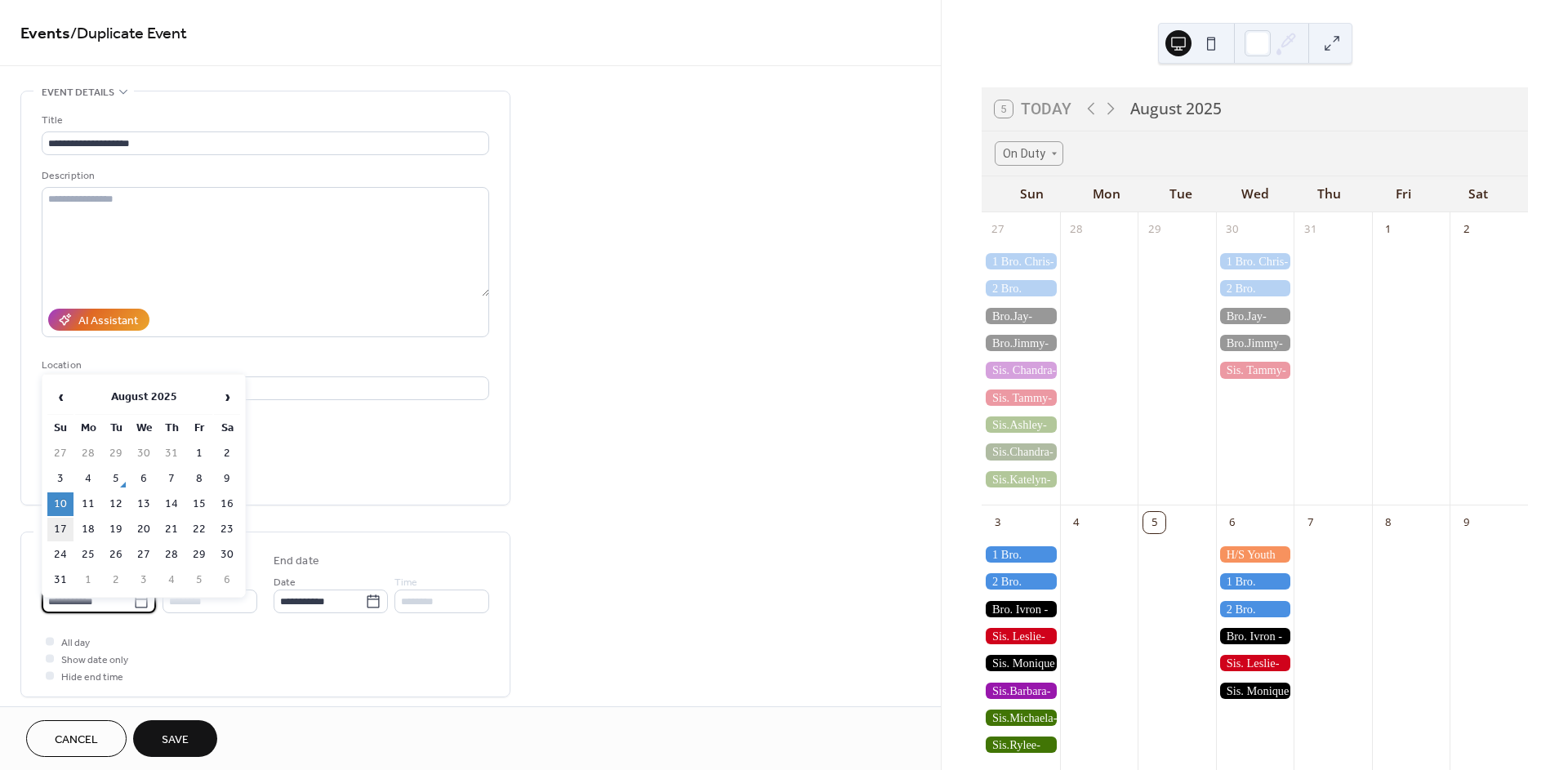 click on "17" at bounding box center [60, 529] 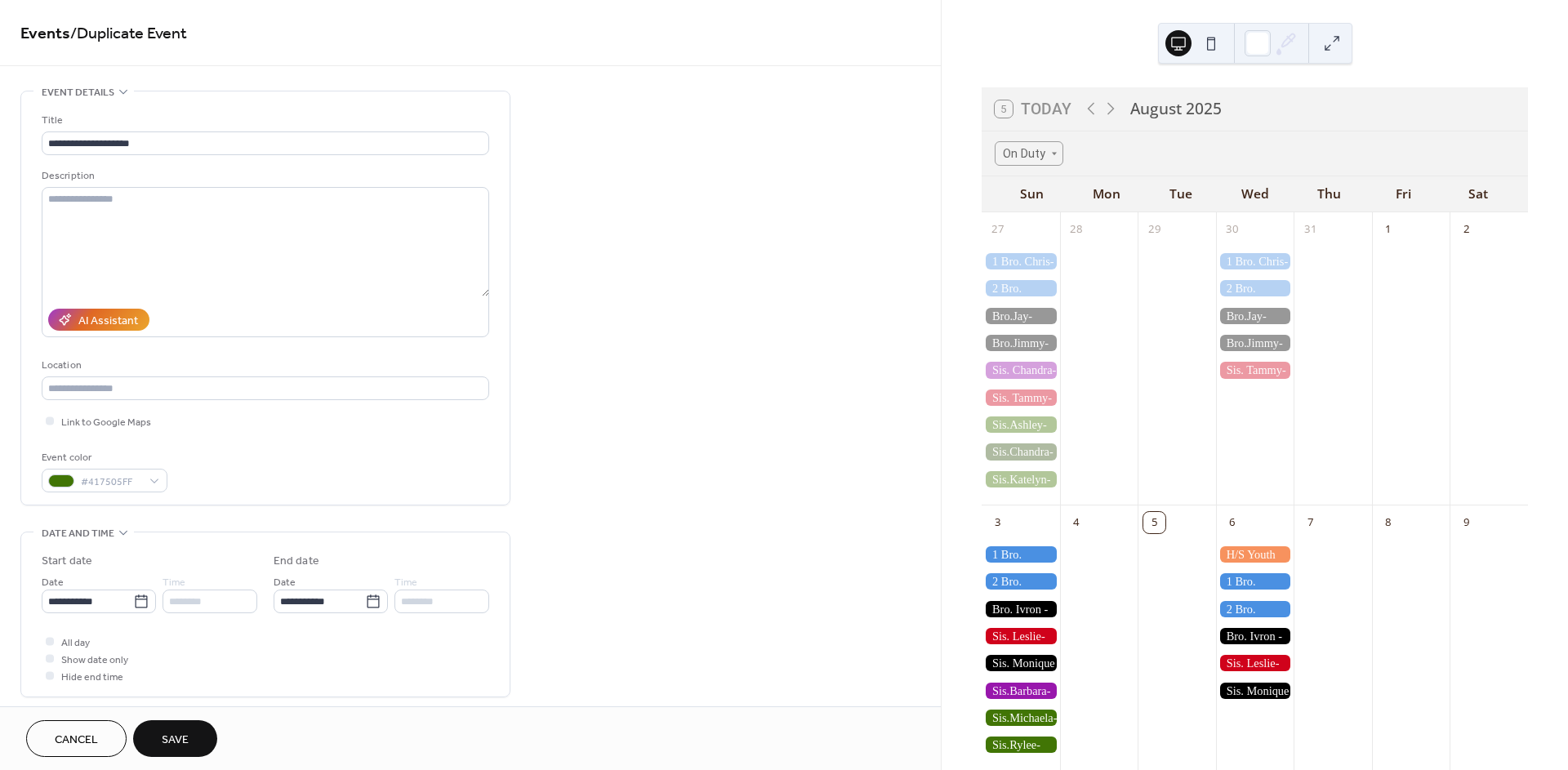 click on "Save" at bounding box center (175, 740) 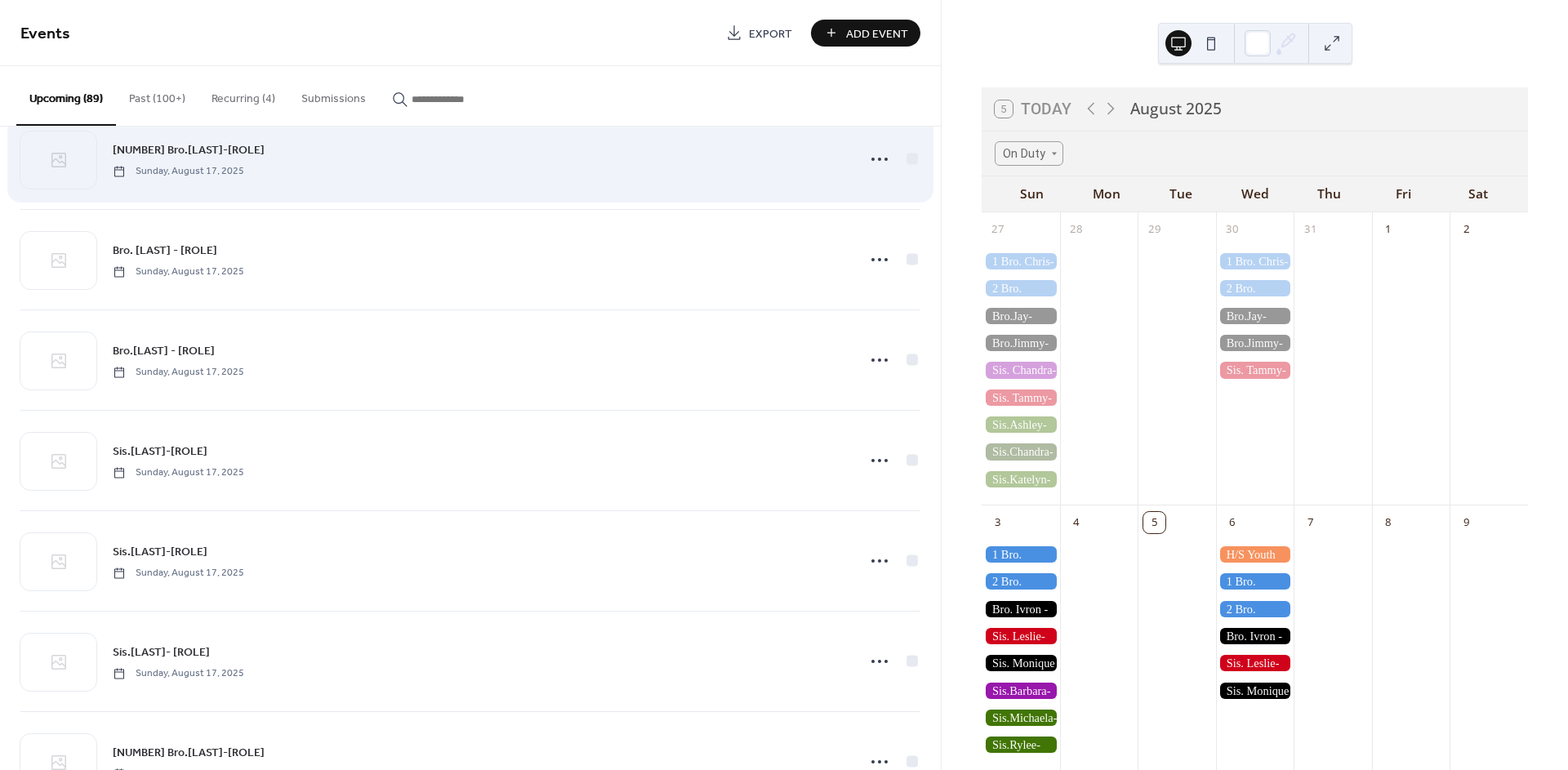 scroll, scrollTop: 2419, scrollLeft: 0, axis: vertical 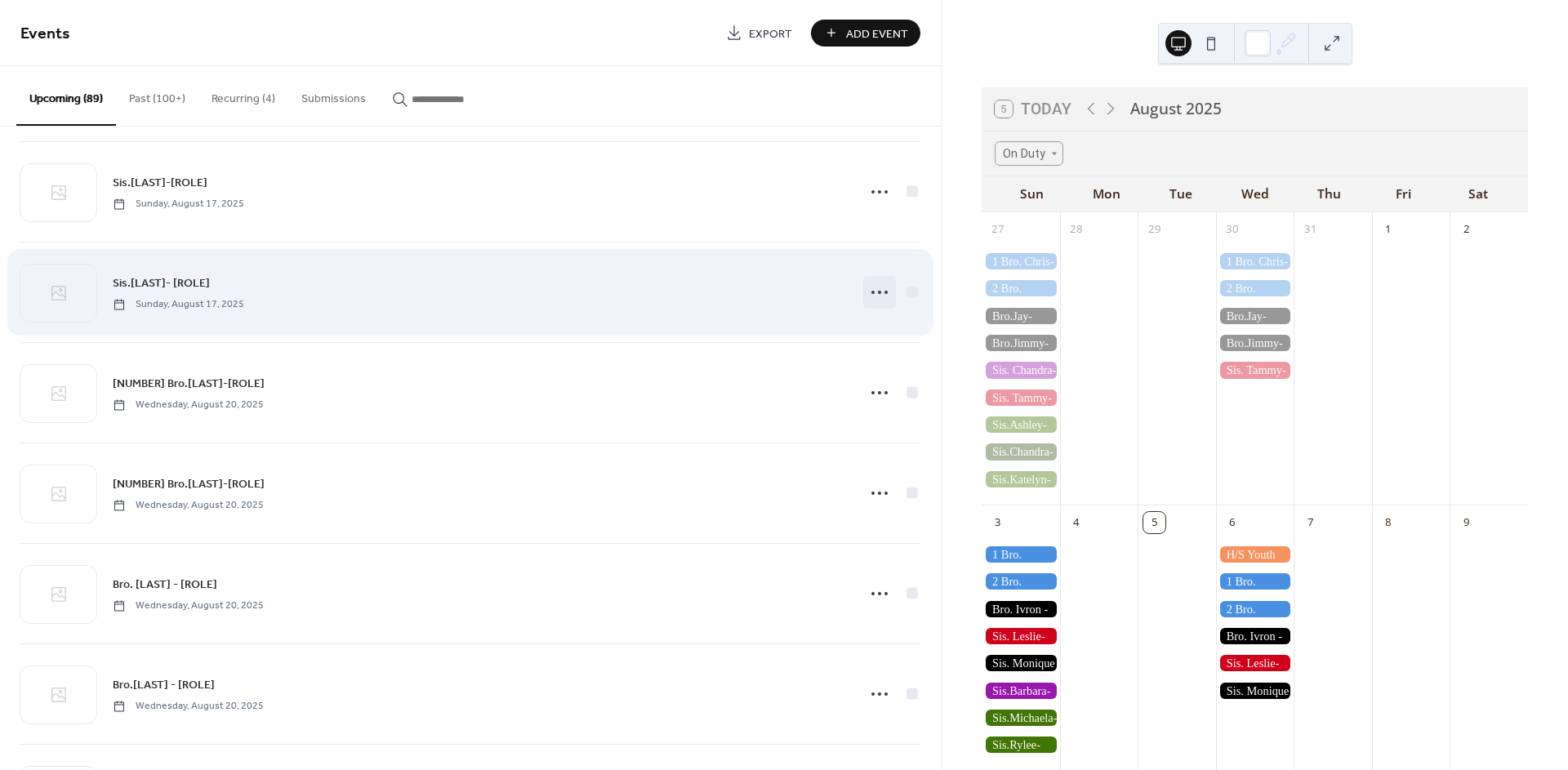 click 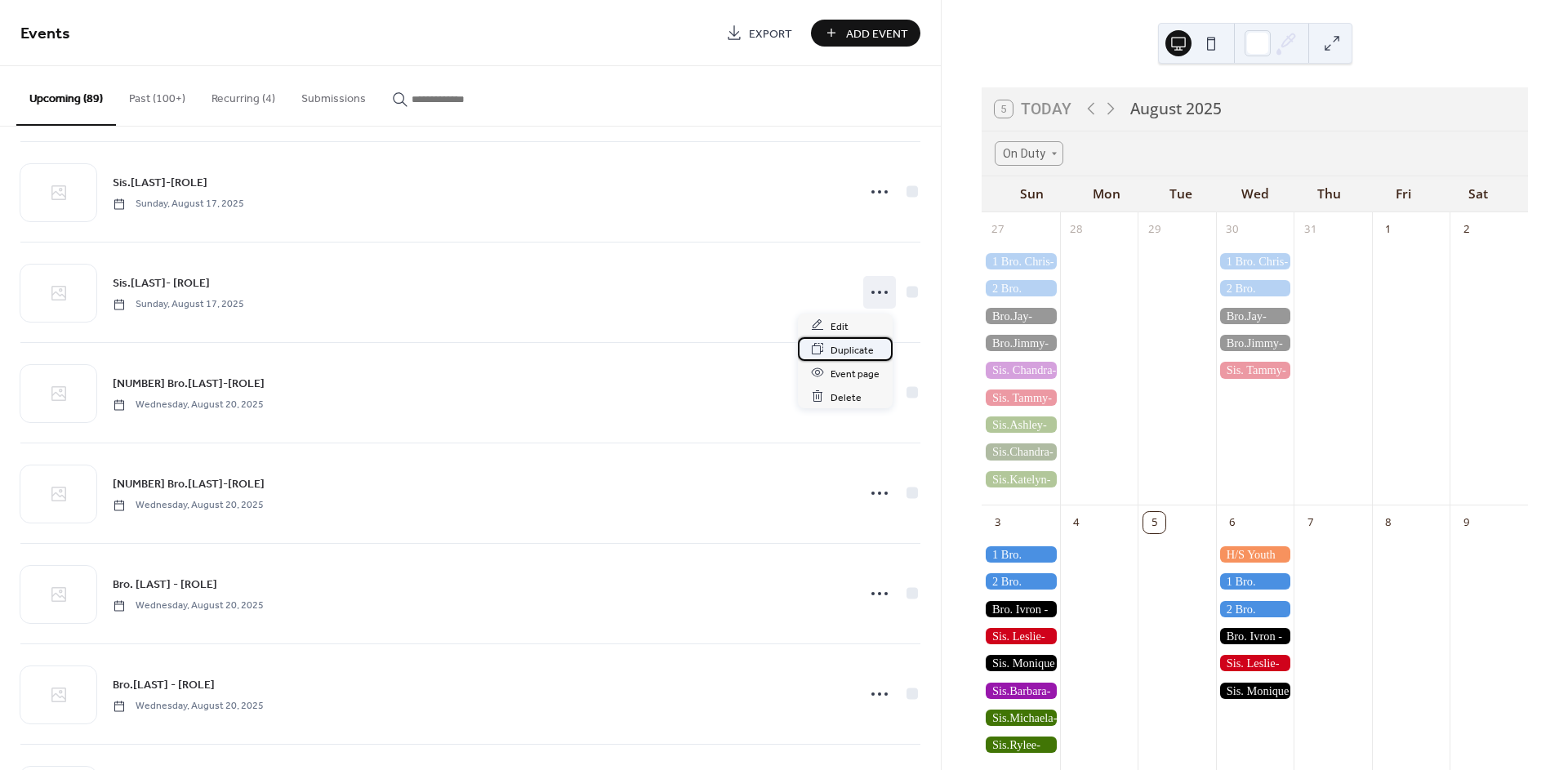 click on "Duplicate" at bounding box center [852, 349] 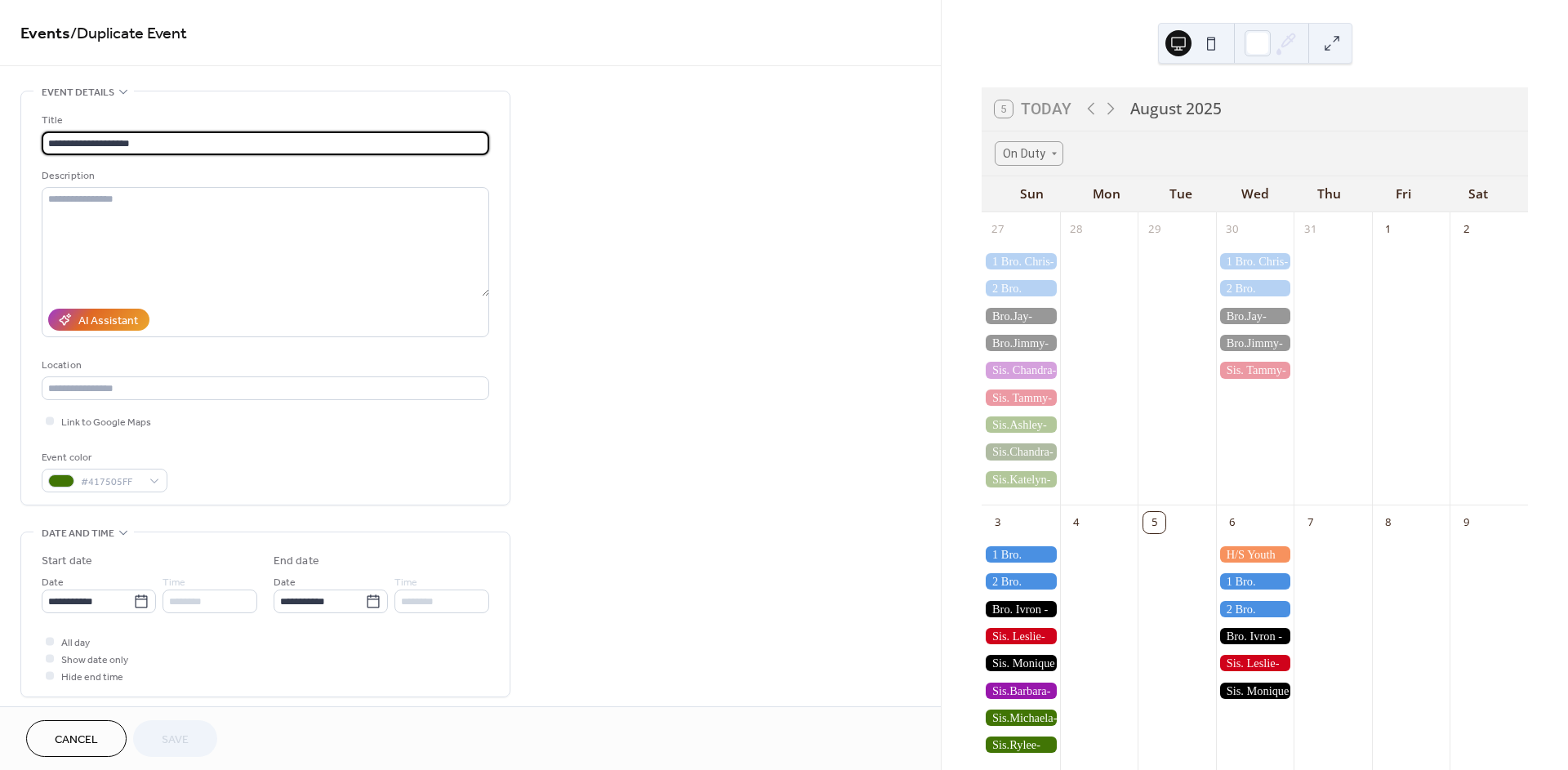 drag, startPoint x: 97, startPoint y: 145, endPoint x: 65, endPoint y: 140, distance: 32.388269 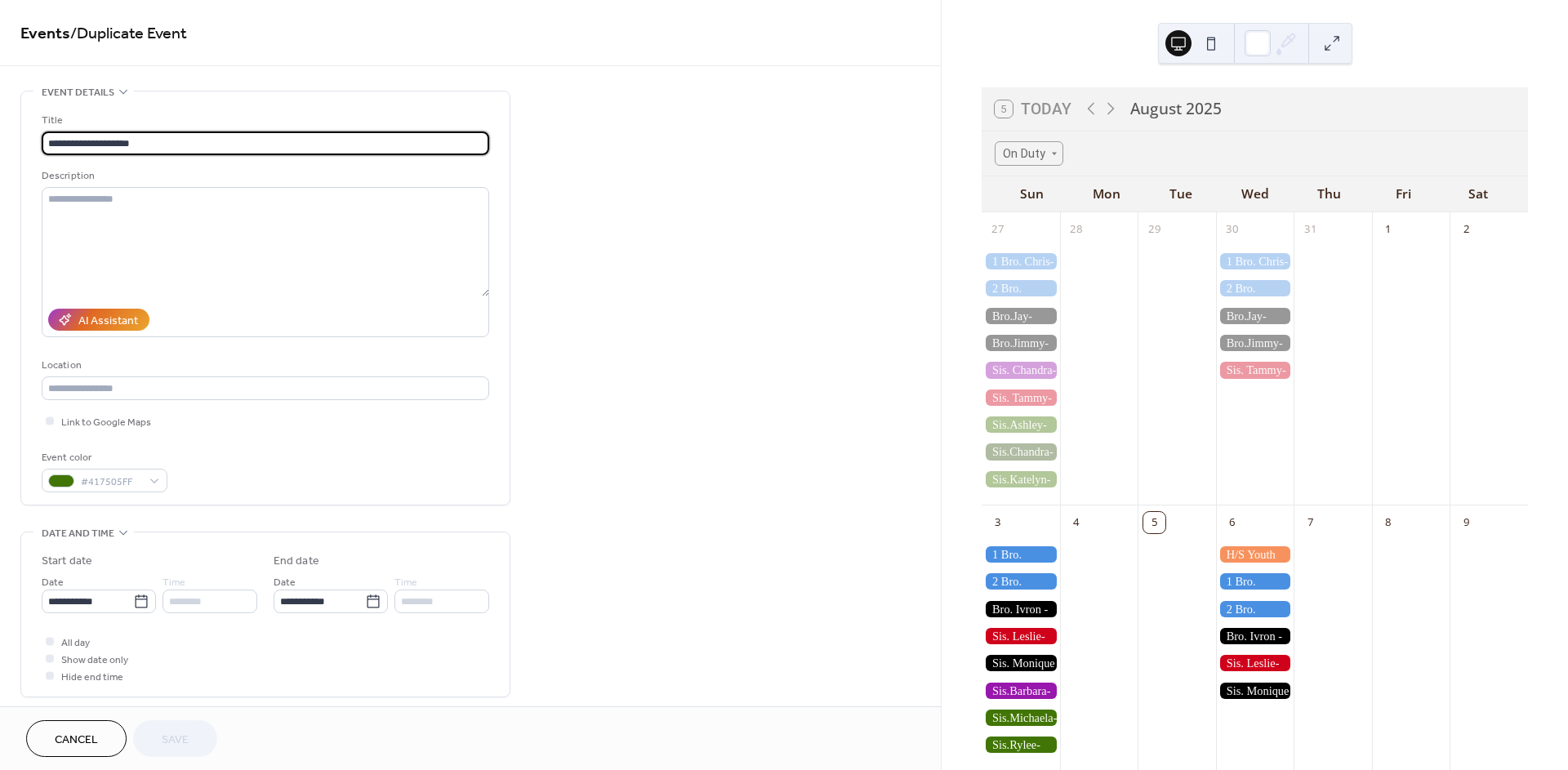 click on "**********" at bounding box center (265, 143) 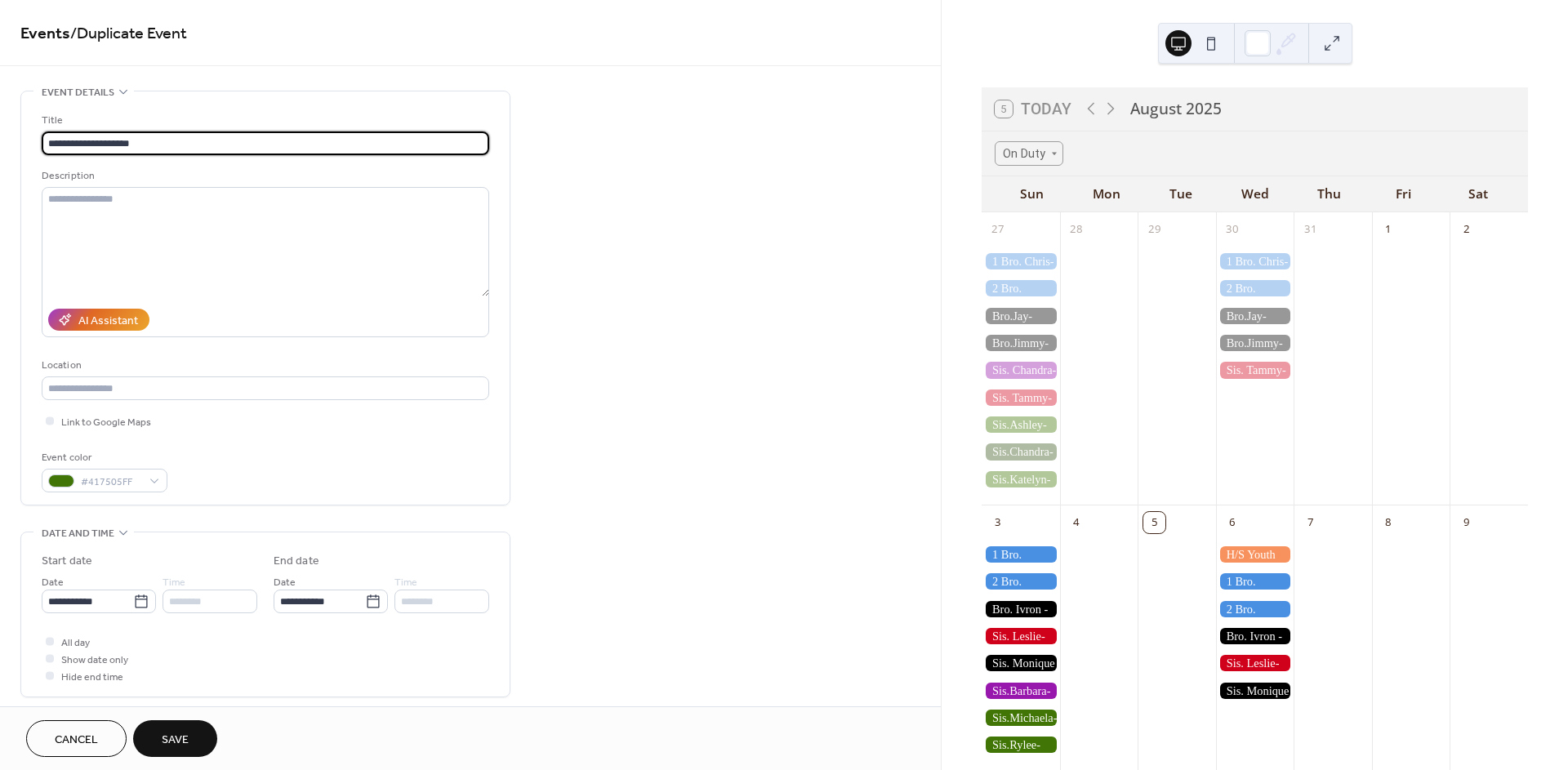 type on "**********" 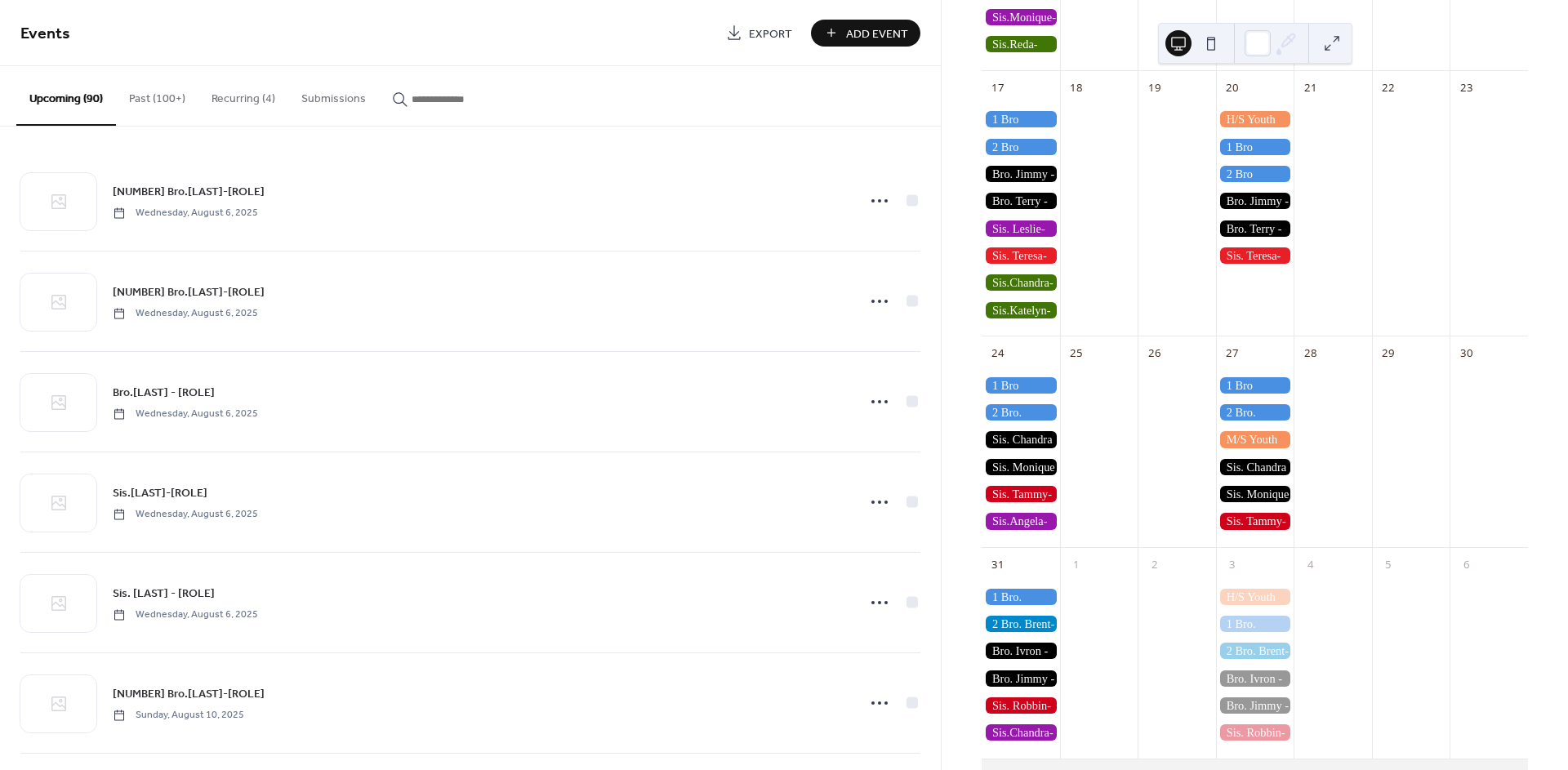 scroll, scrollTop: 998, scrollLeft: 0, axis: vertical 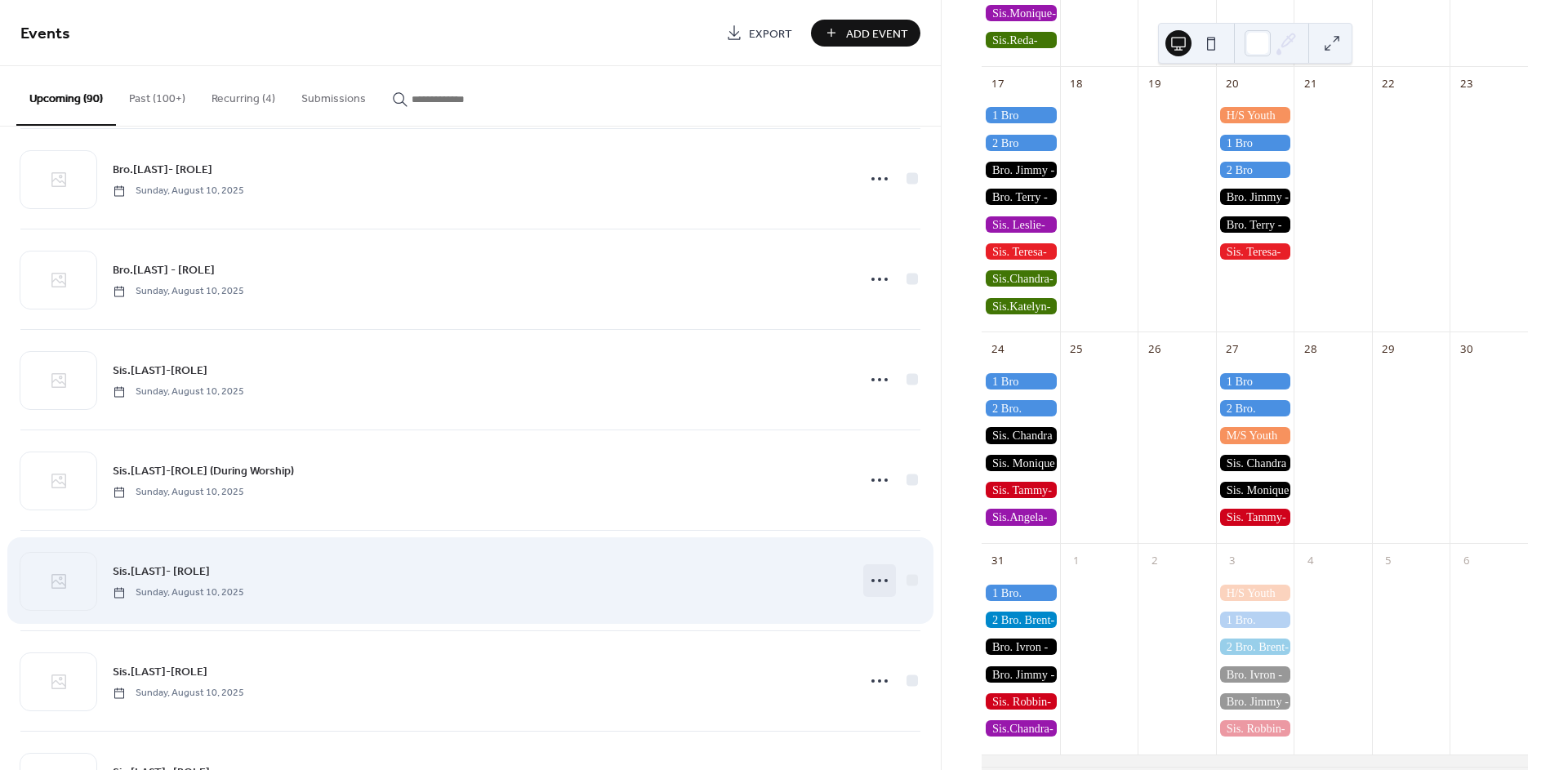 click 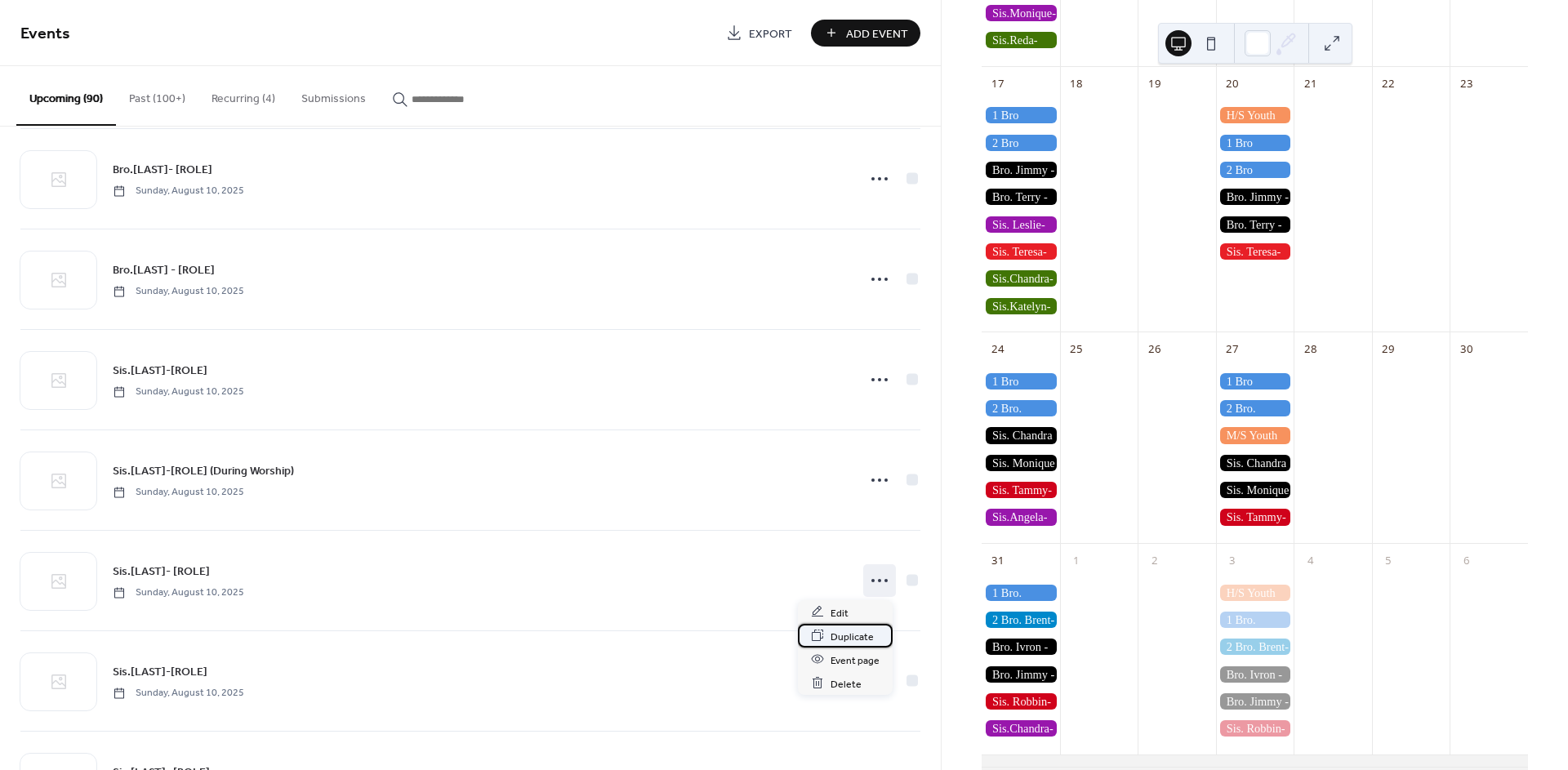 click on "Duplicate" at bounding box center (852, 636) 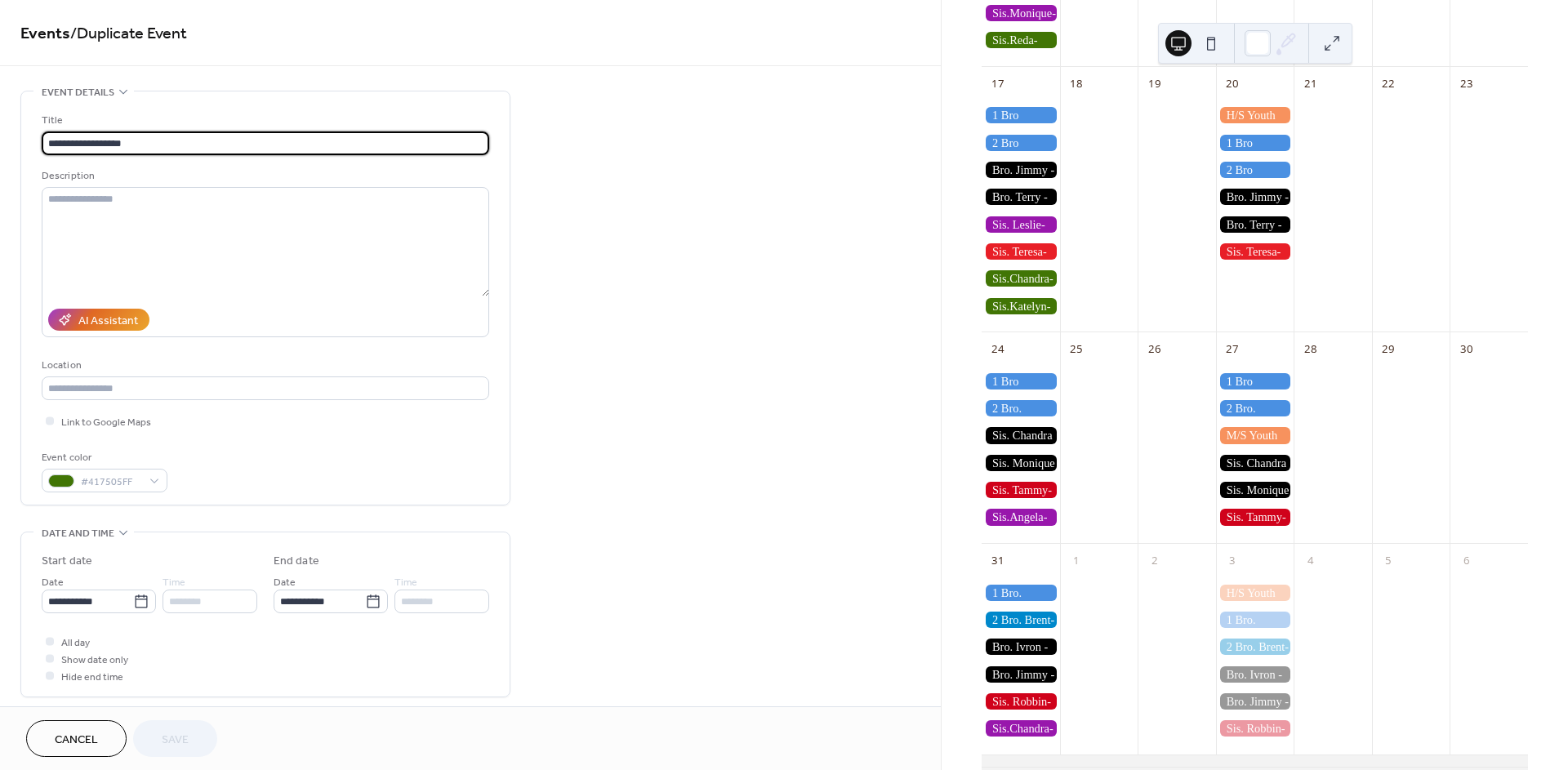 drag, startPoint x: 84, startPoint y: 143, endPoint x: 63, endPoint y: 136, distance: 22.135944 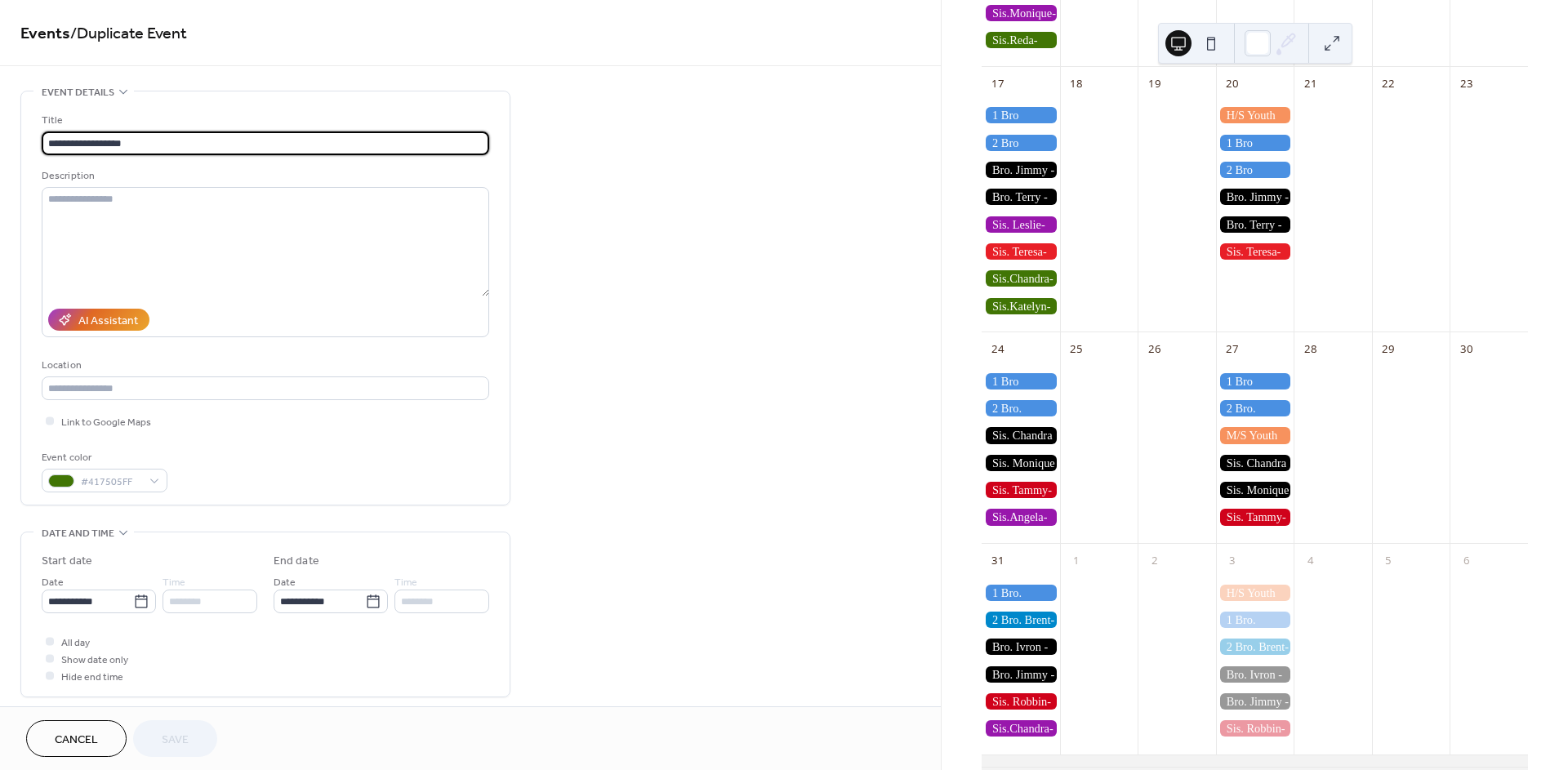 click on "**********" at bounding box center [265, 143] 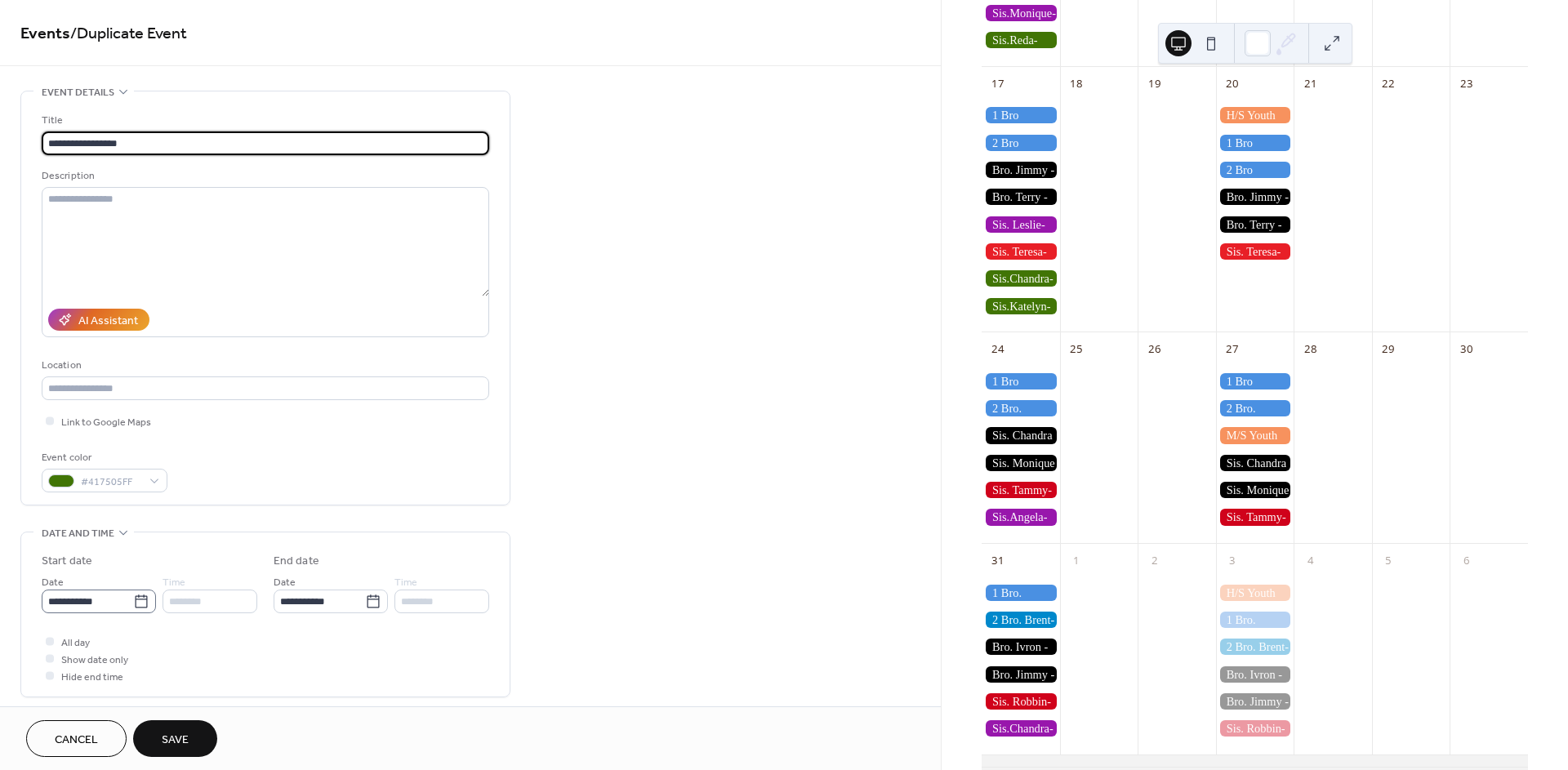 type on "**********" 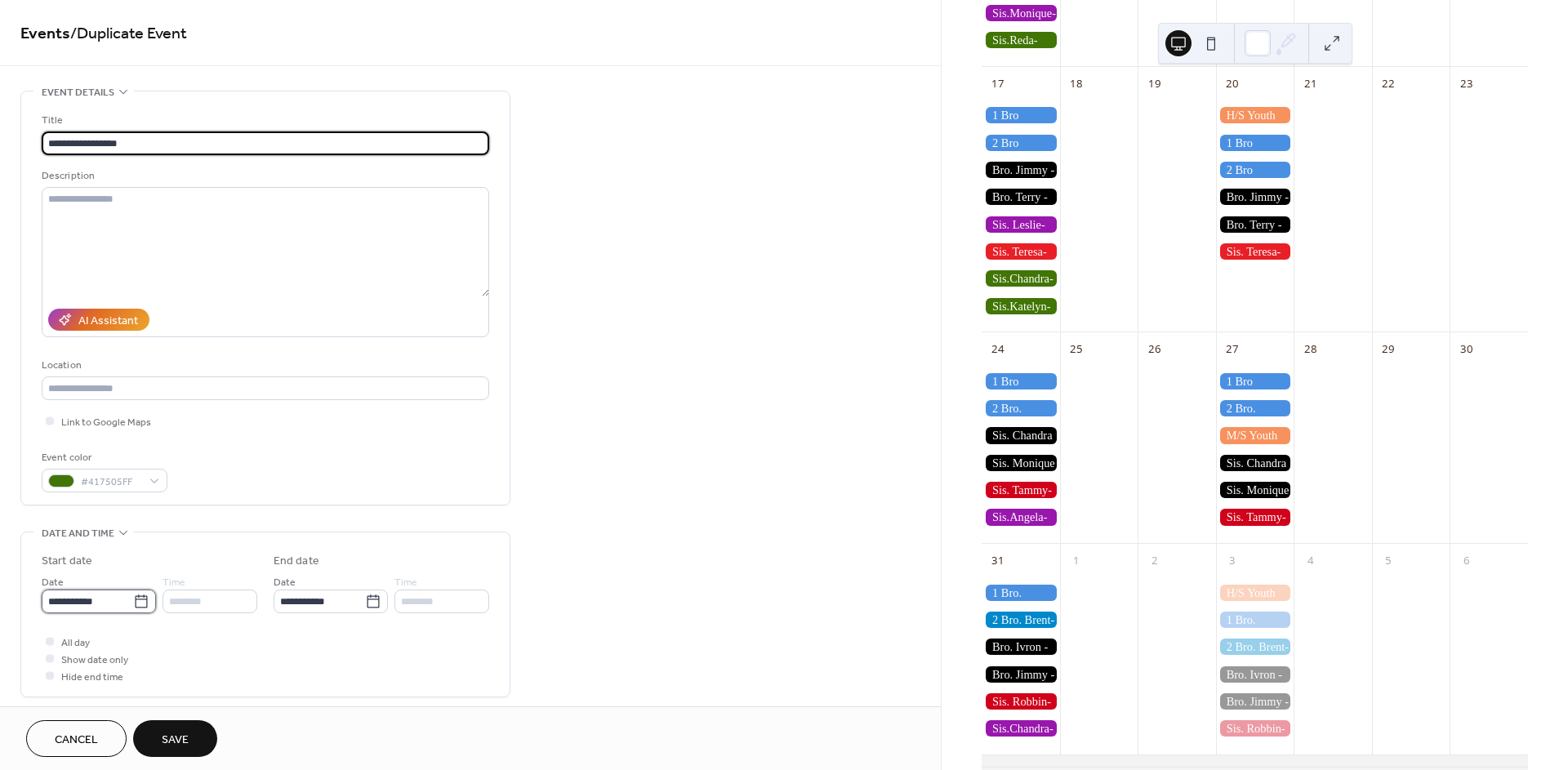 click on "**********" at bounding box center [87, 601] 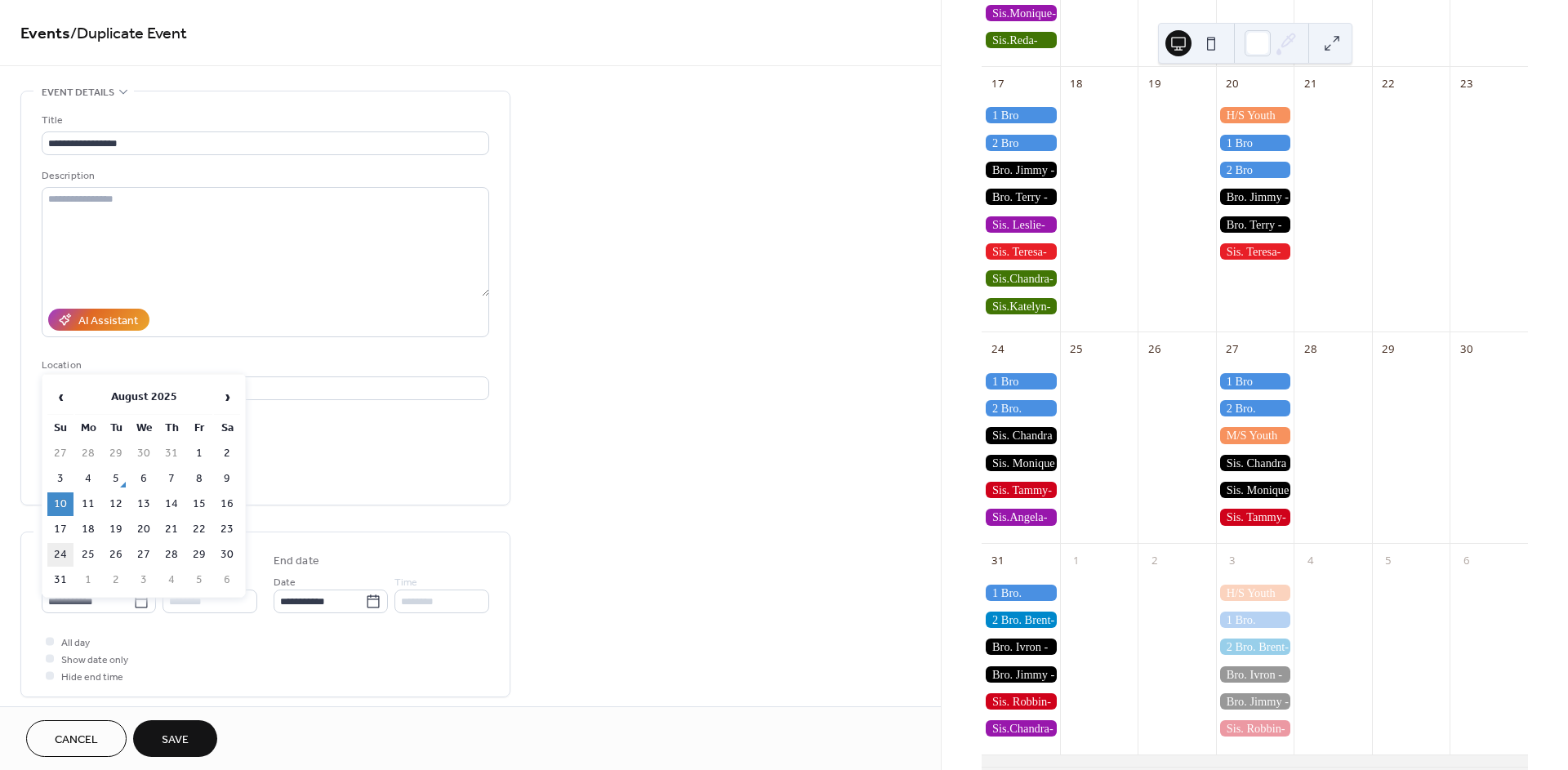 click on "24" at bounding box center (60, 554) 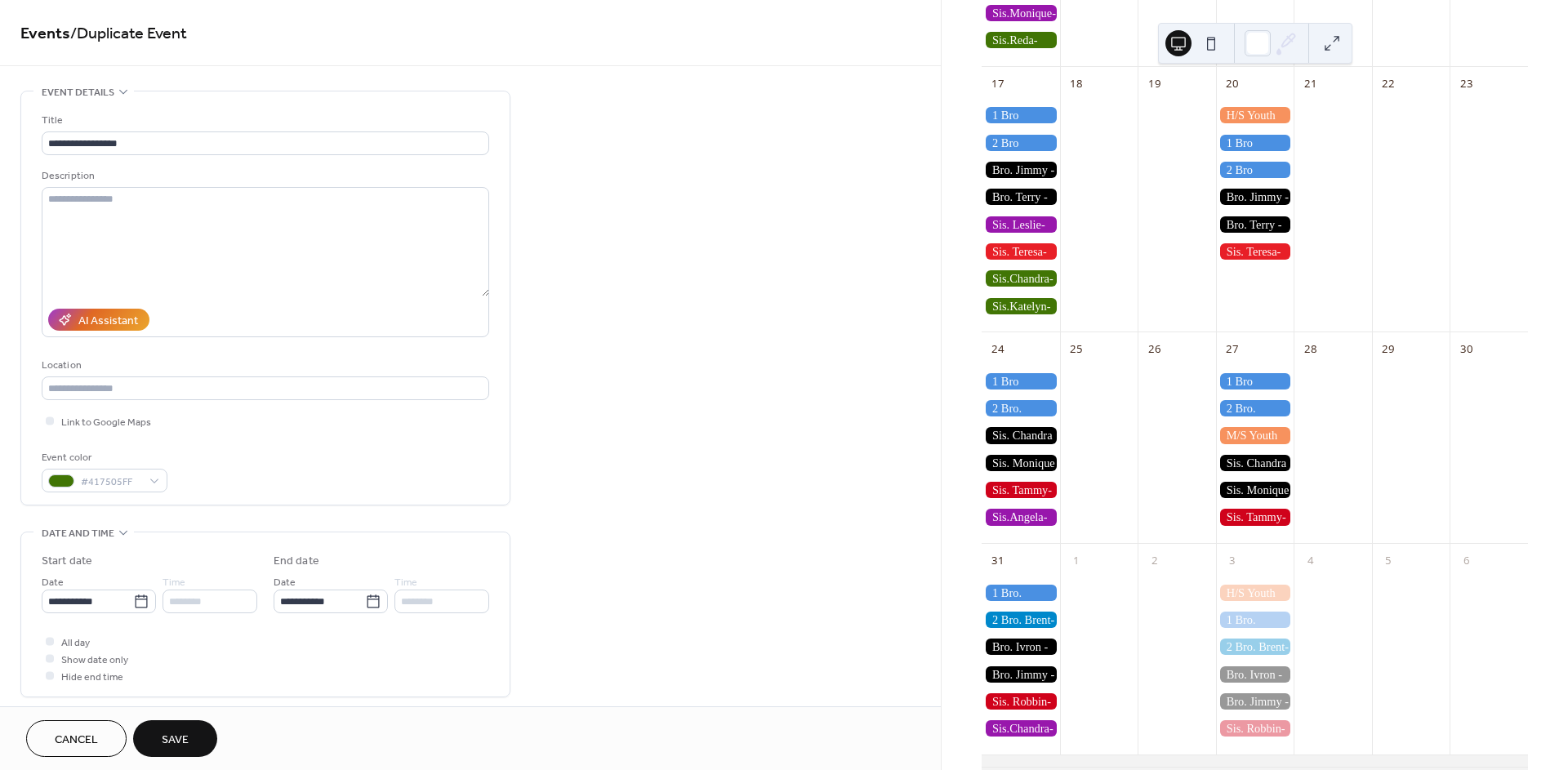 click on "Save" at bounding box center [175, 740] 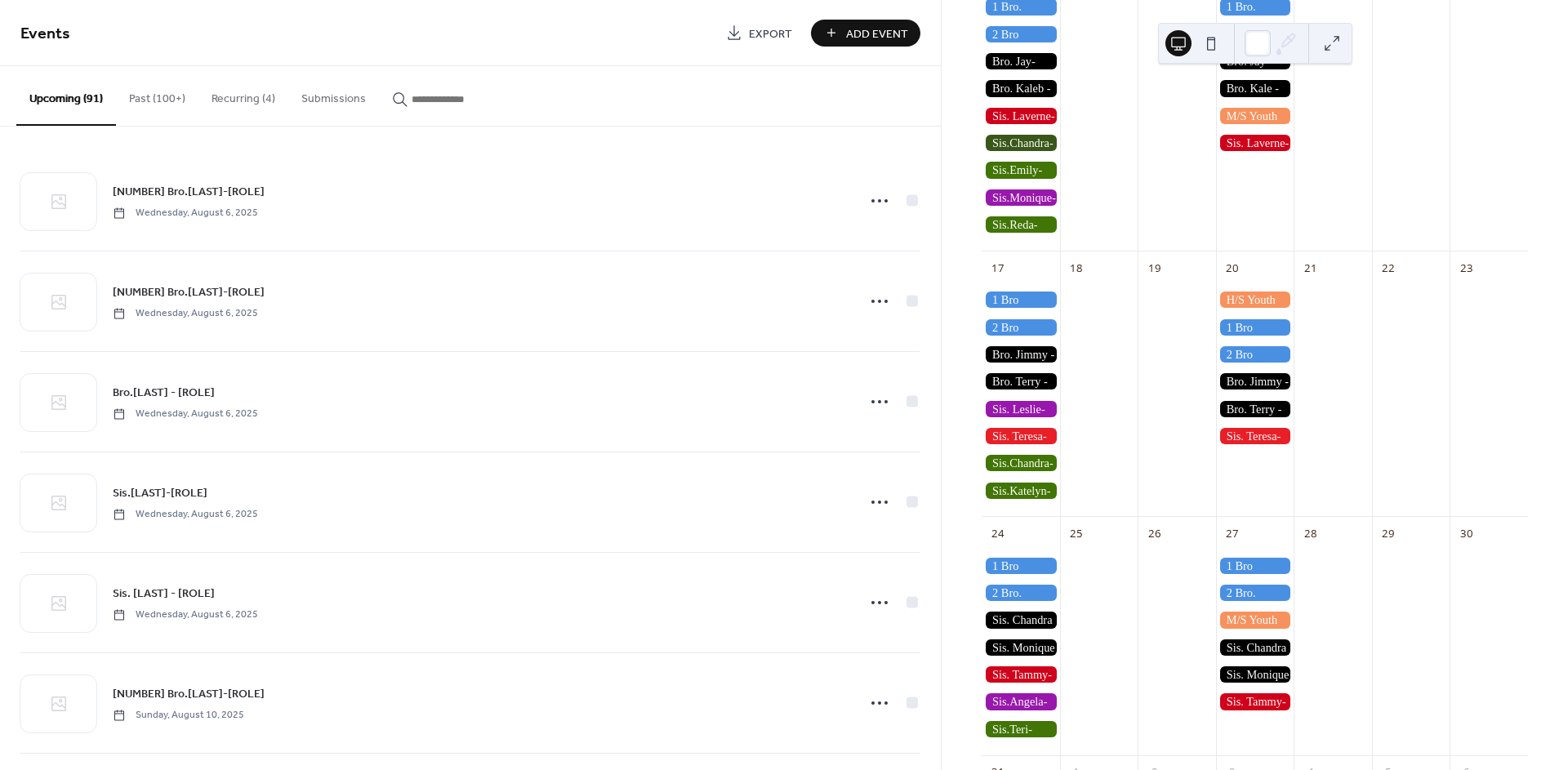 scroll, scrollTop: 817, scrollLeft: 0, axis: vertical 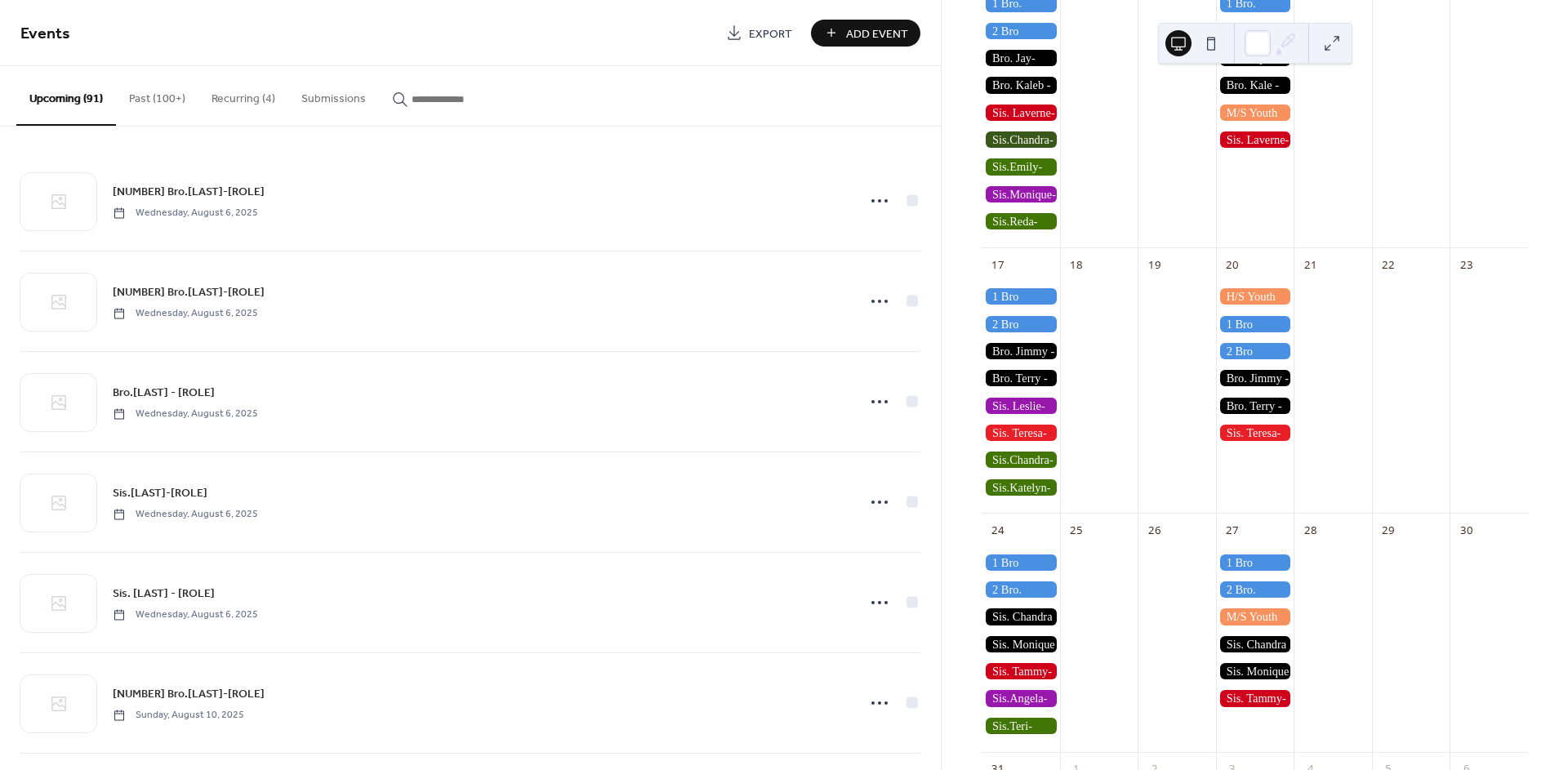 click at bounding box center [1021, 140] 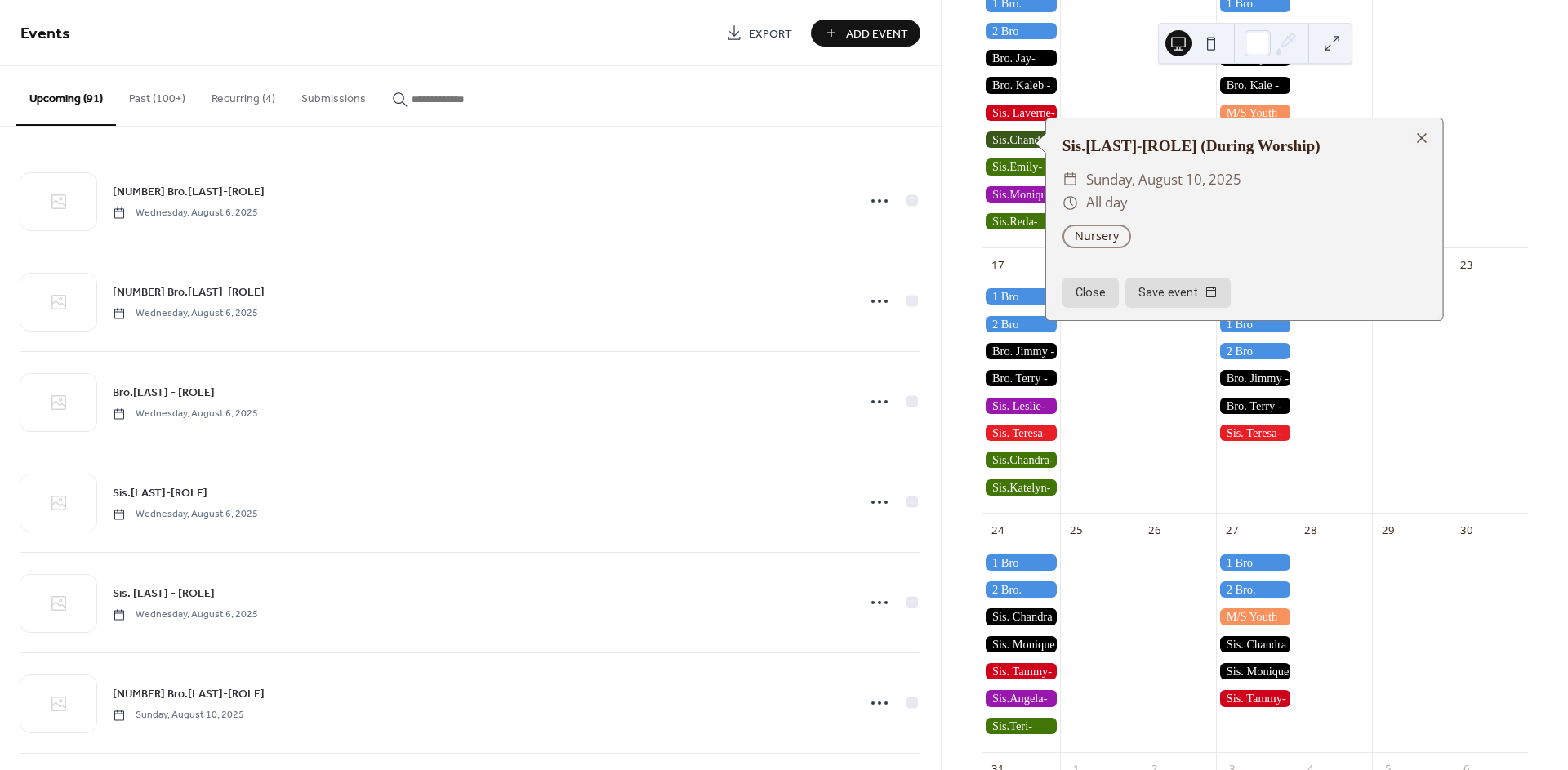 click at bounding box center [1021, 140] 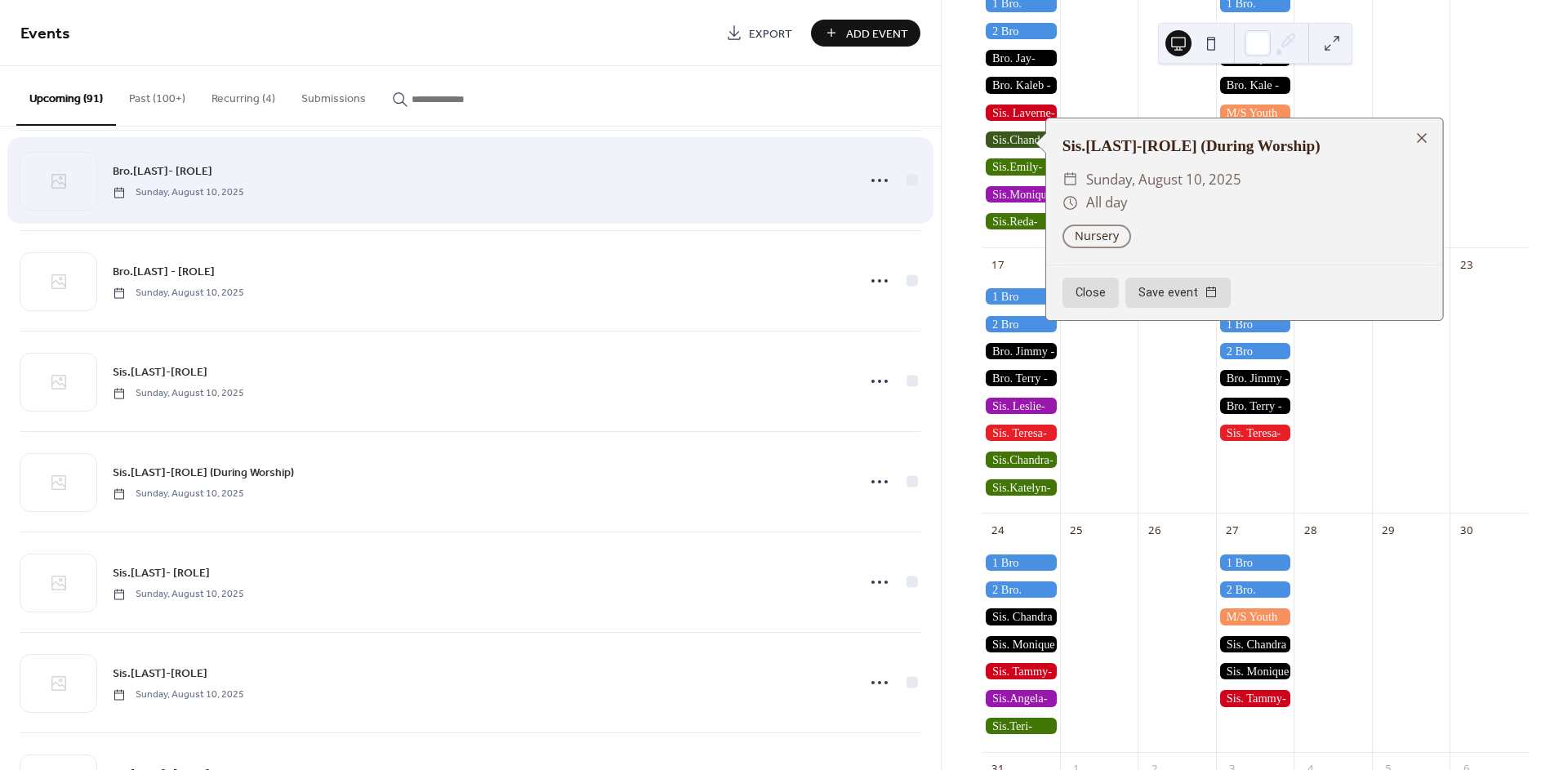 scroll, scrollTop: 725, scrollLeft: 0, axis: vertical 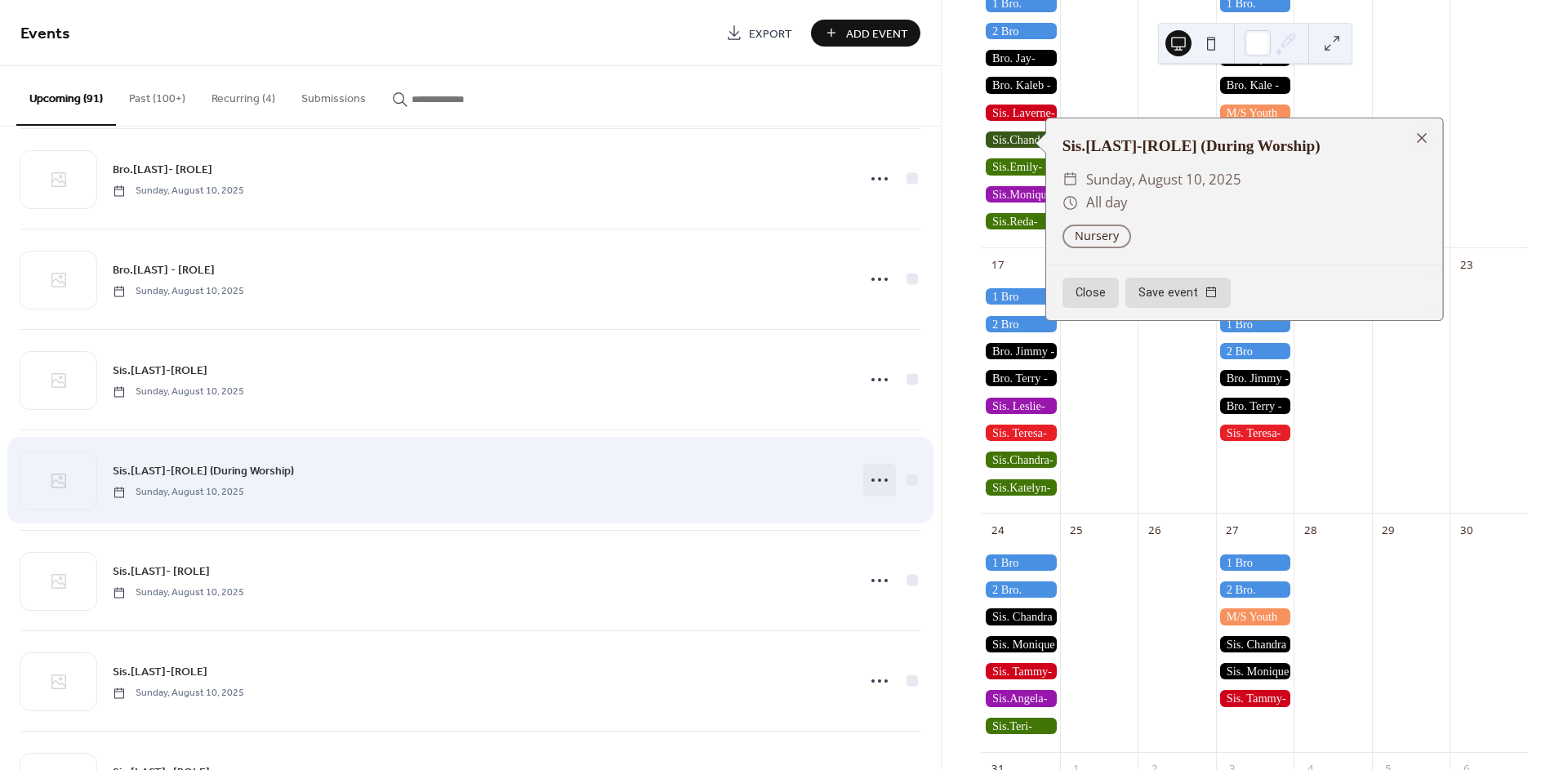 click 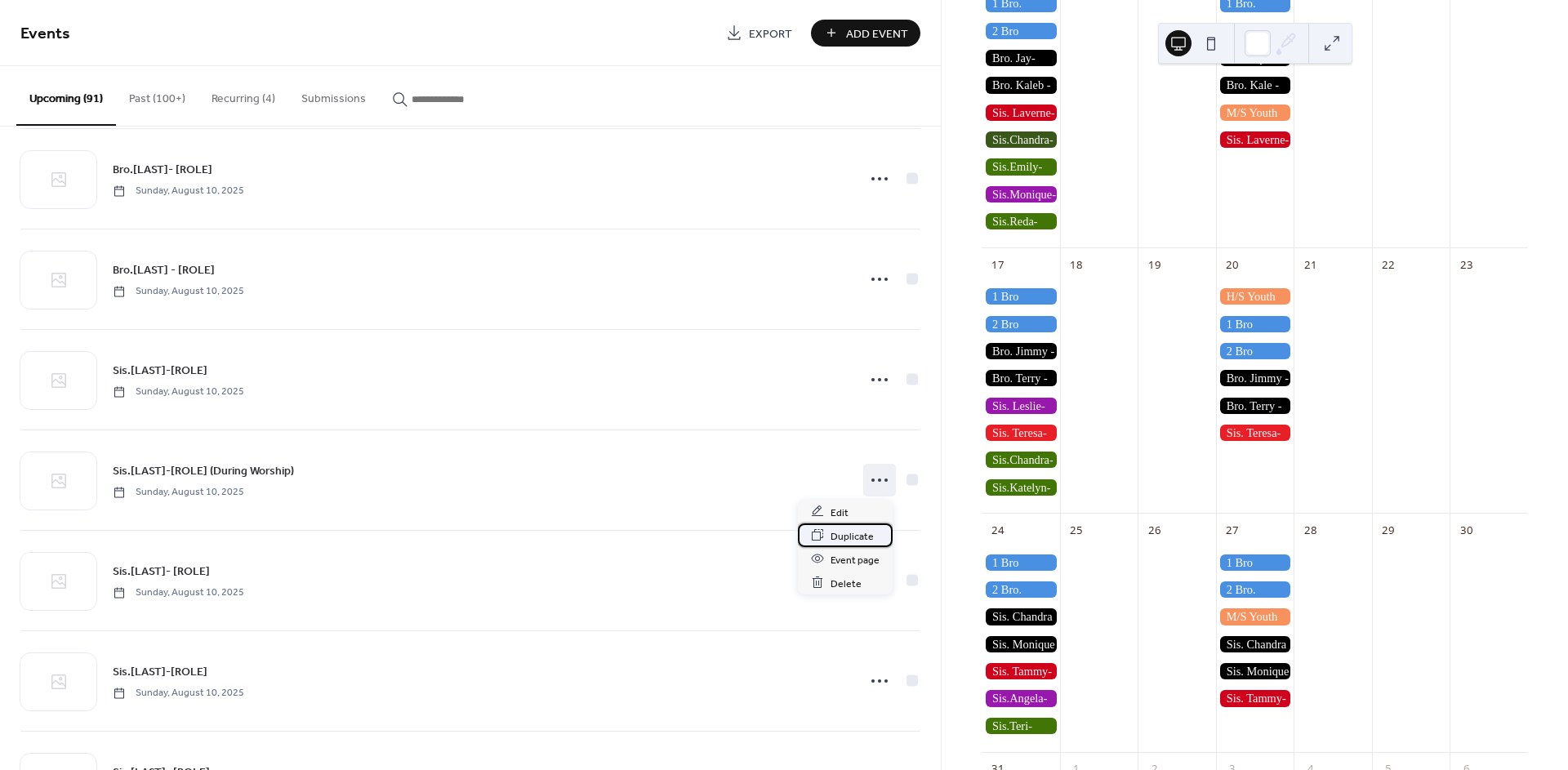 click on "Duplicate" at bounding box center (852, 536) 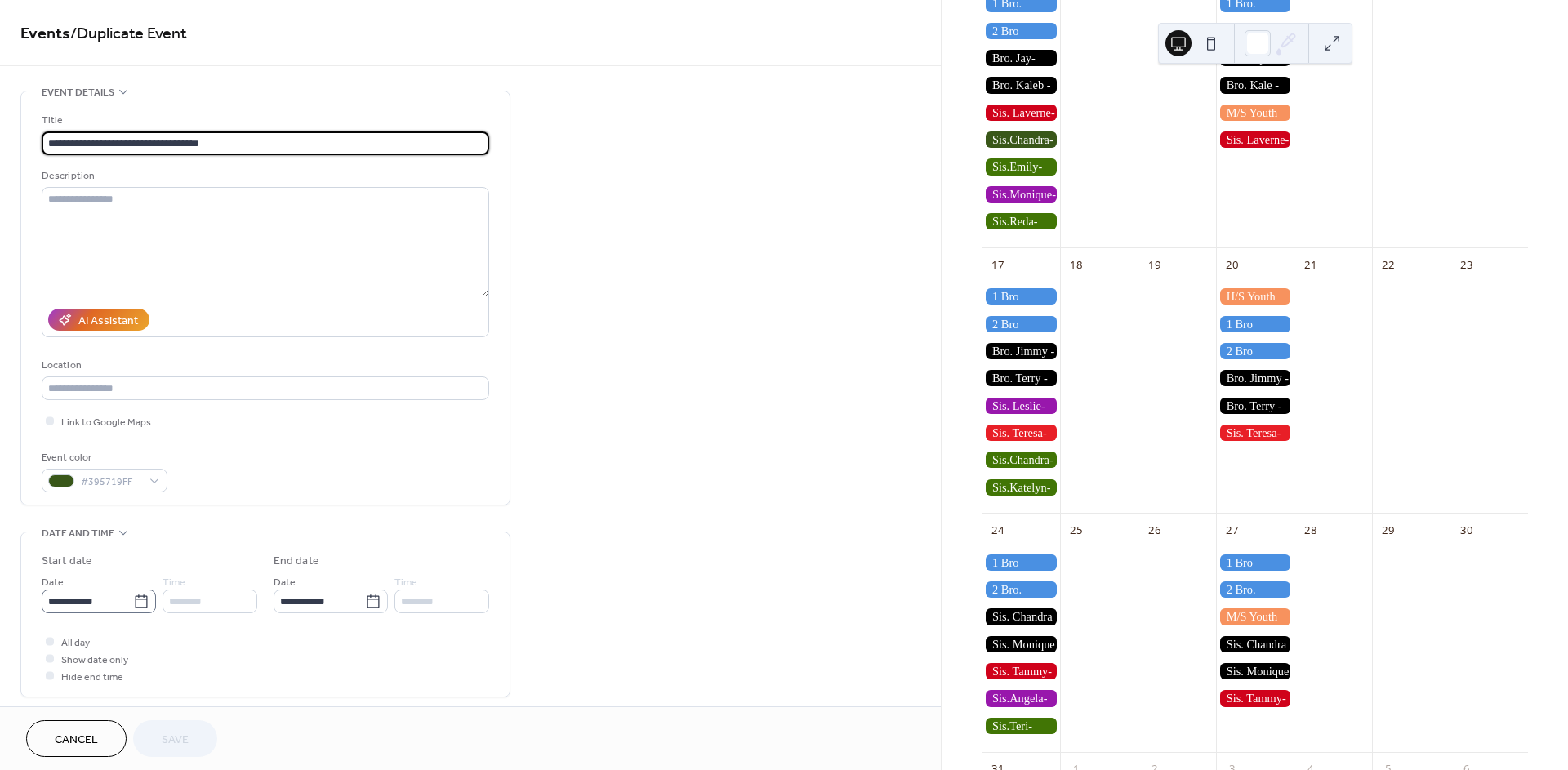 click on "**********" at bounding box center [99, 601] 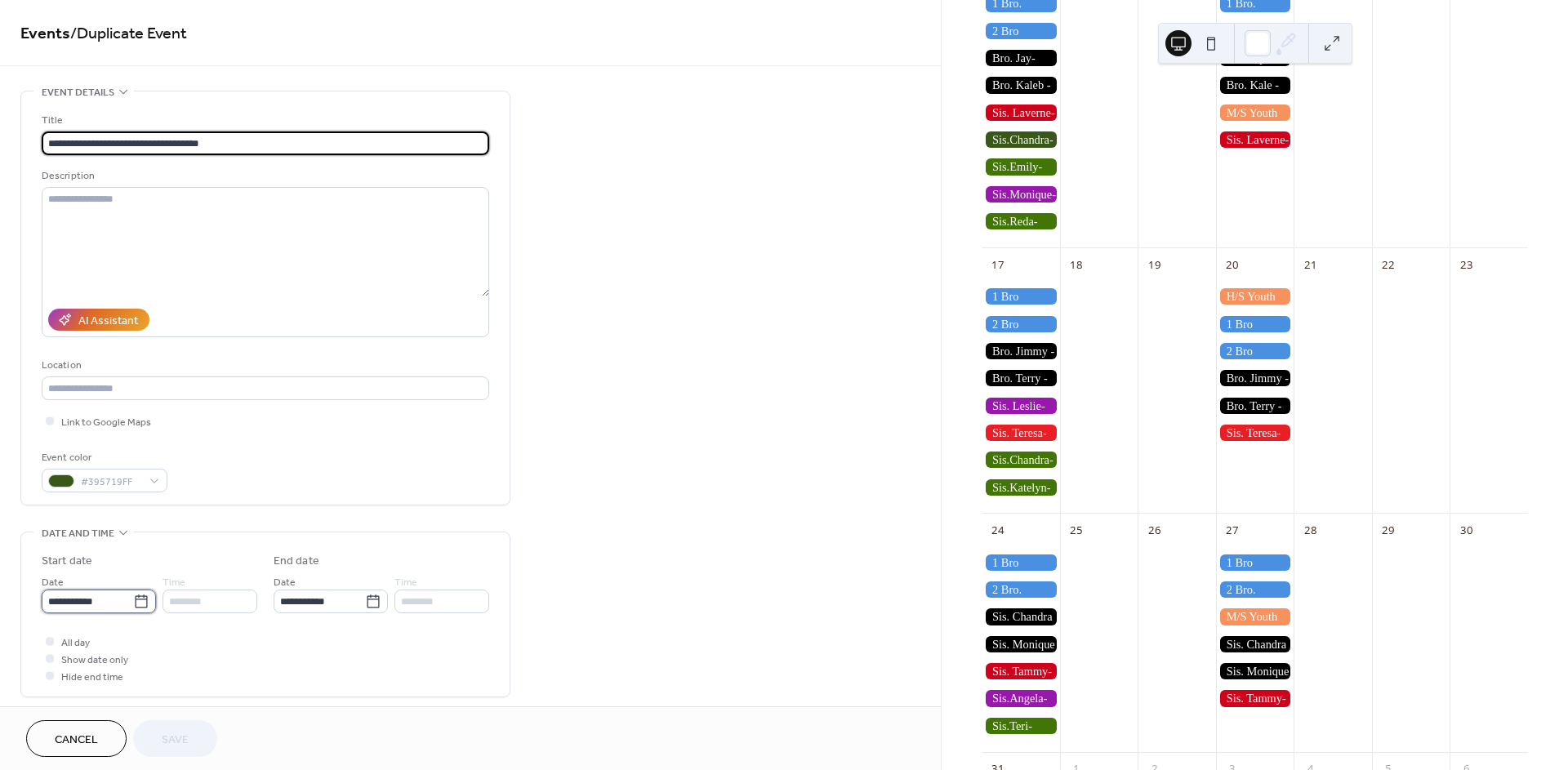 click on "**********" at bounding box center (87, 601) 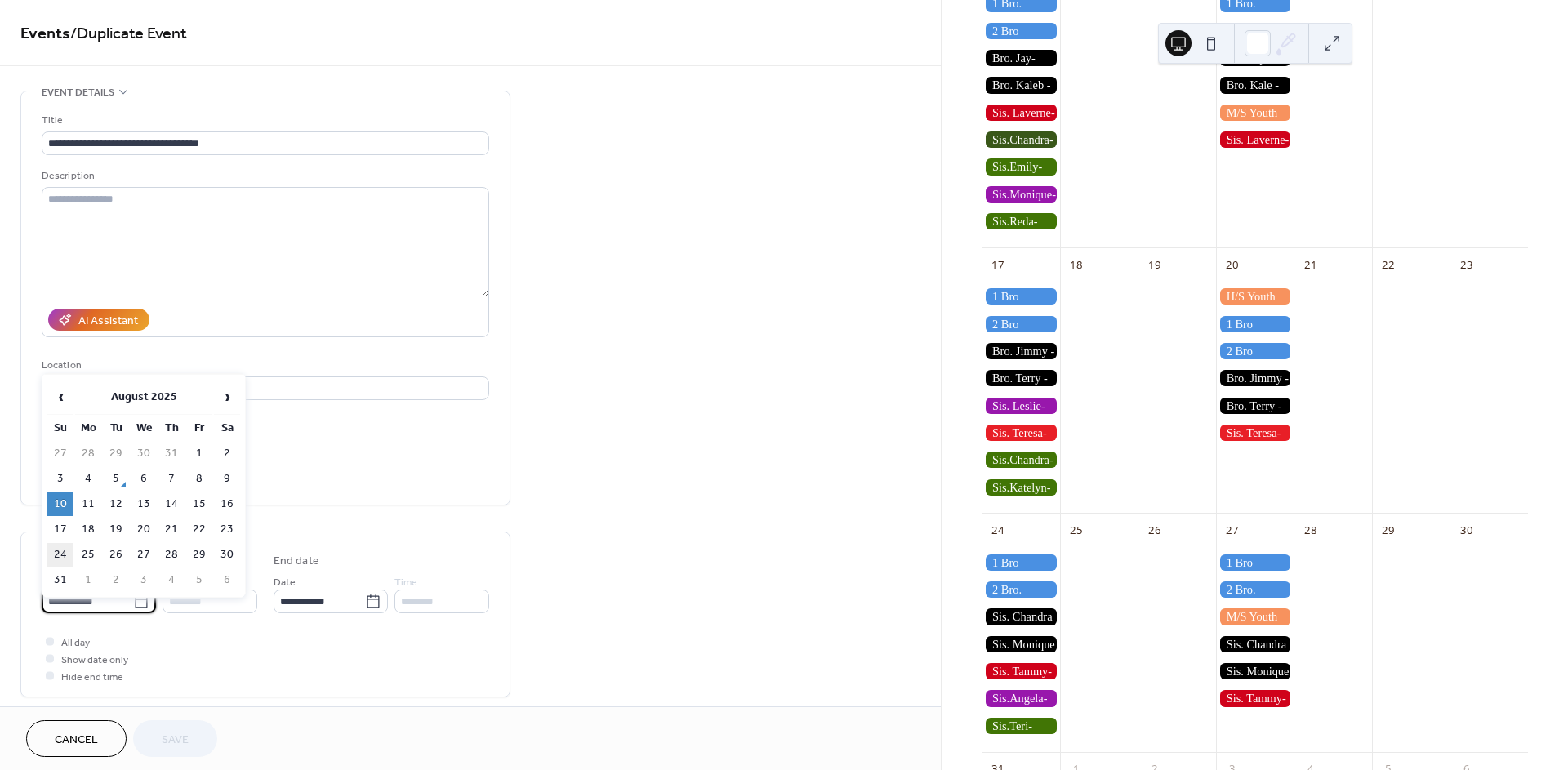 click on "24" at bounding box center (60, 554) 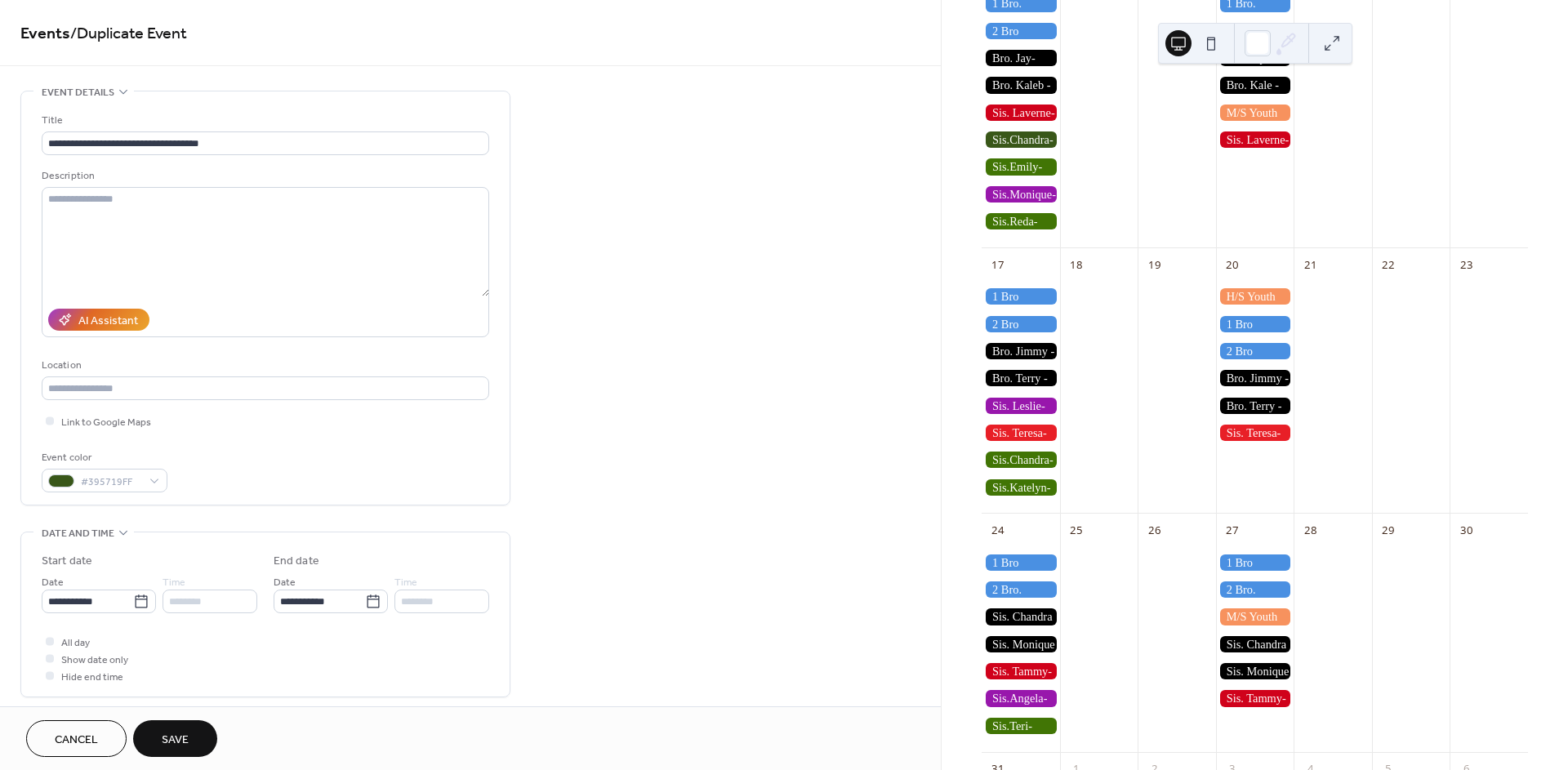 click on "Save" at bounding box center [175, 740] 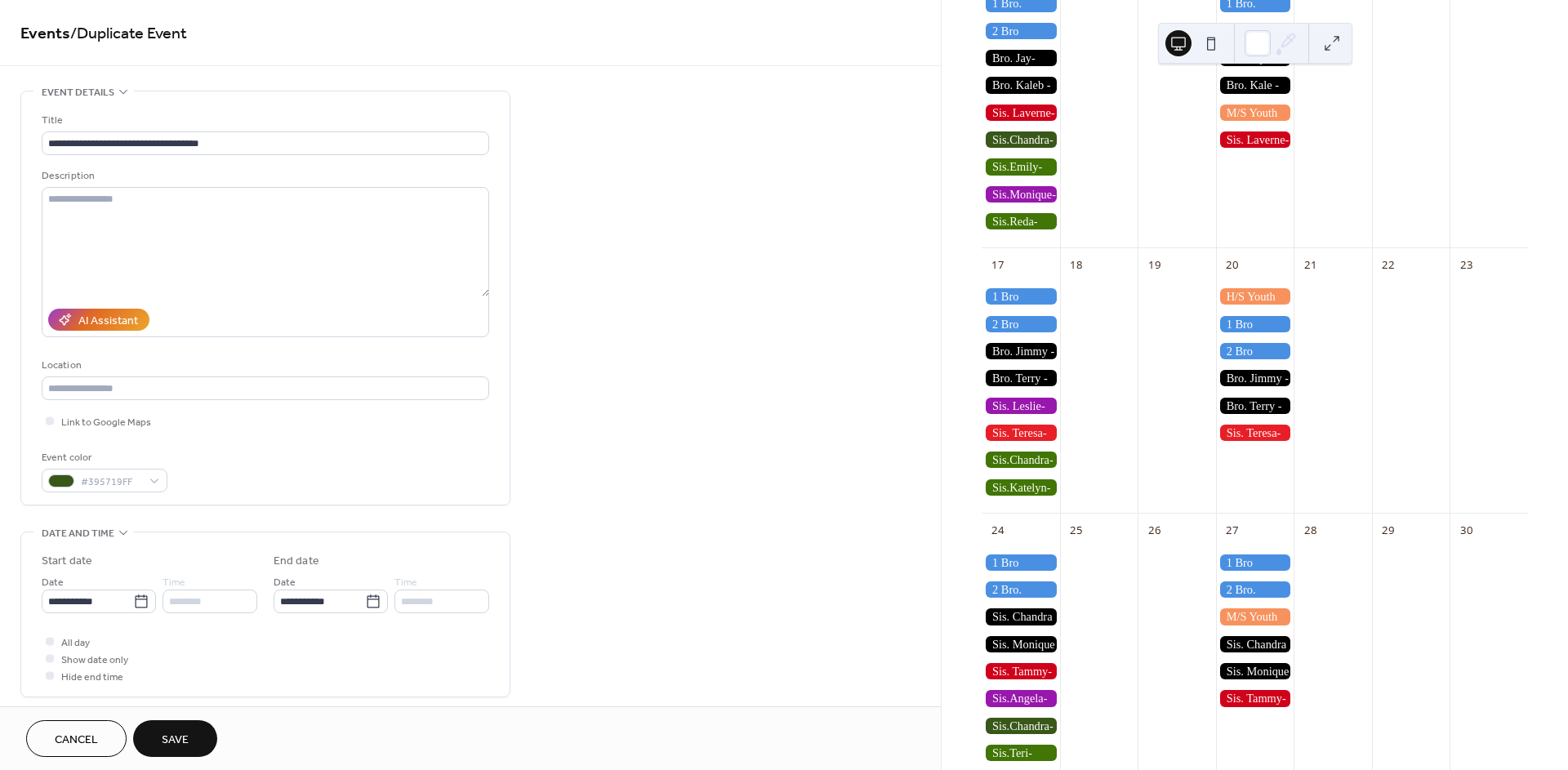 scroll, scrollTop: 0, scrollLeft: 0, axis: both 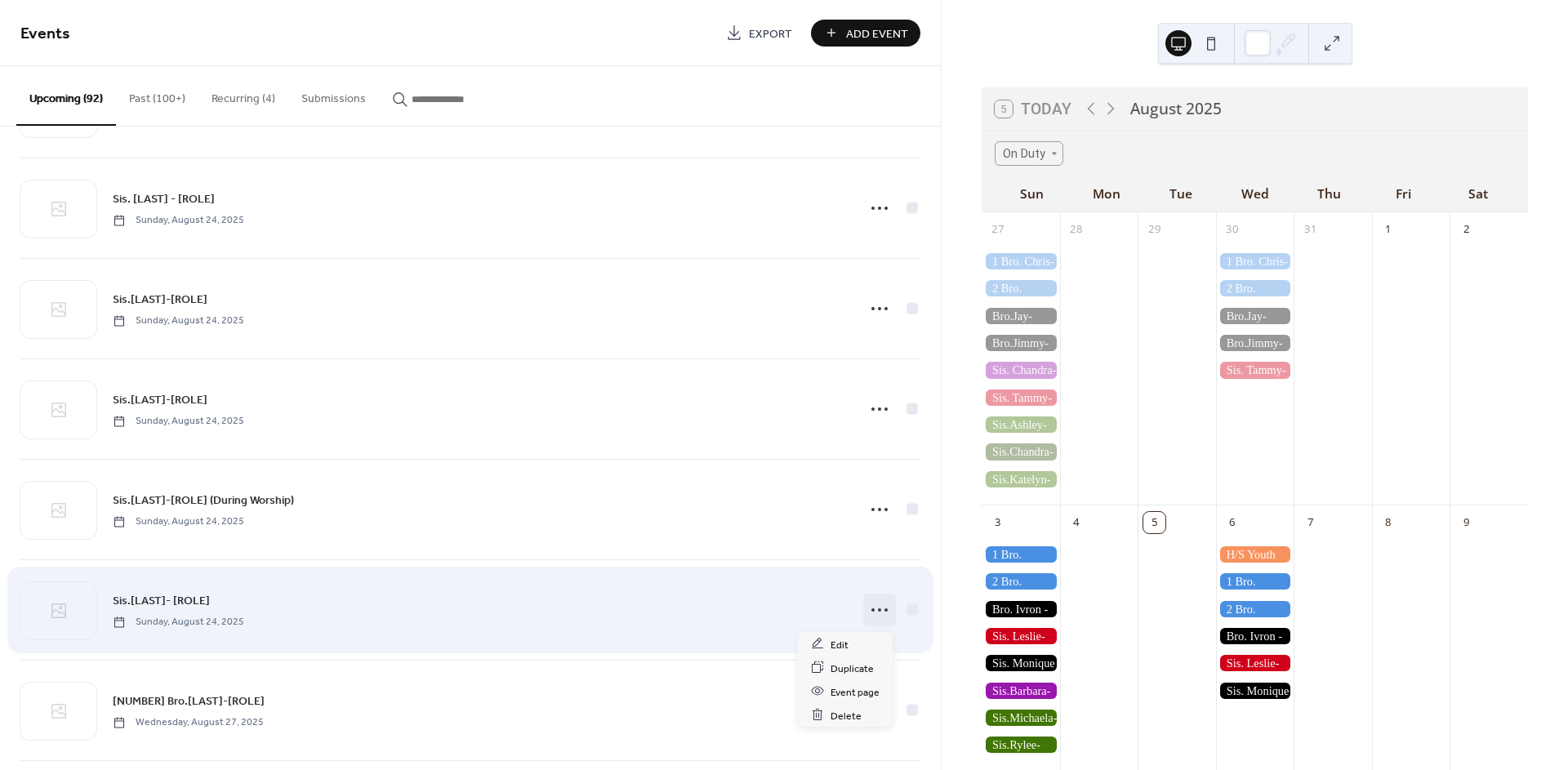 click 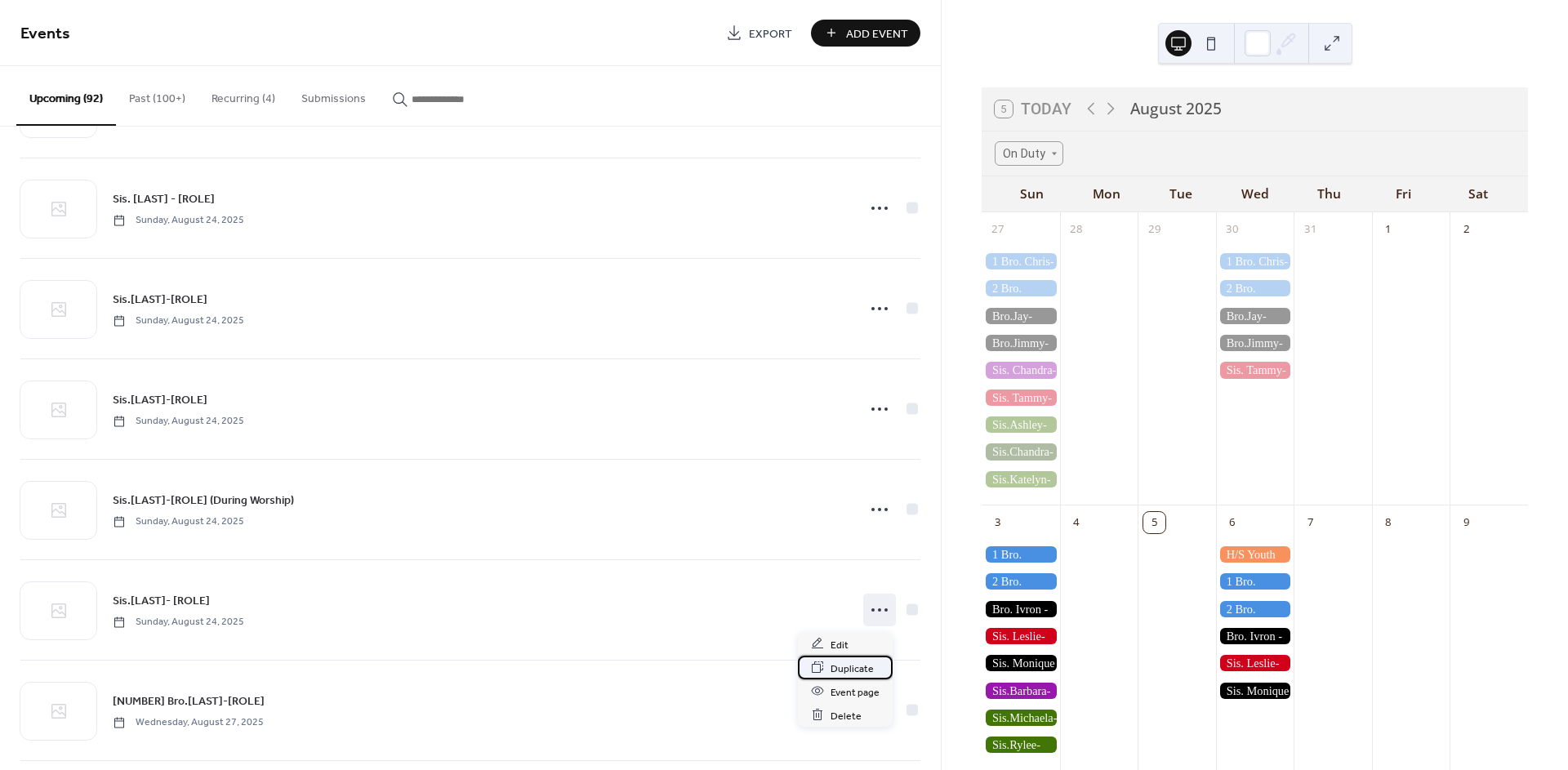 click on "Duplicate" at bounding box center (852, 668) 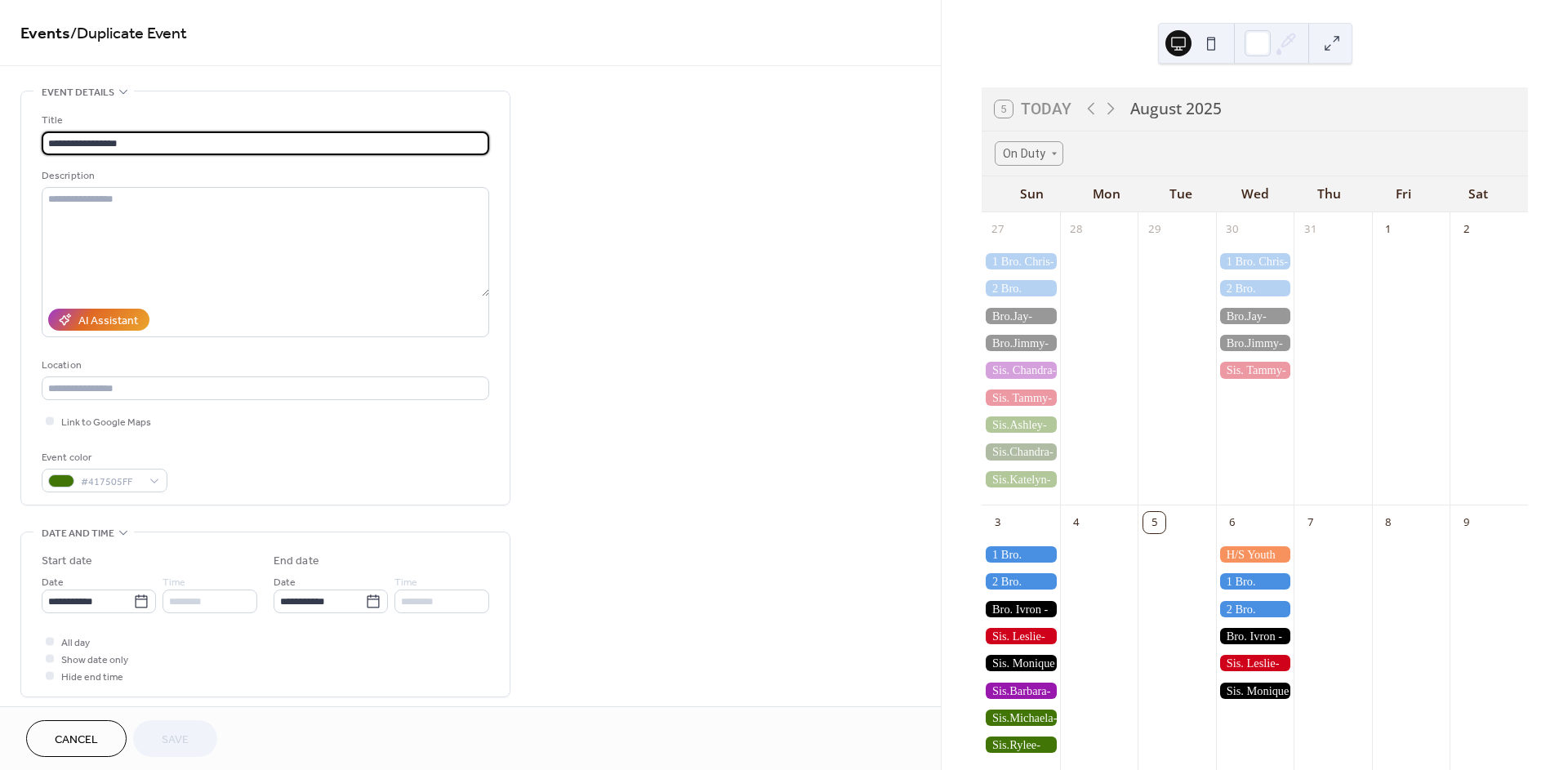 click on "**********" at bounding box center [265, 143] 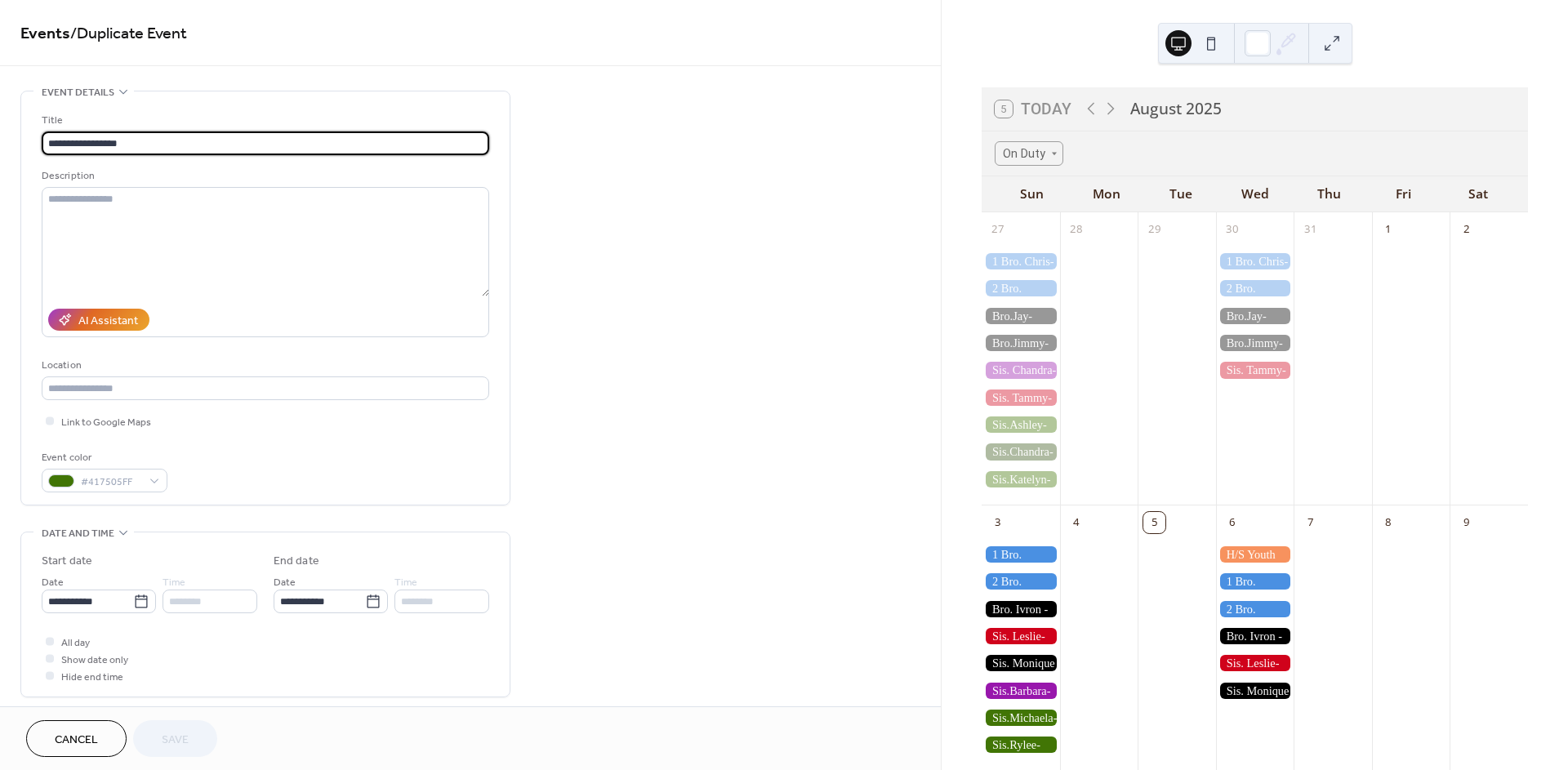 drag, startPoint x: 81, startPoint y: 142, endPoint x: 63, endPoint y: 140, distance: 18.11077 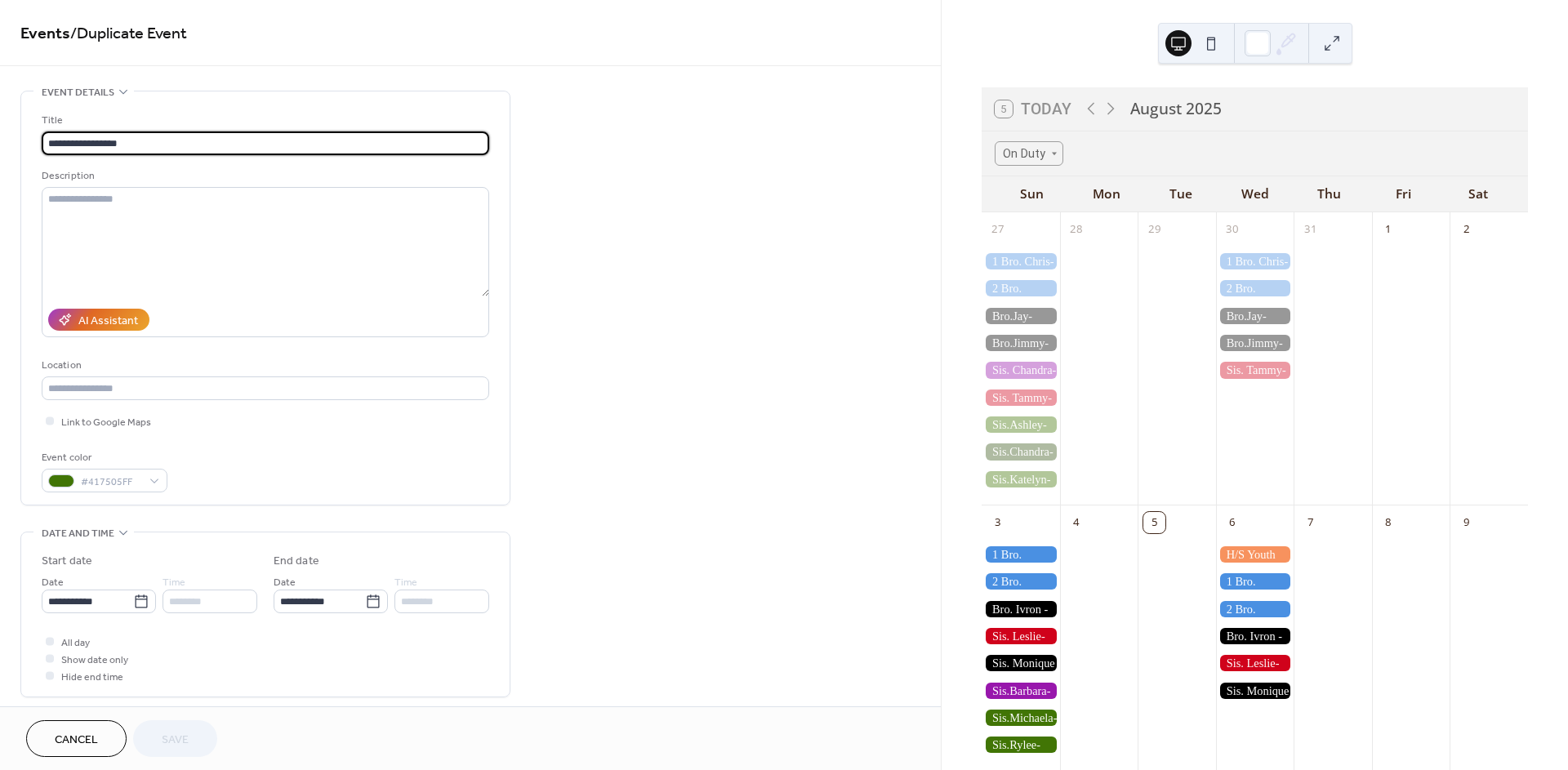 click on "**********" at bounding box center [265, 143] 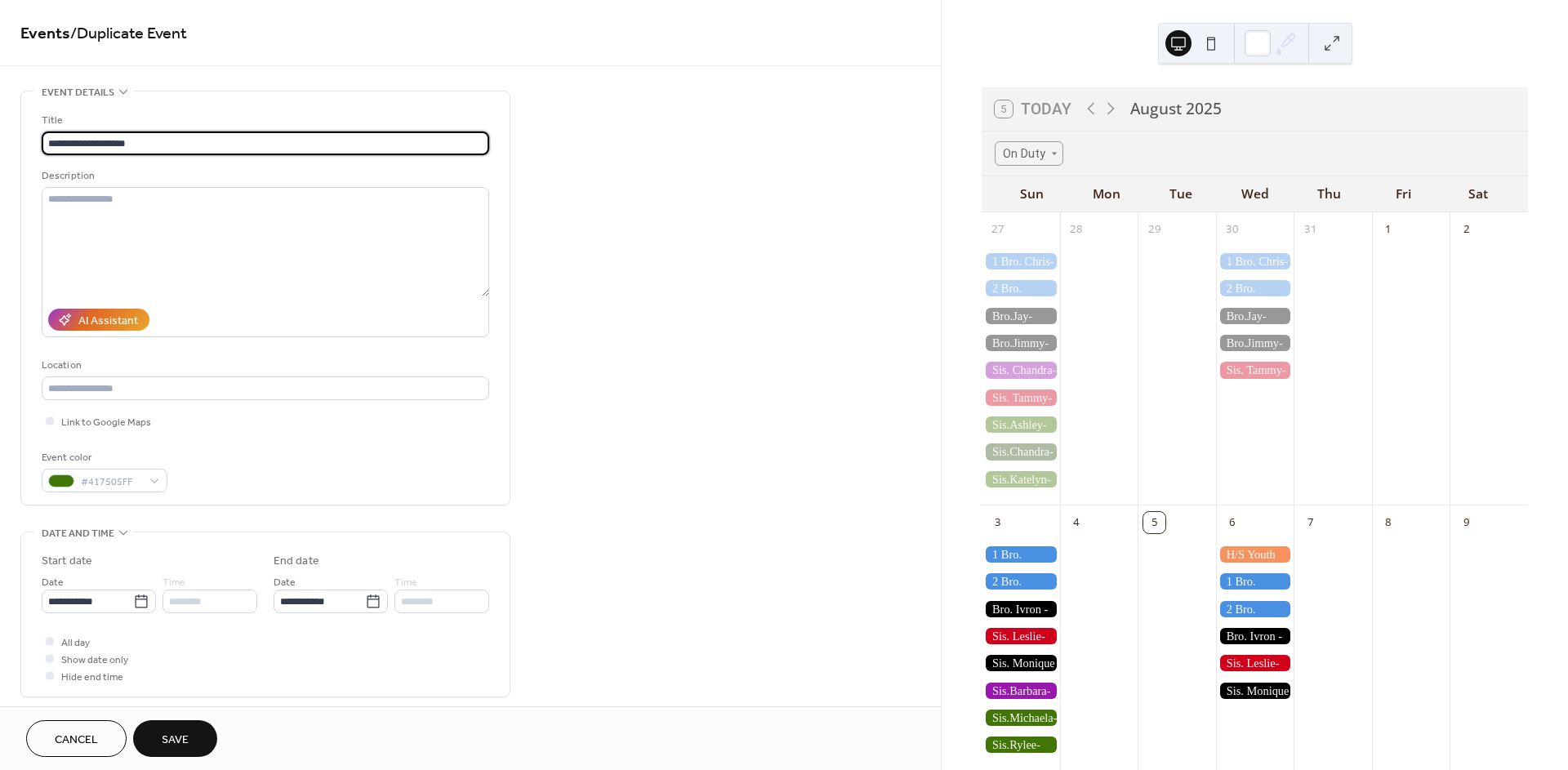 type on "**********" 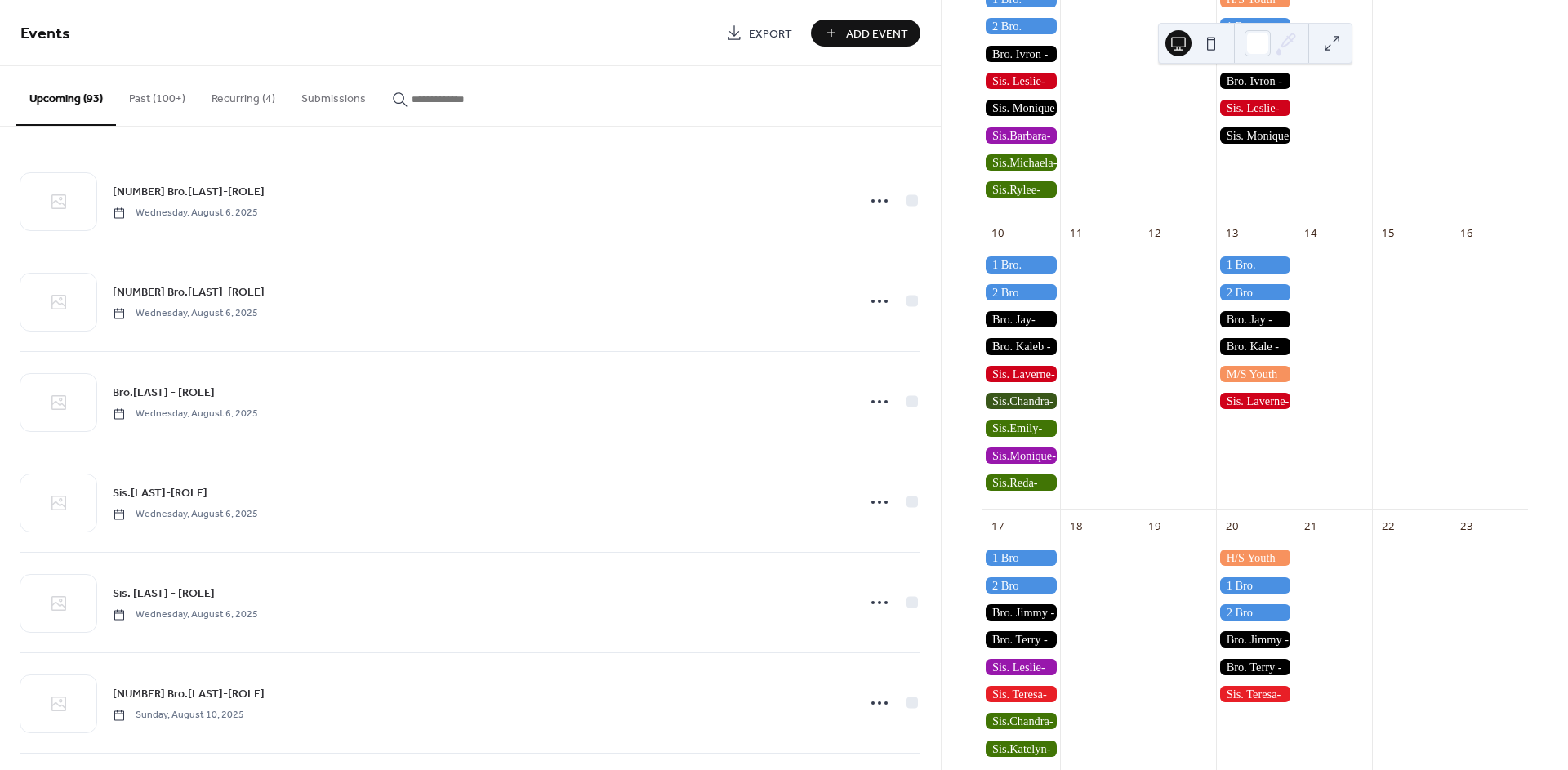 scroll, scrollTop: 544, scrollLeft: 0, axis: vertical 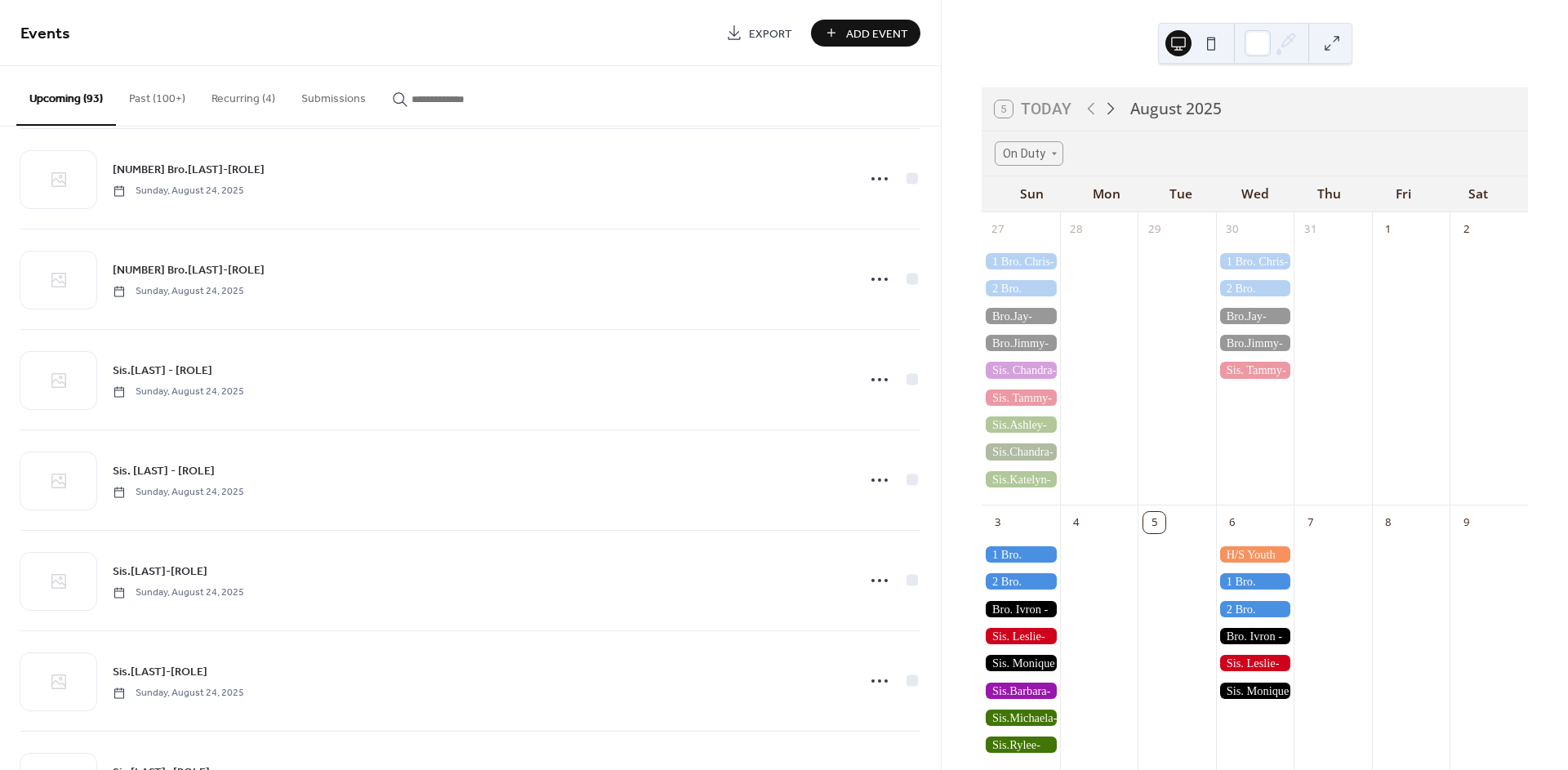 click 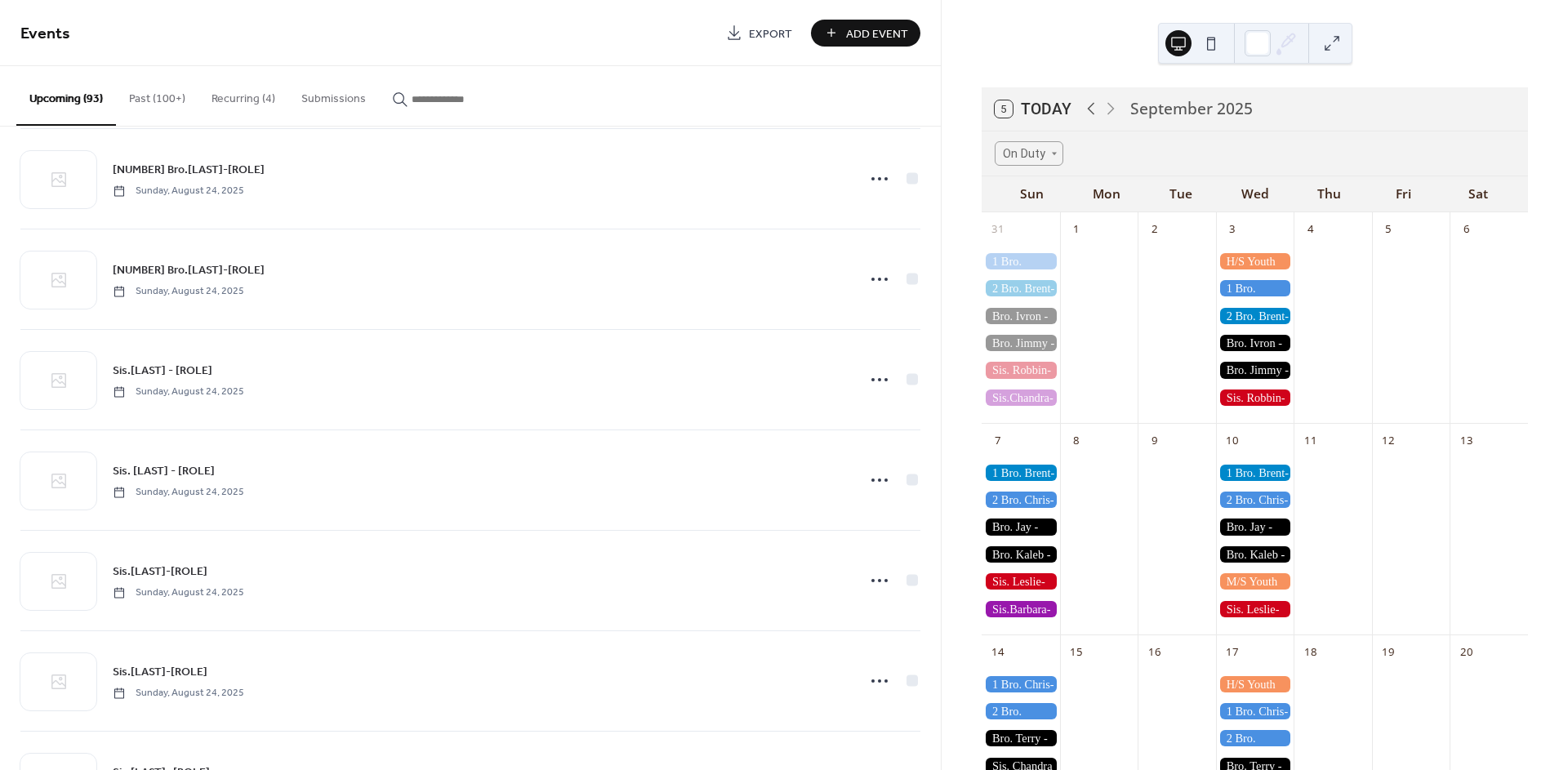 click 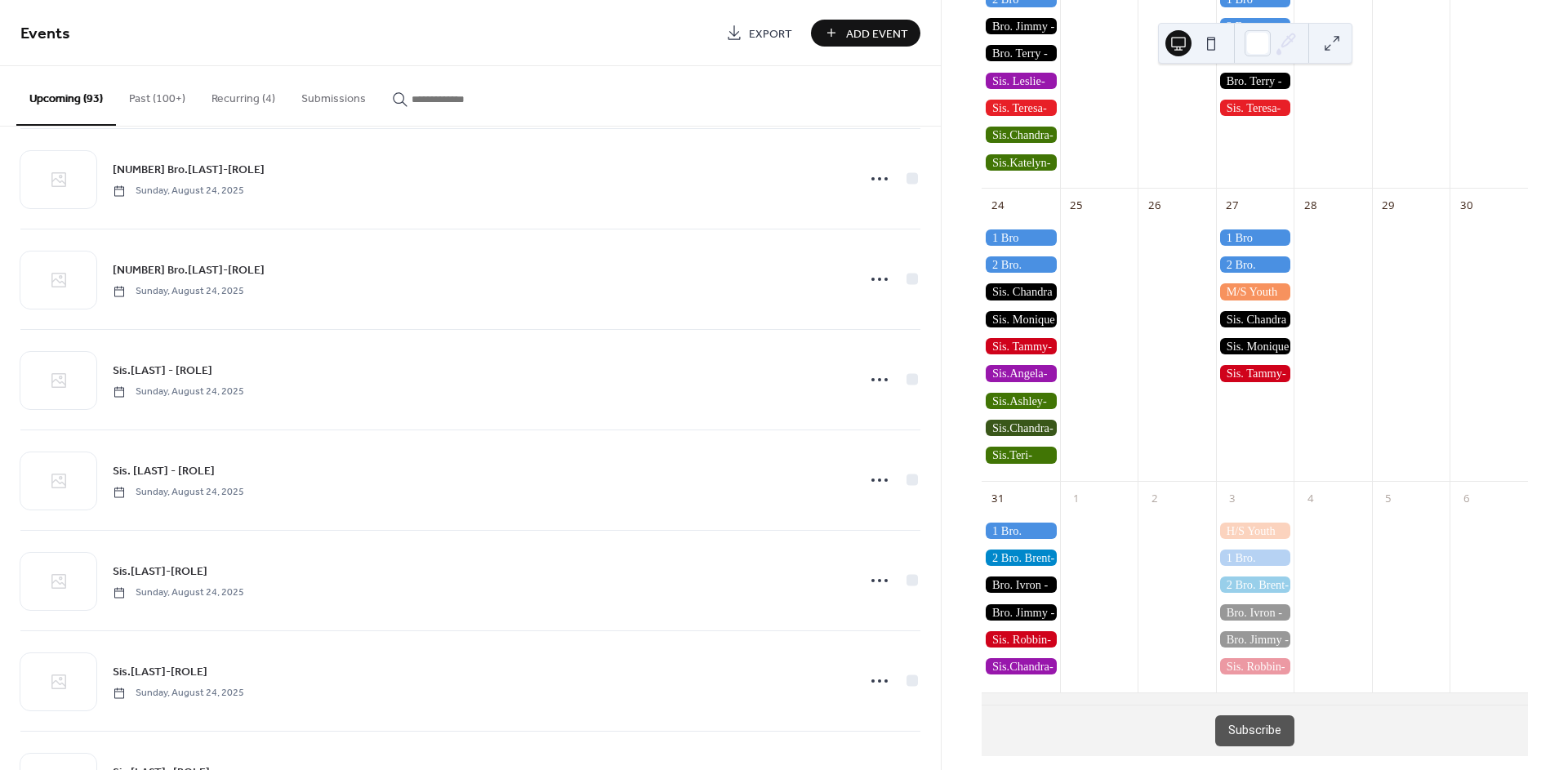 scroll, scrollTop: 1155, scrollLeft: 0, axis: vertical 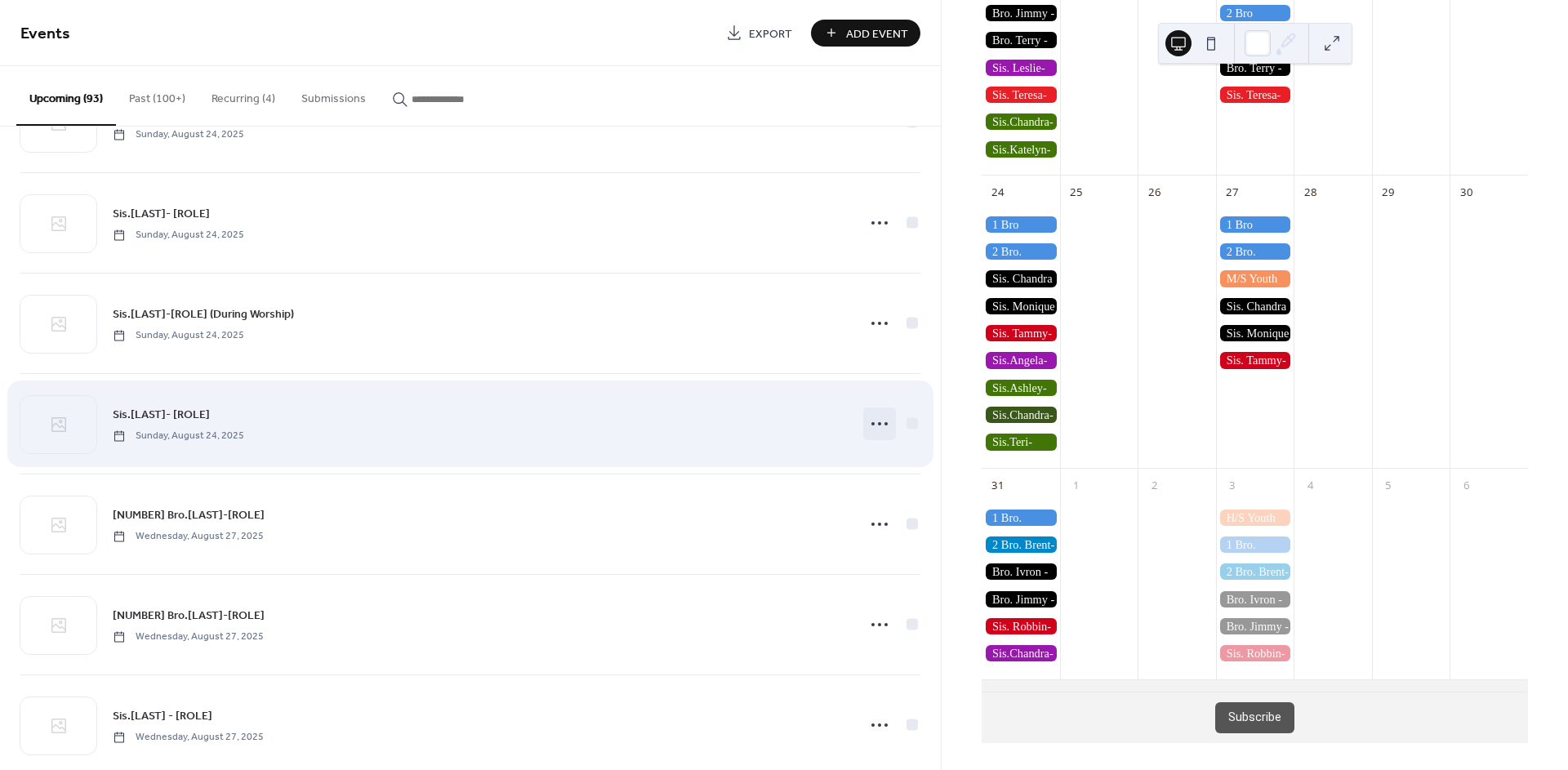 click 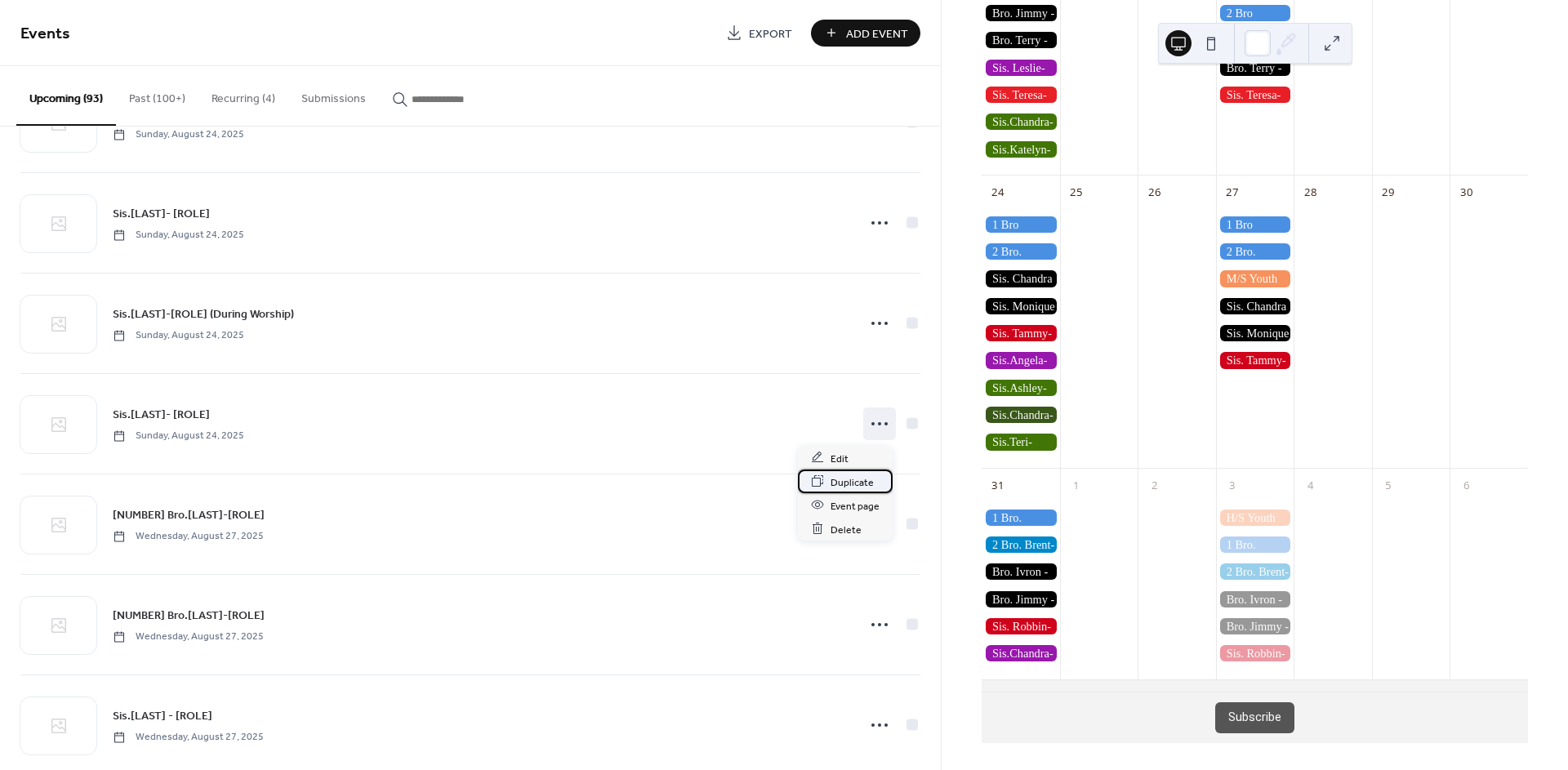 click on "Duplicate" at bounding box center [852, 482] 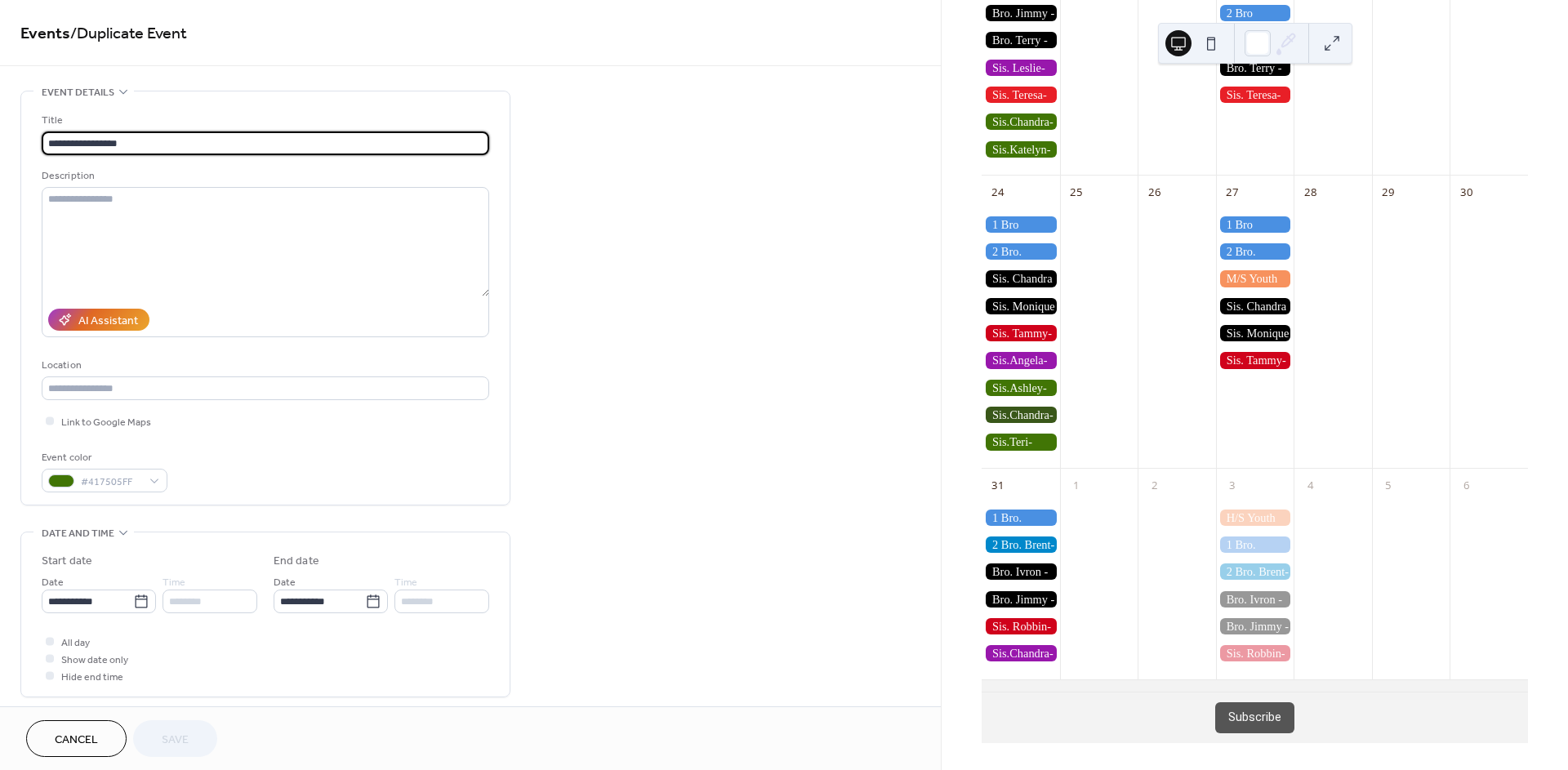 drag, startPoint x: 78, startPoint y: 139, endPoint x: 63, endPoint y: 136, distance: 15.297059 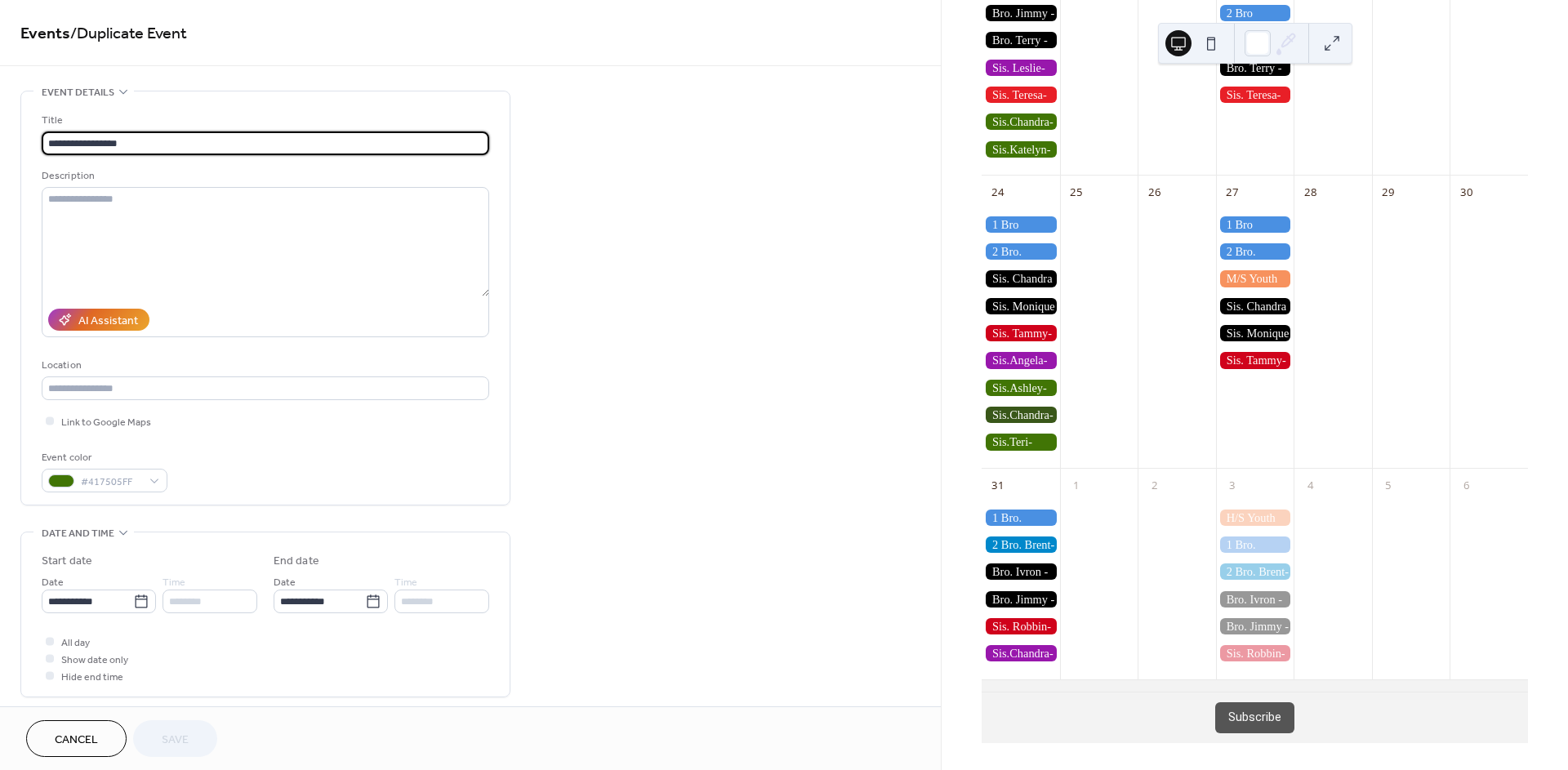 click on "**********" at bounding box center (265, 143) 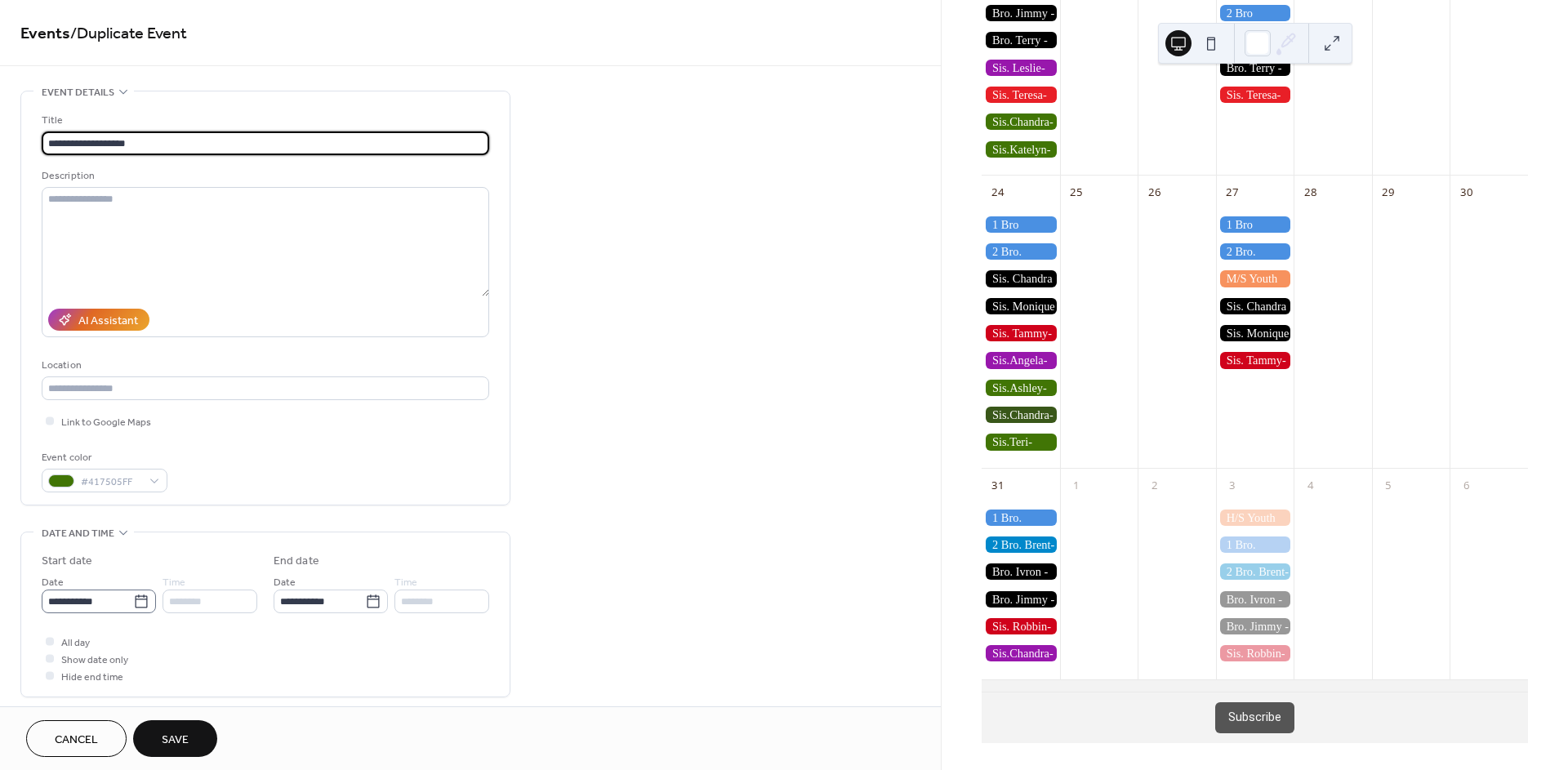 type on "**********" 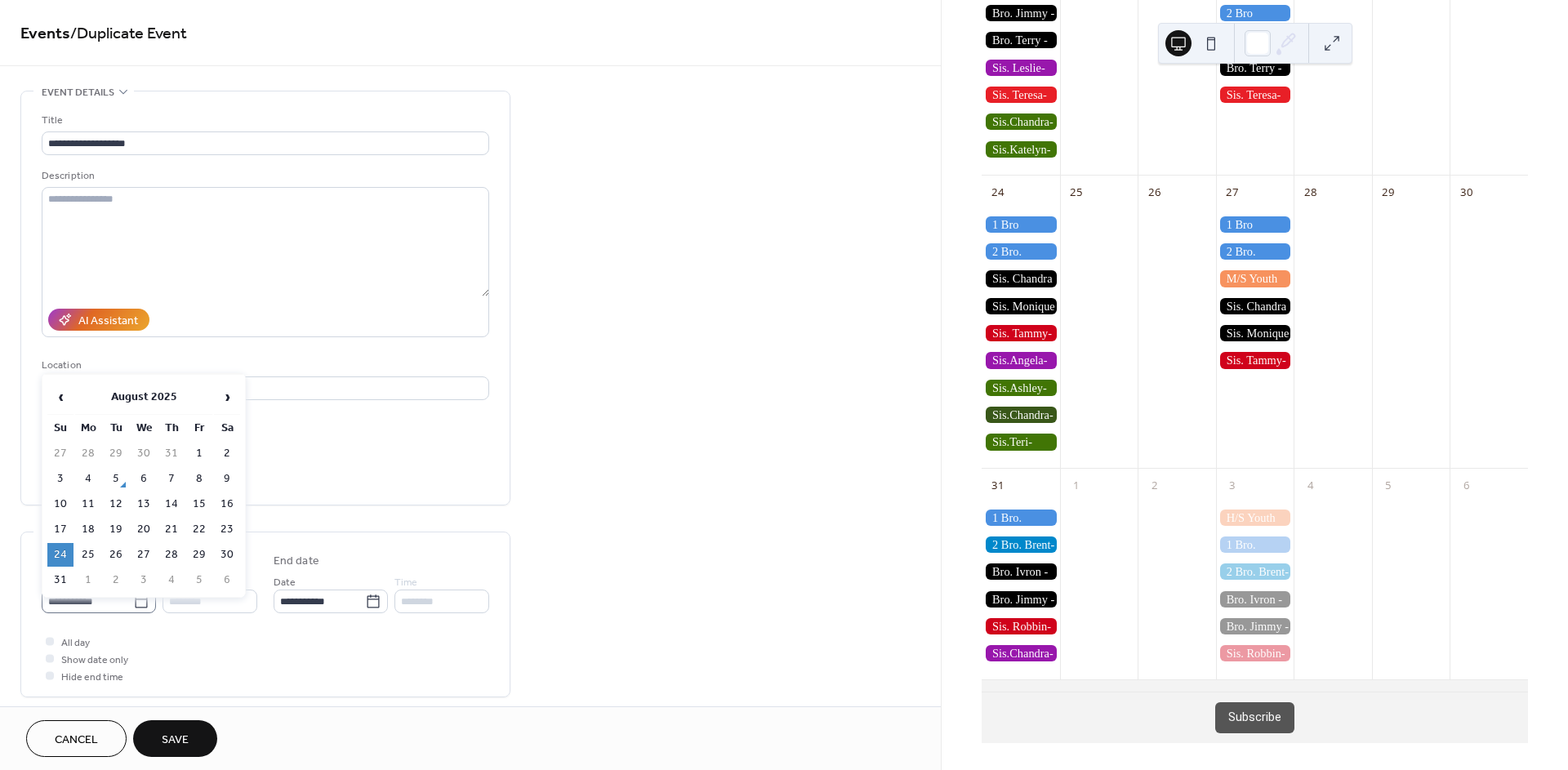 click 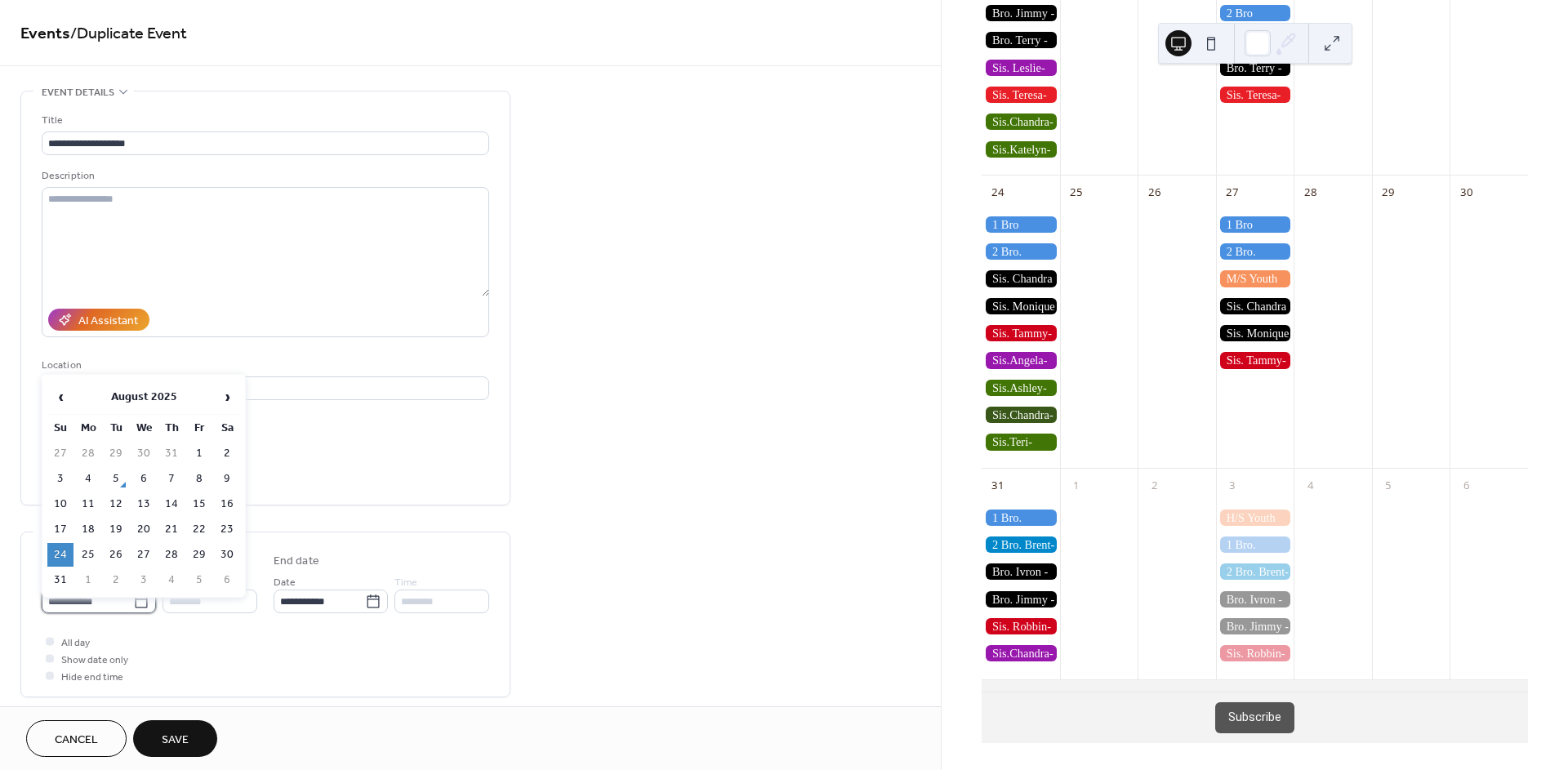 click on "**********" at bounding box center (87, 601) 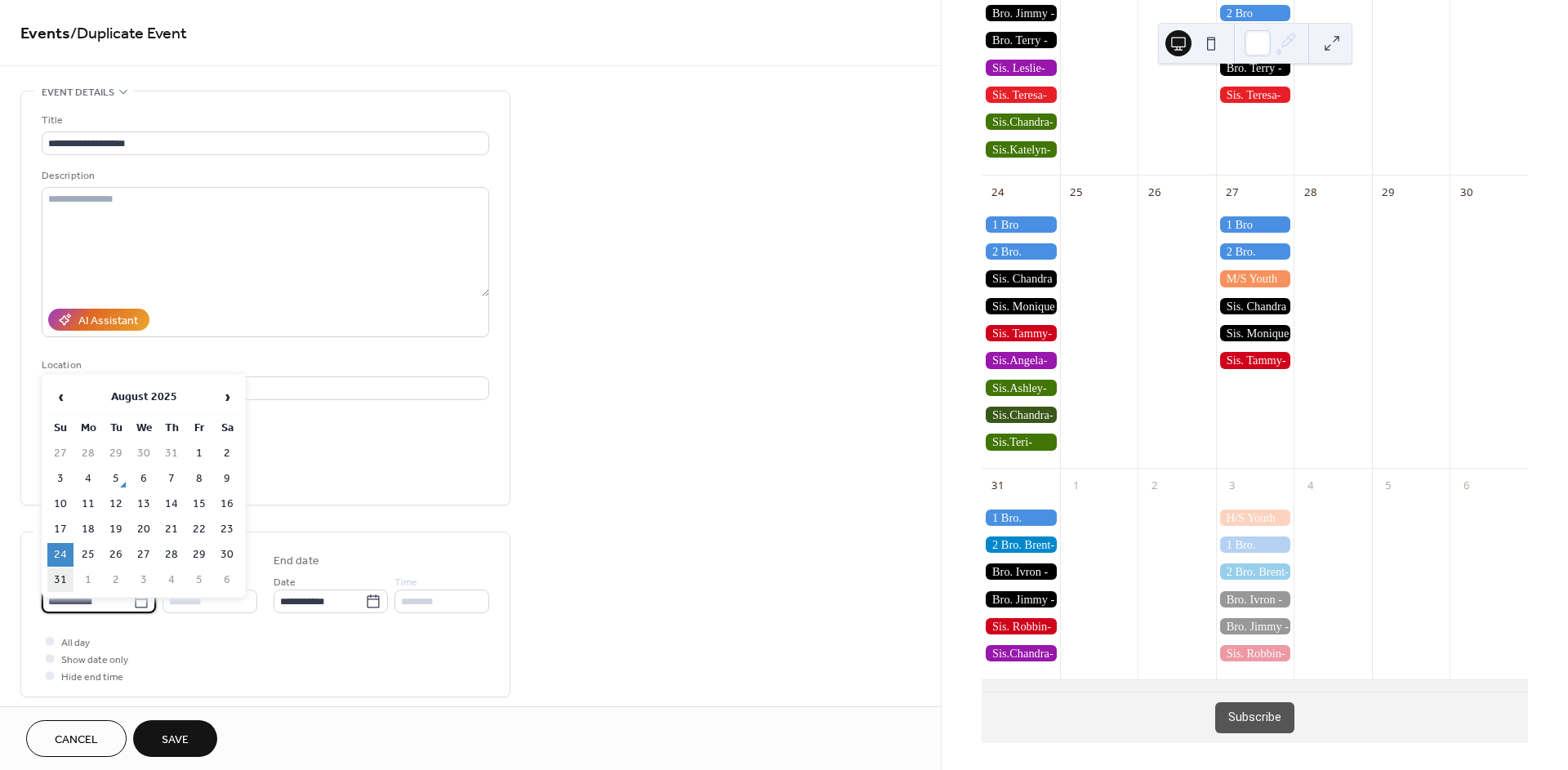 click on "31" at bounding box center [60, 580] 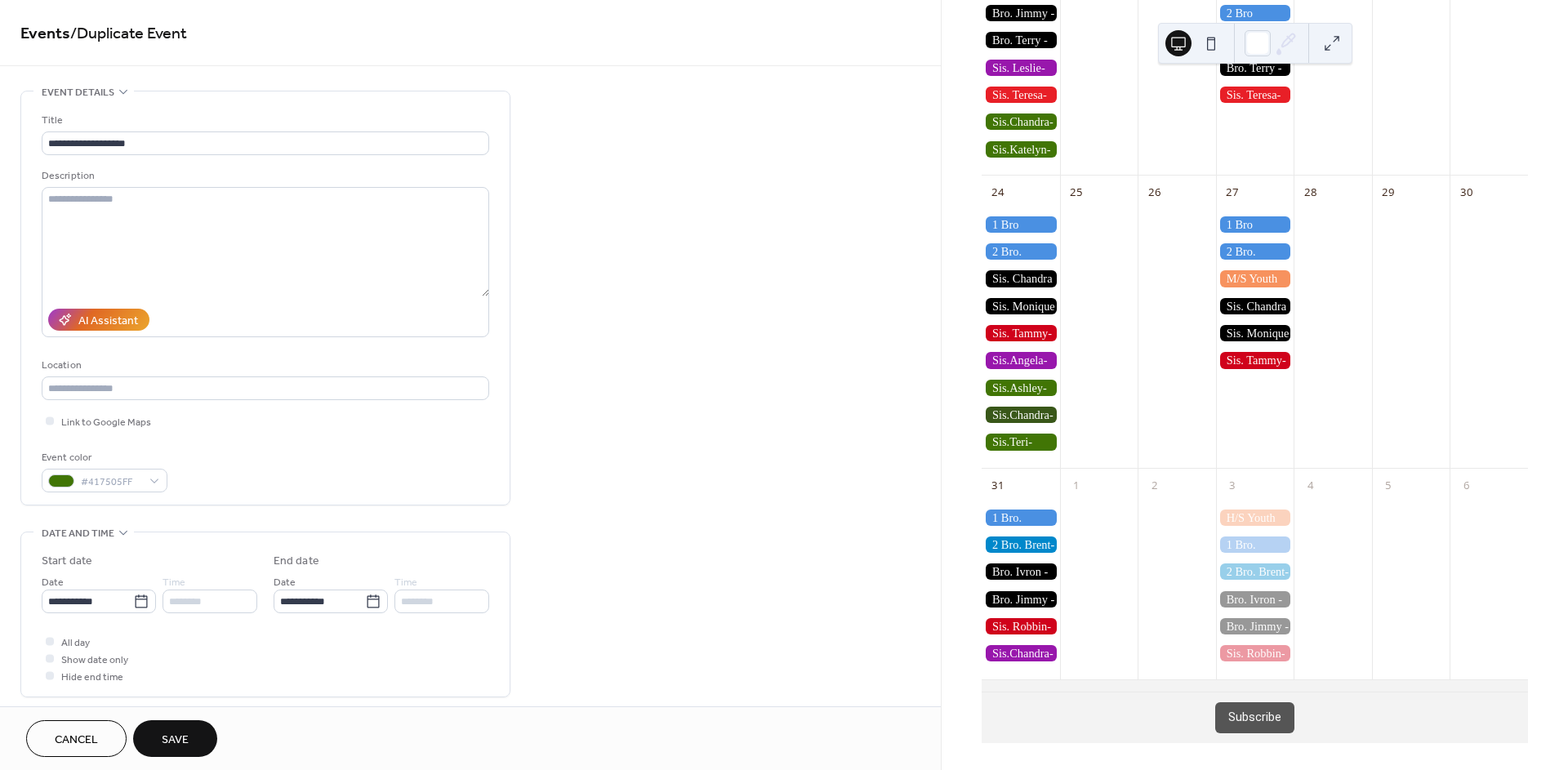 click on "Save" at bounding box center (175, 740) 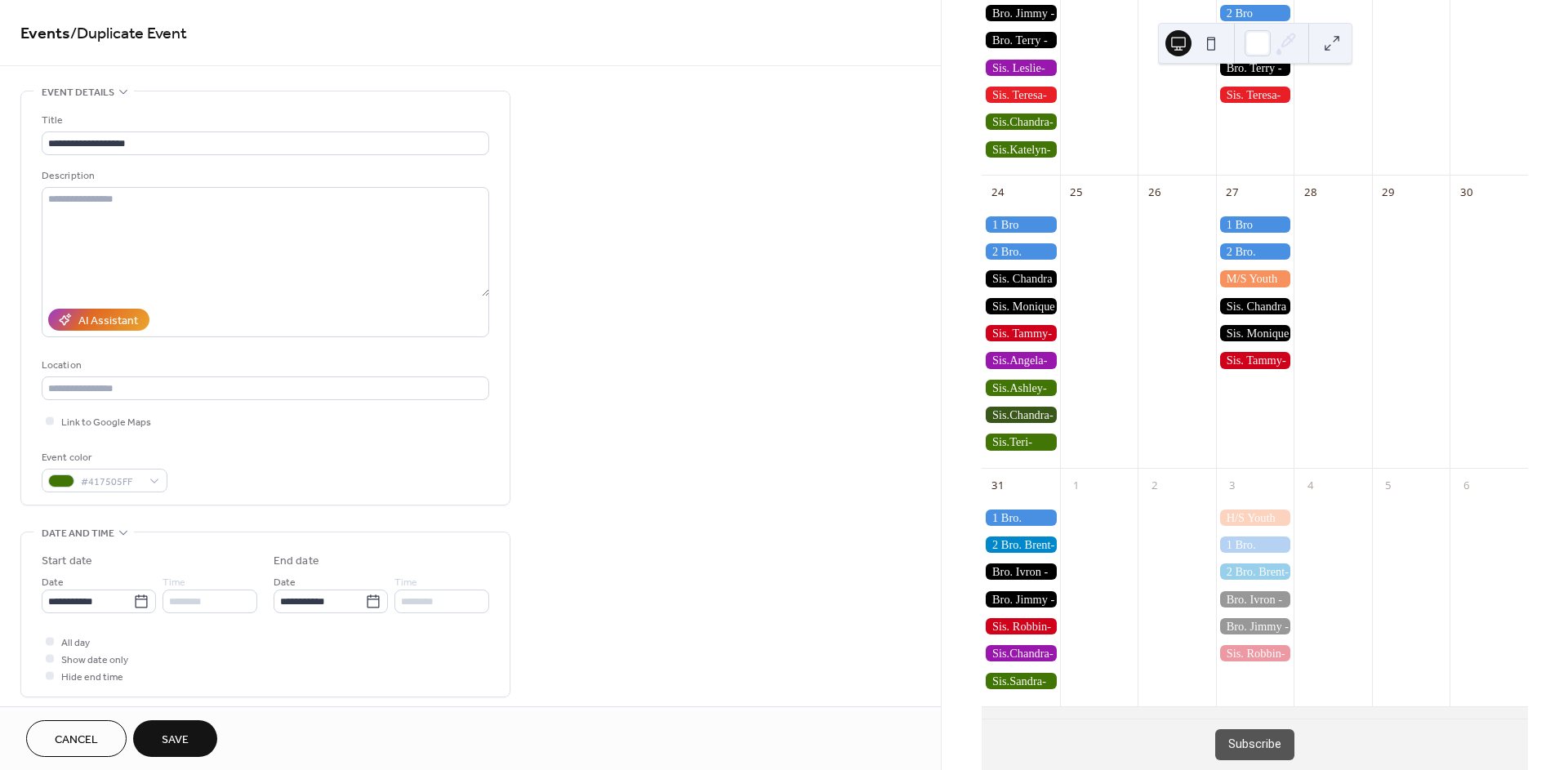 scroll, scrollTop: 0, scrollLeft: 0, axis: both 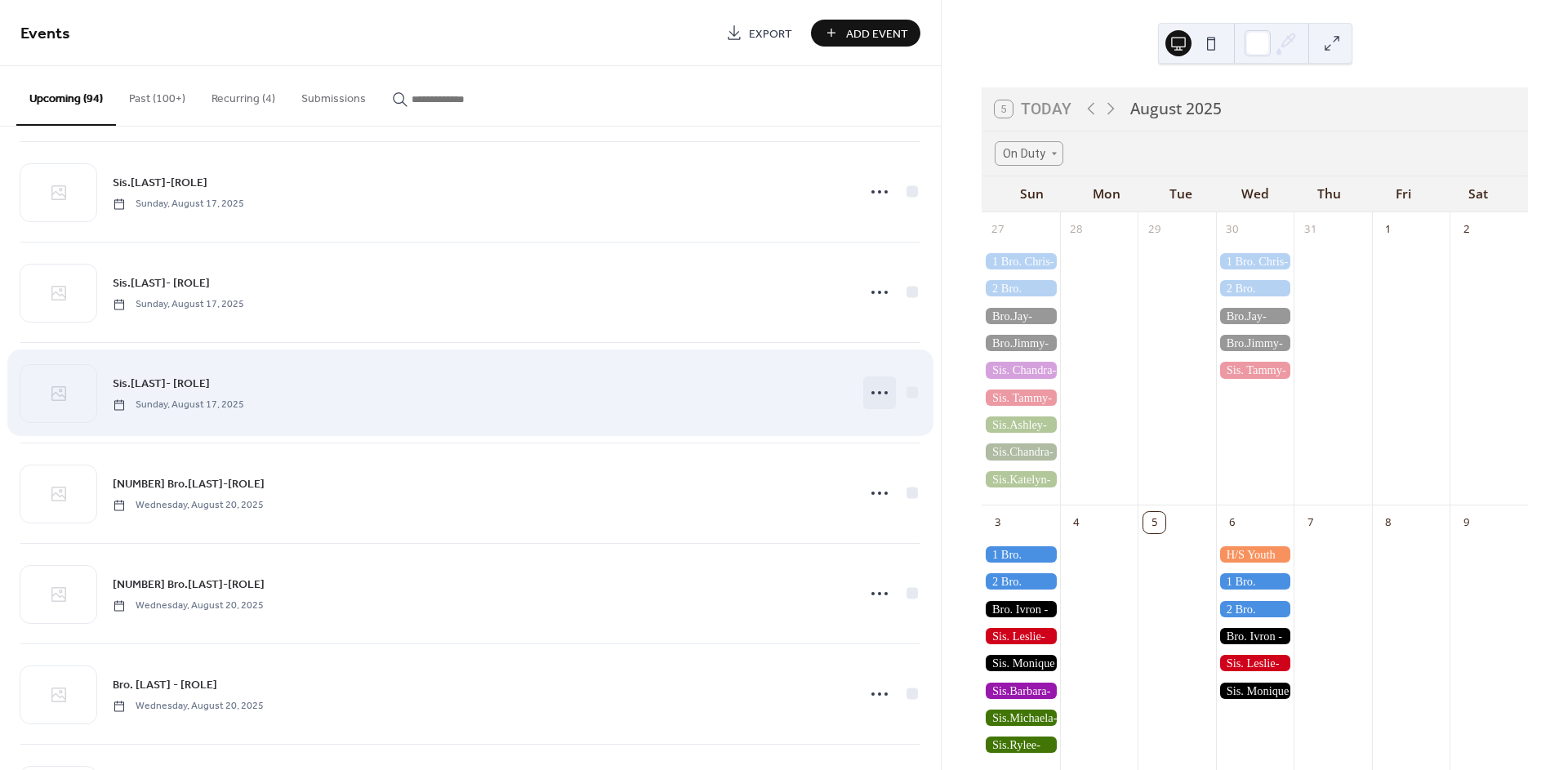 click 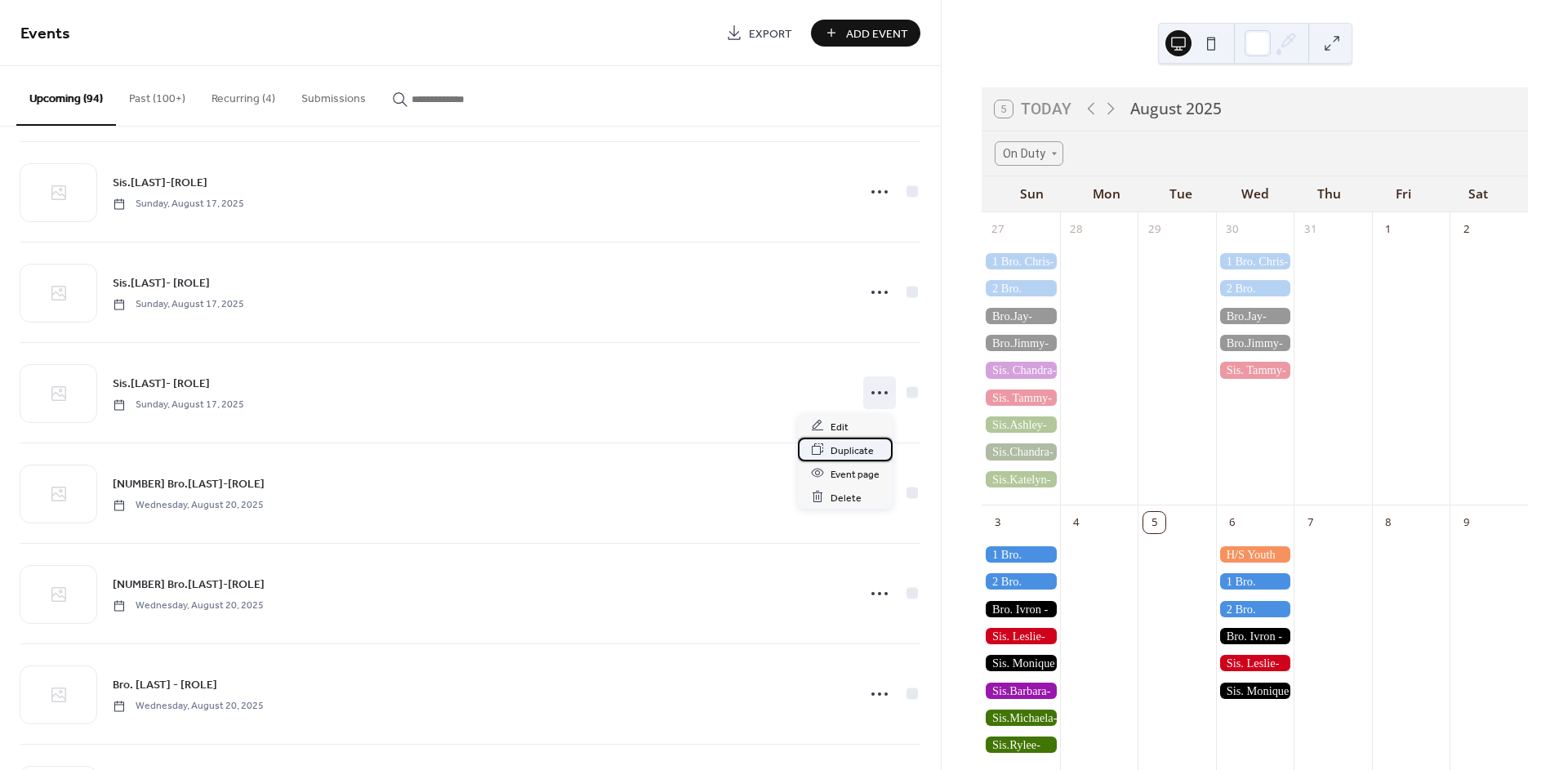 click on "Duplicate" at bounding box center [852, 450] 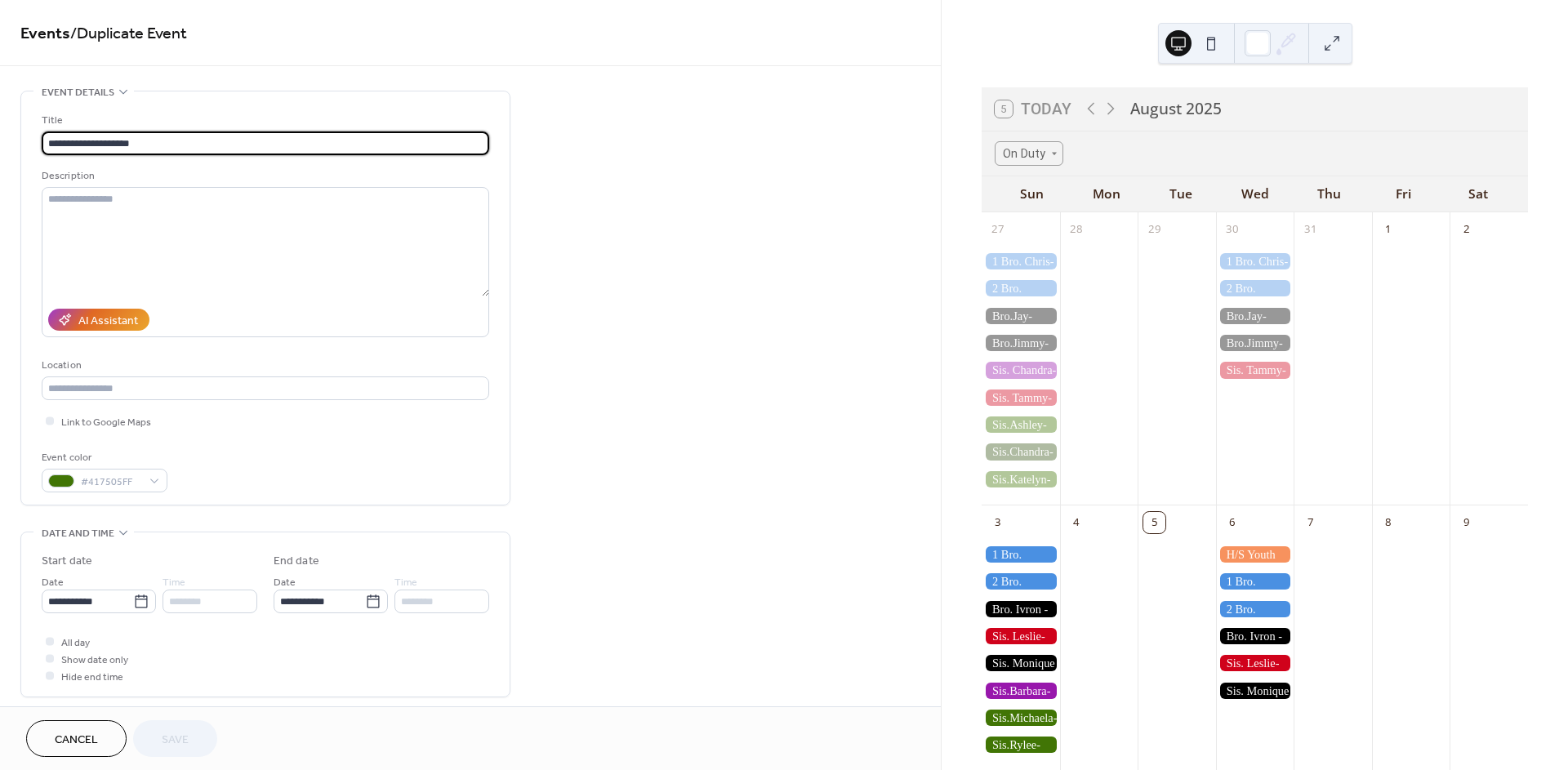 drag, startPoint x: 95, startPoint y: 142, endPoint x: 64, endPoint y: 142, distance: 31 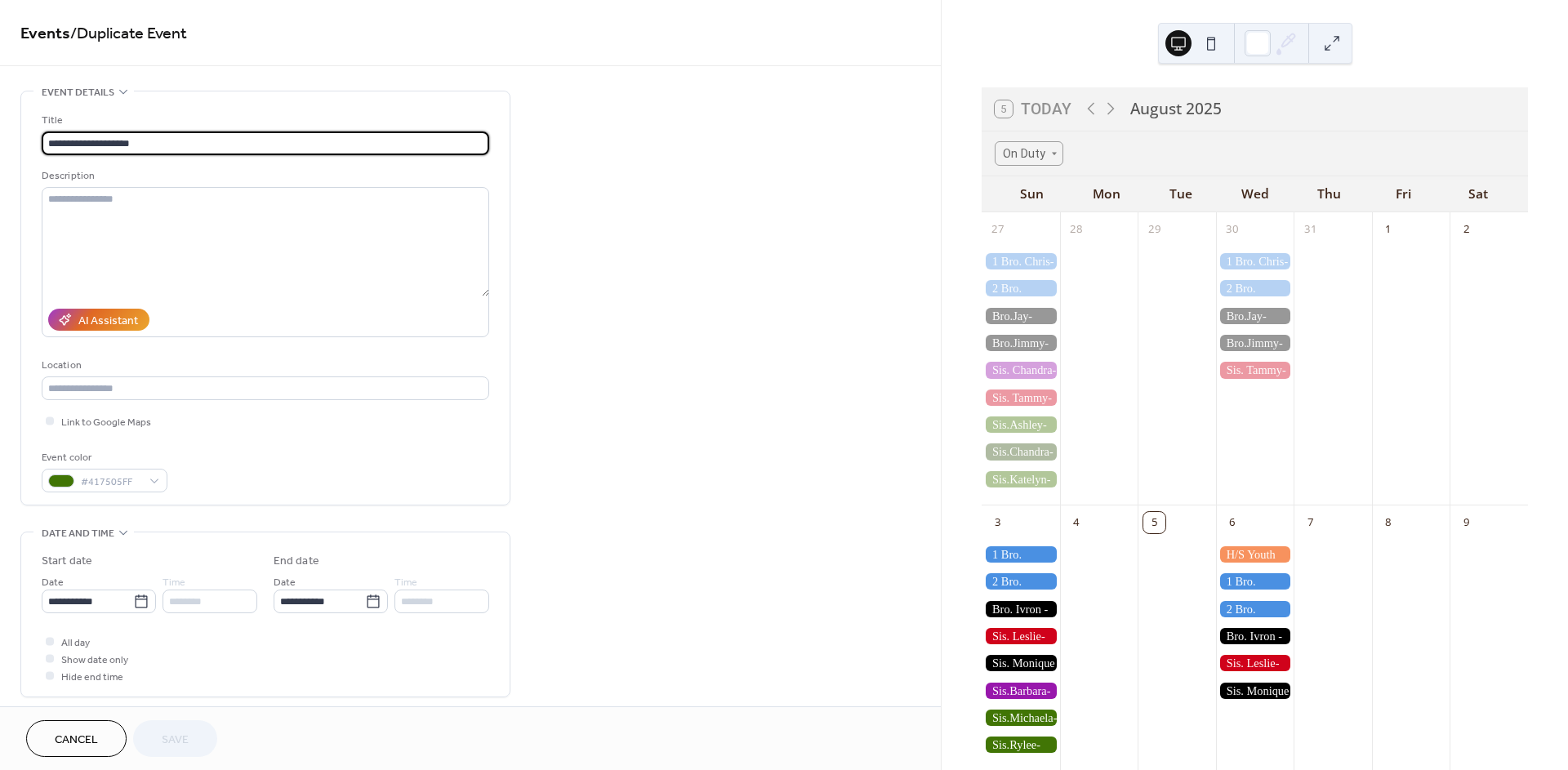 click on "**********" at bounding box center (265, 143) 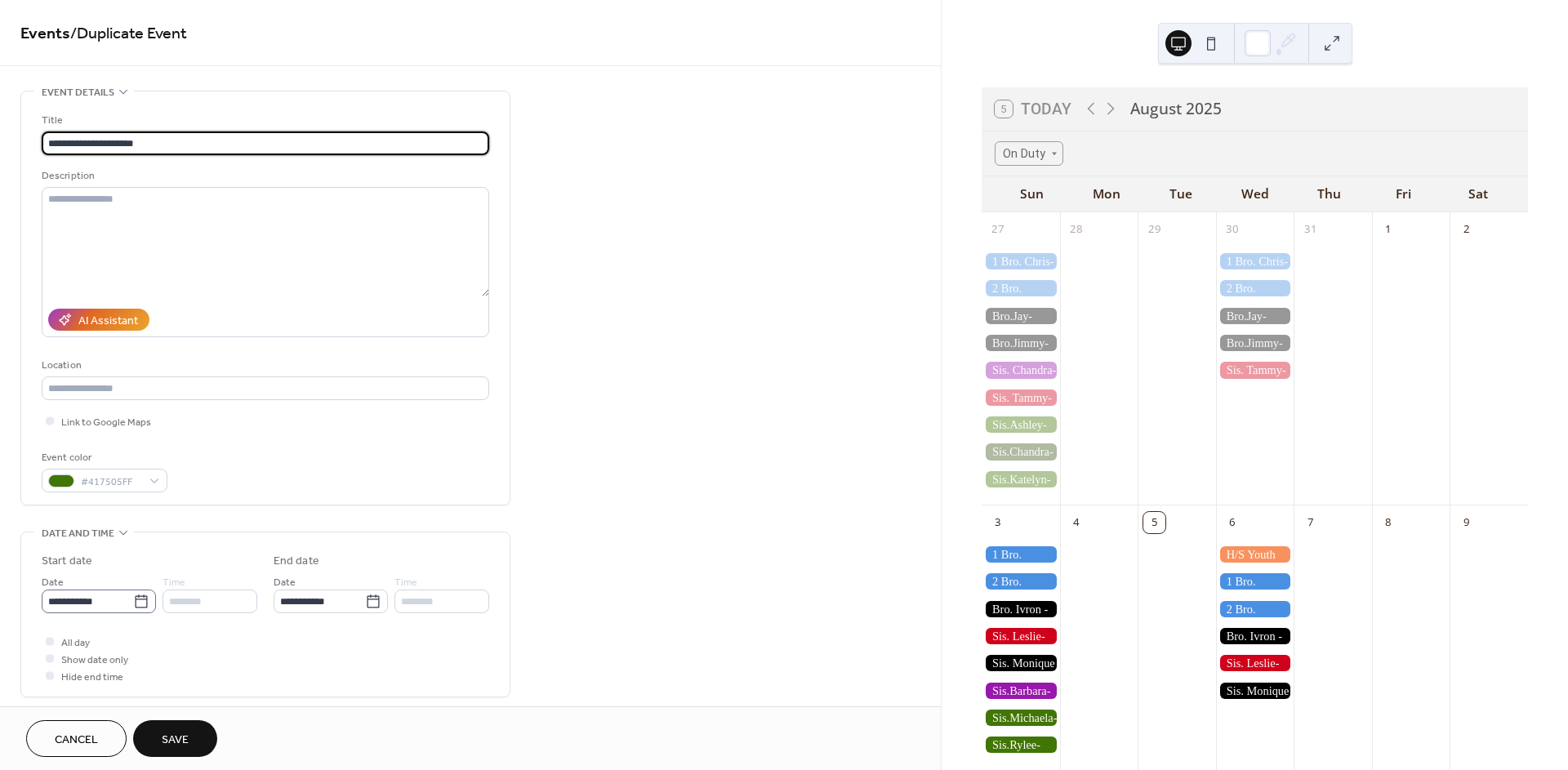 type on "**********" 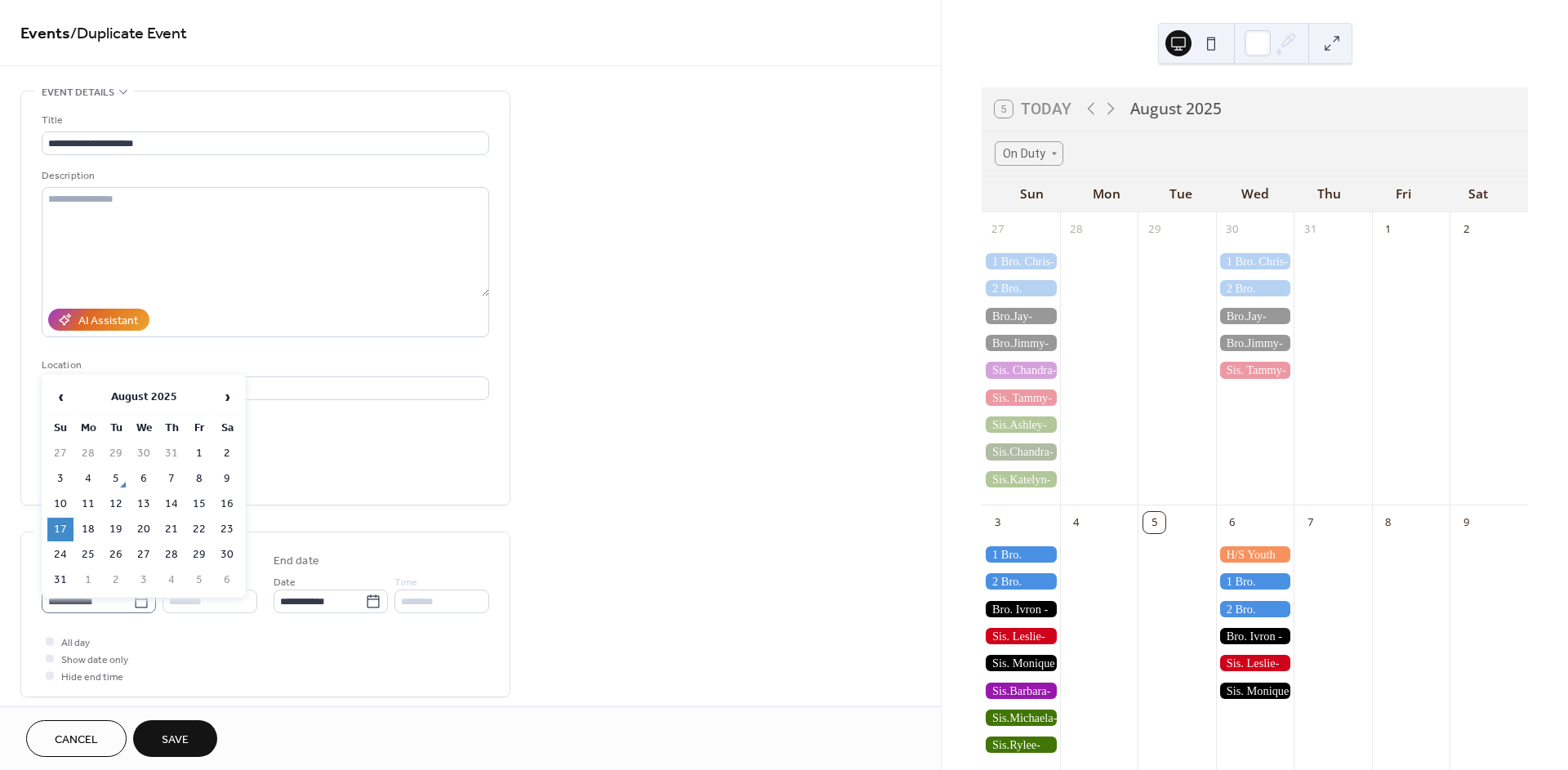click 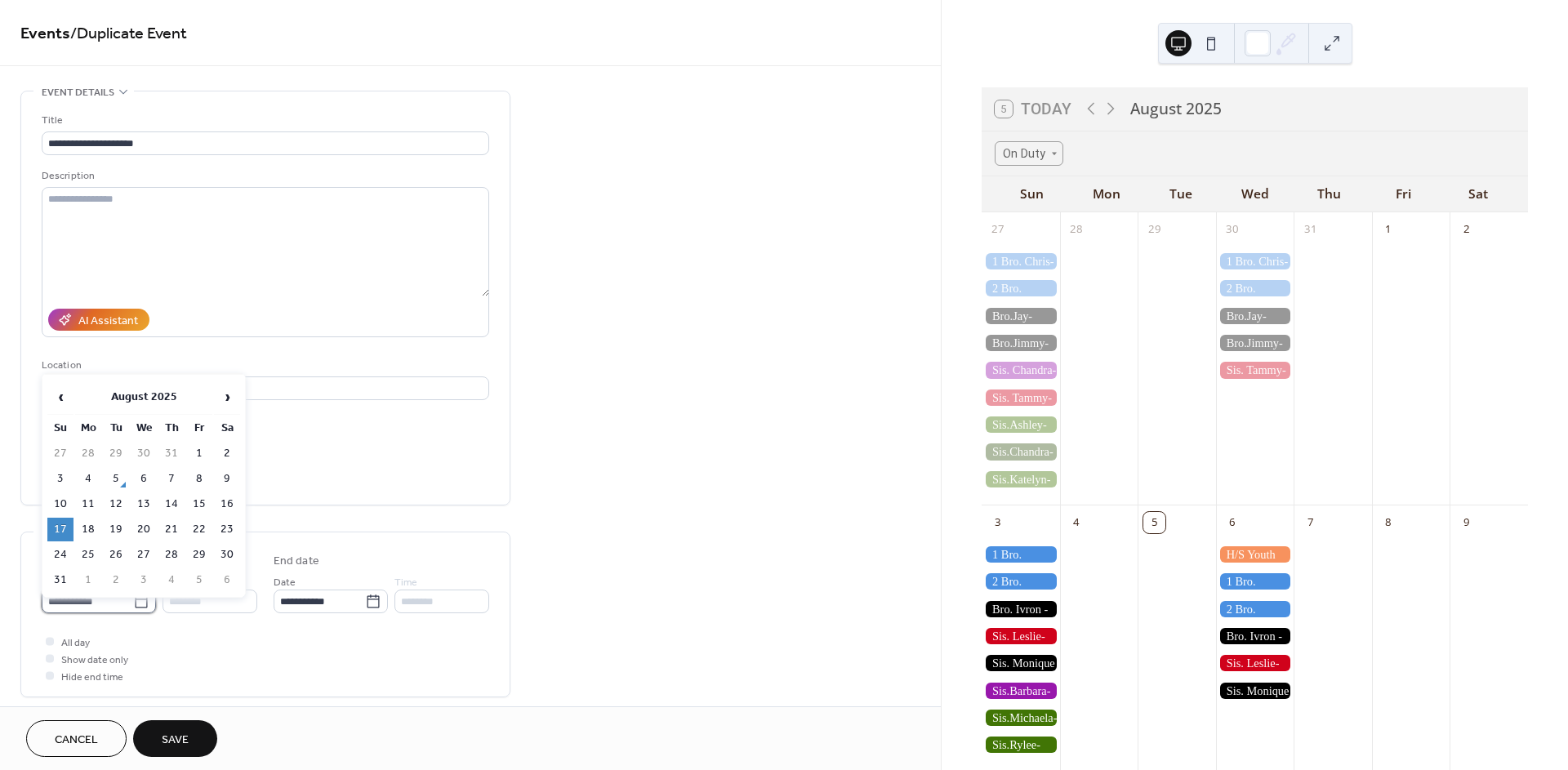 click on "**********" at bounding box center [87, 601] 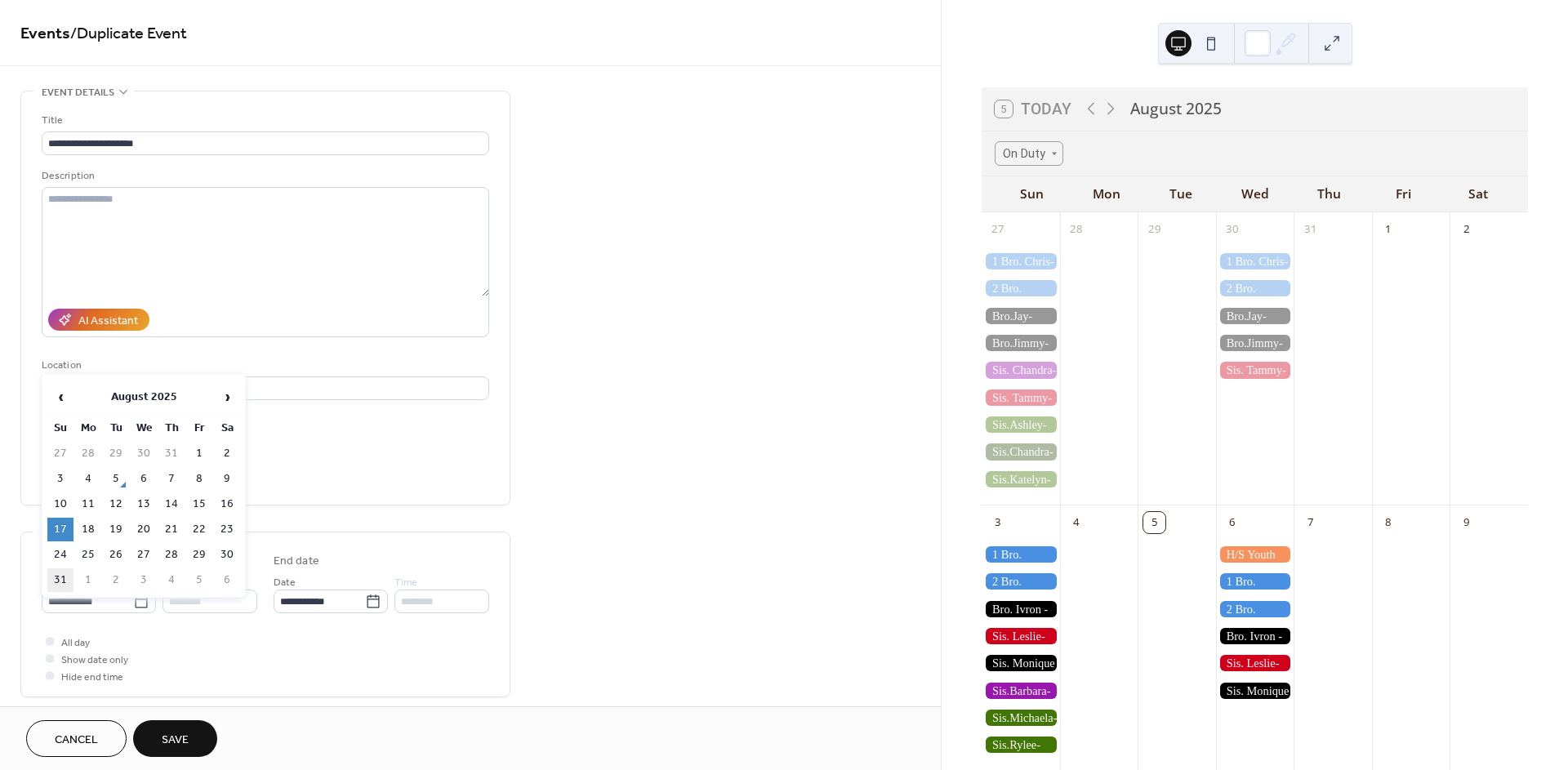 click on "31" at bounding box center [60, 580] 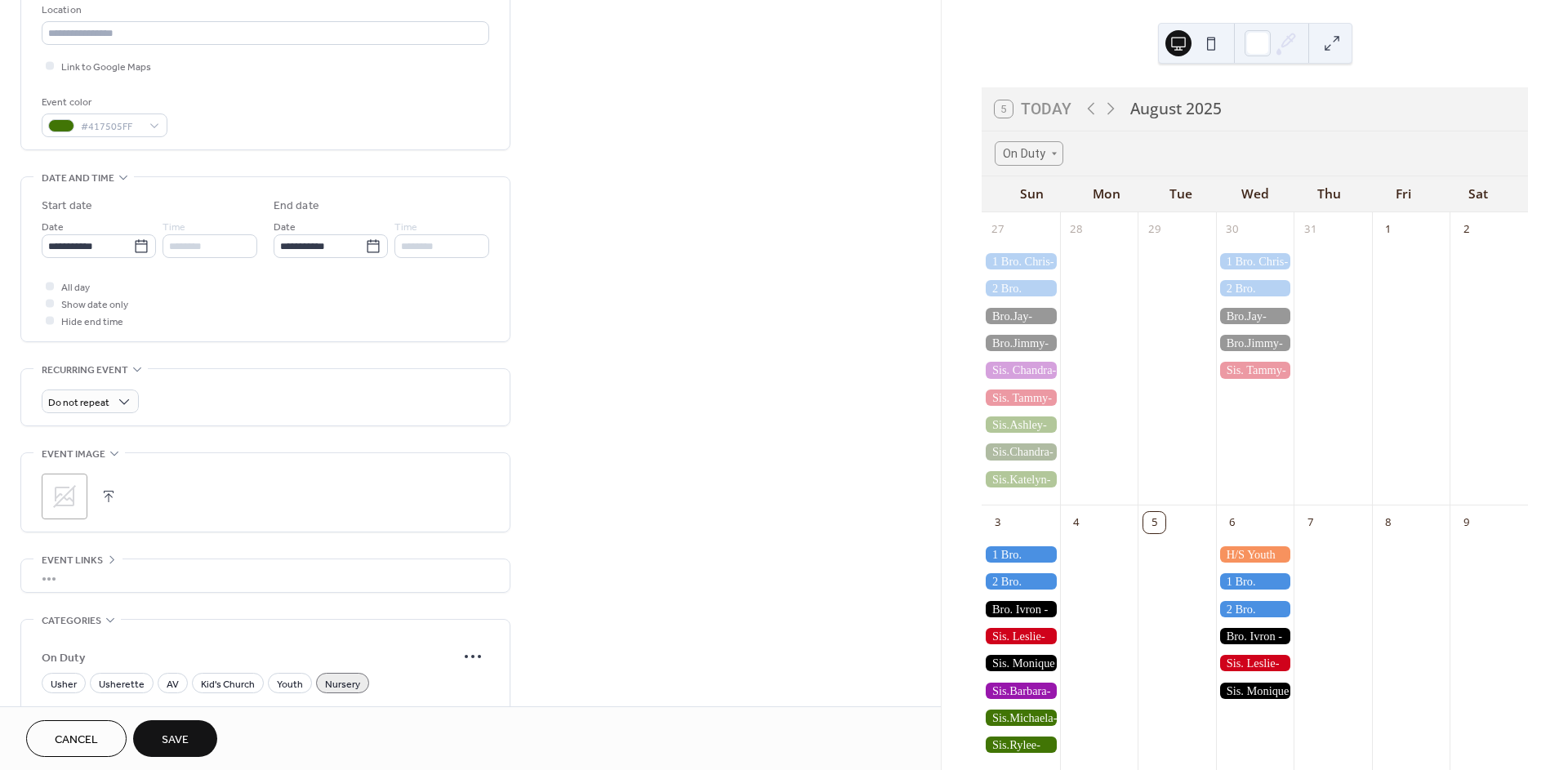 scroll, scrollTop: 363, scrollLeft: 0, axis: vertical 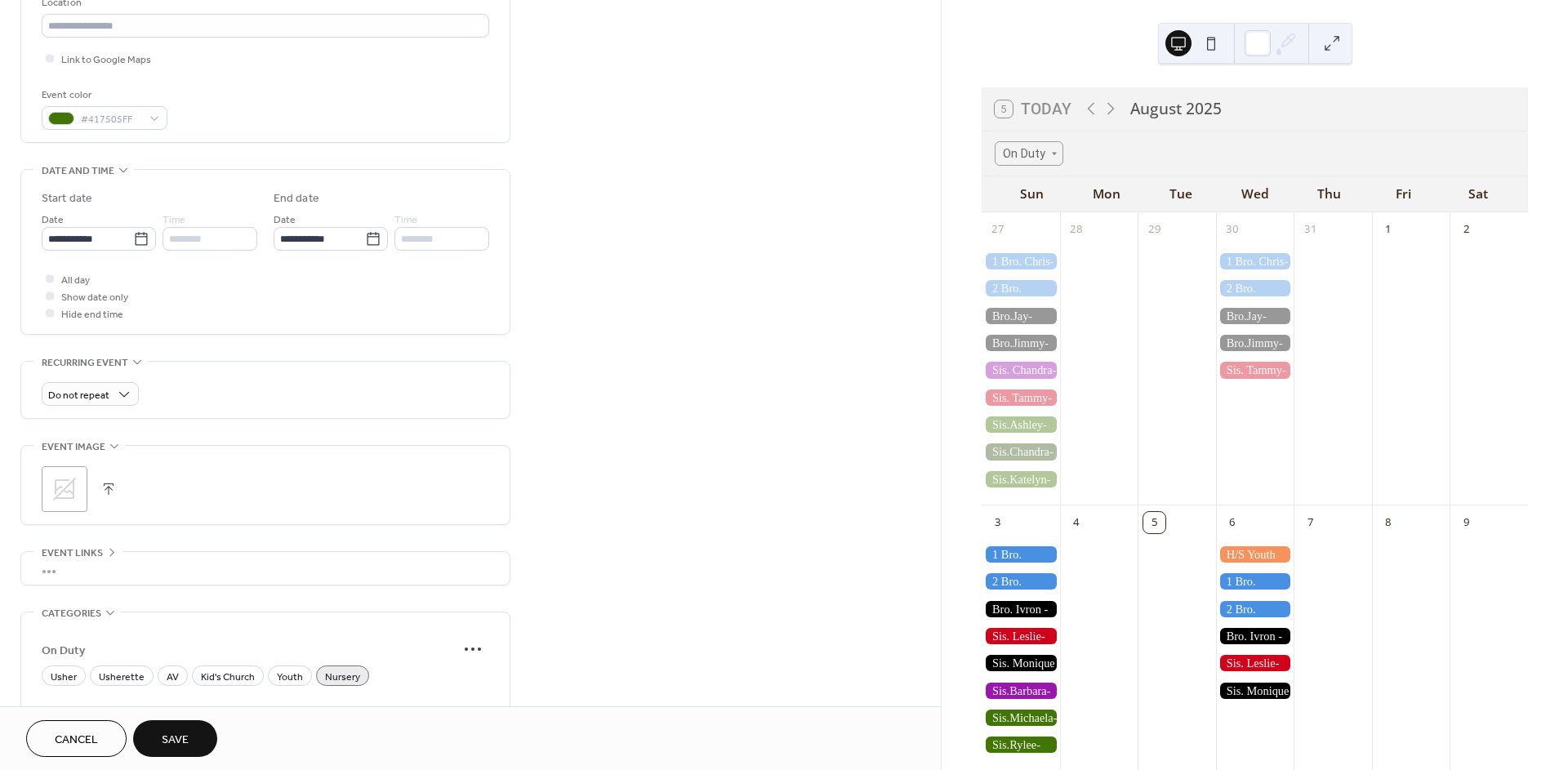 click on "Save" at bounding box center (175, 740) 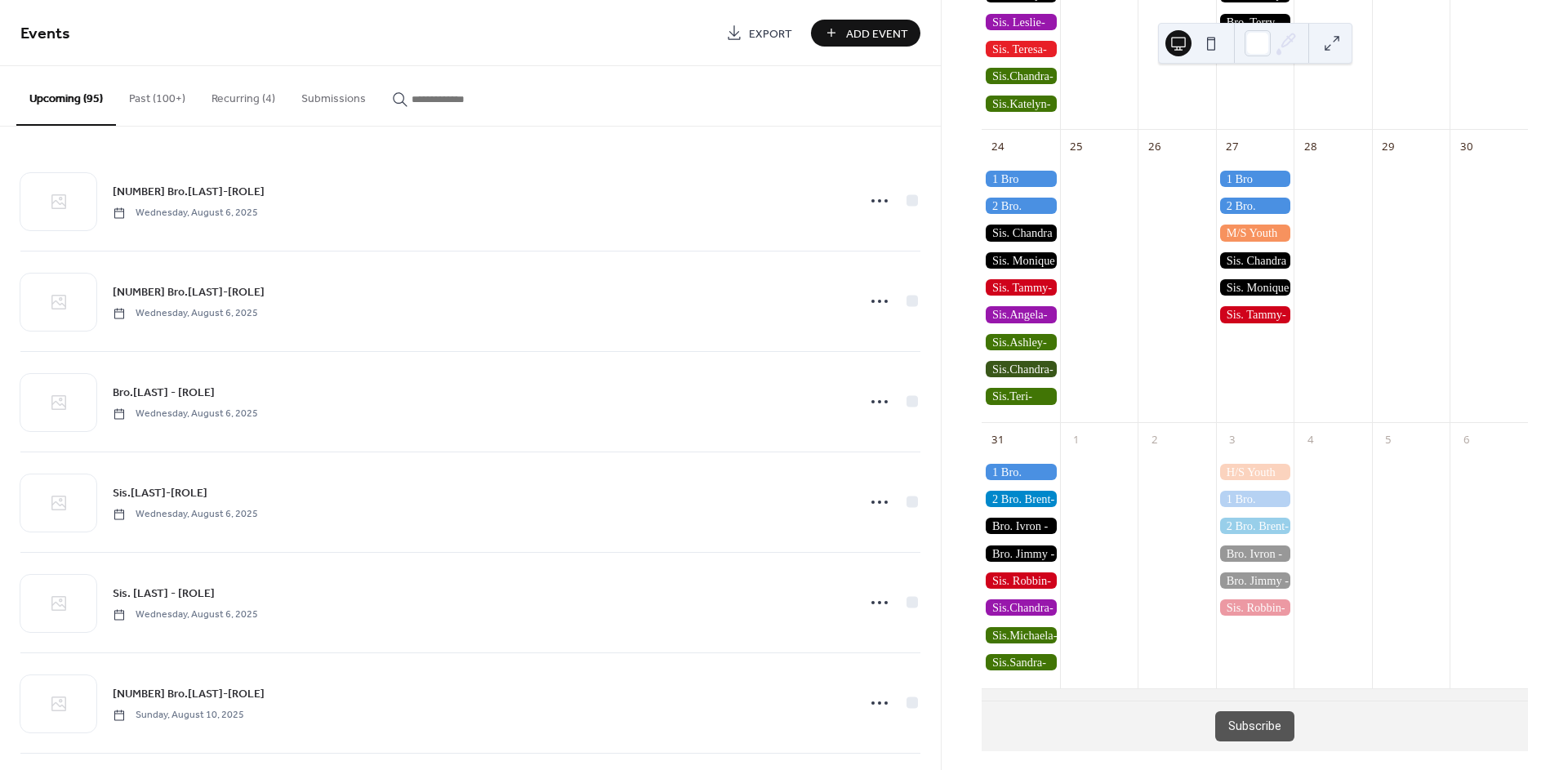 scroll, scrollTop: 1209, scrollLeft: 0, axis: vertical 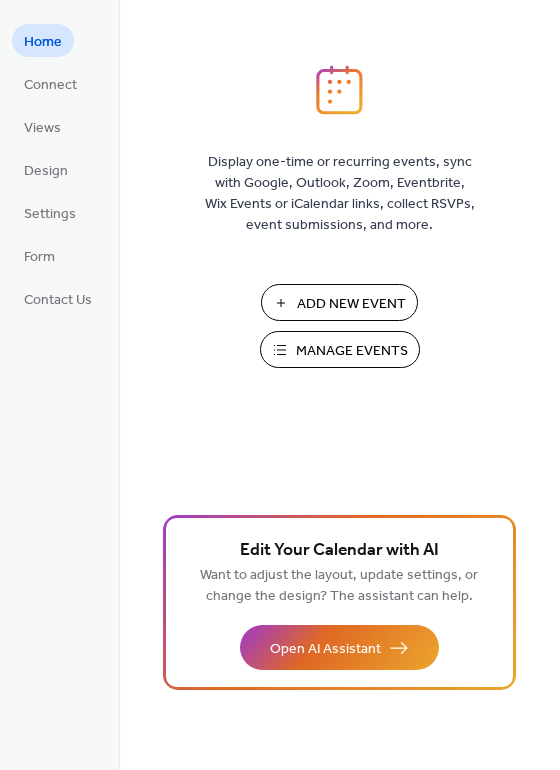 click on "Add New Event" at bounding box center (351, 304) 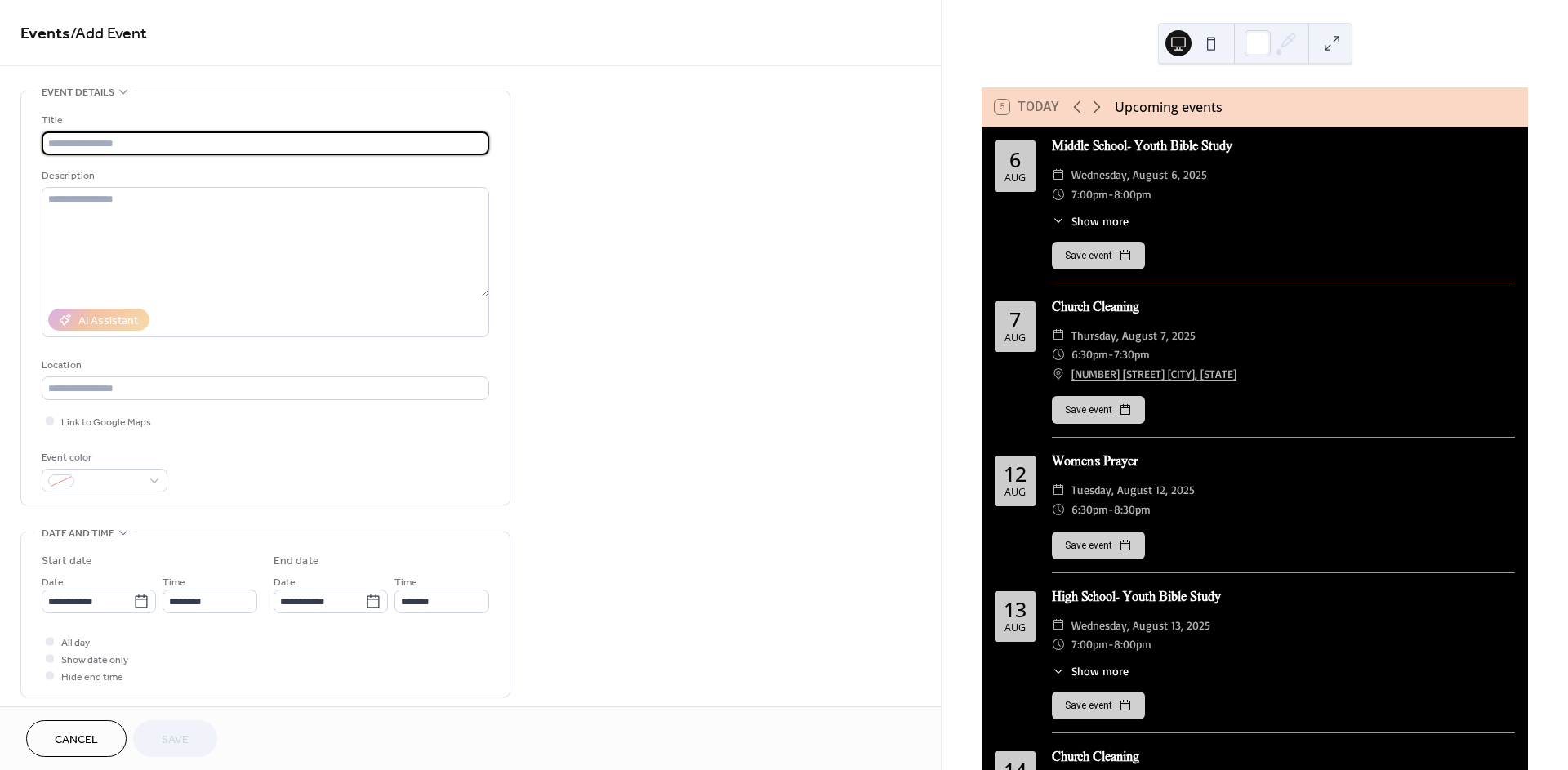 scroll, scrollTop: 0, scrollLeft: 0, axis: both 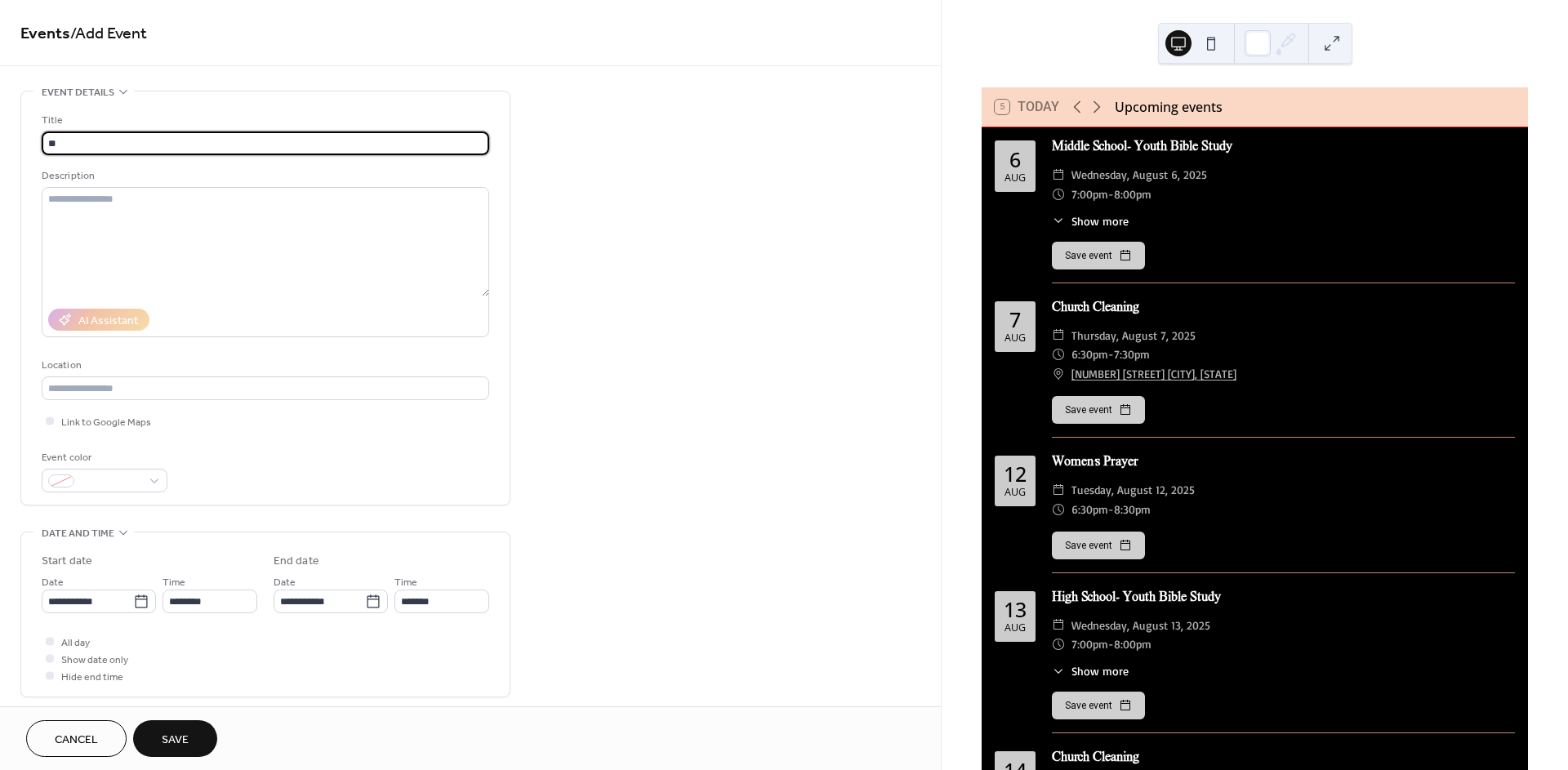type on "*" 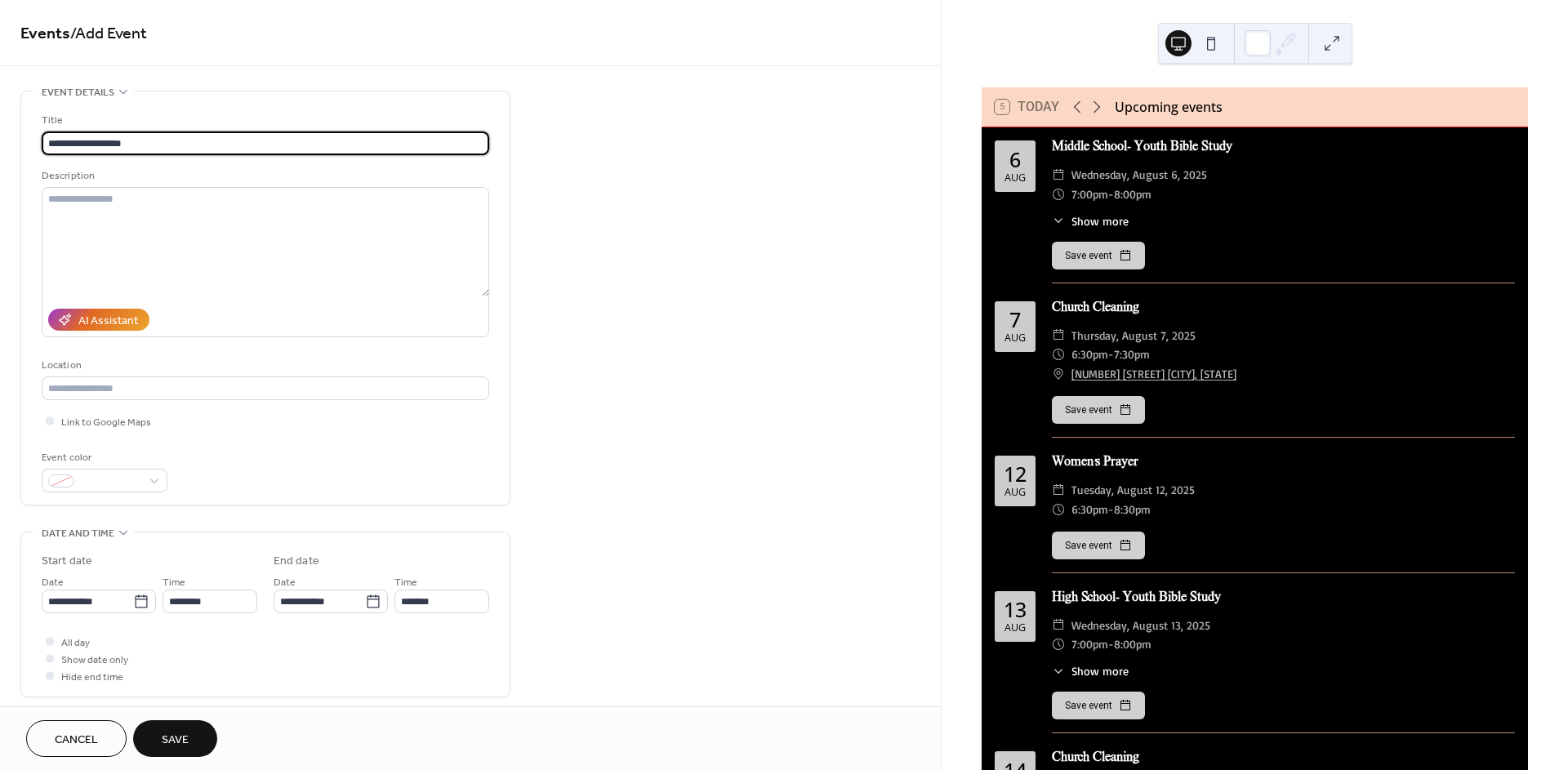 type on "**********" 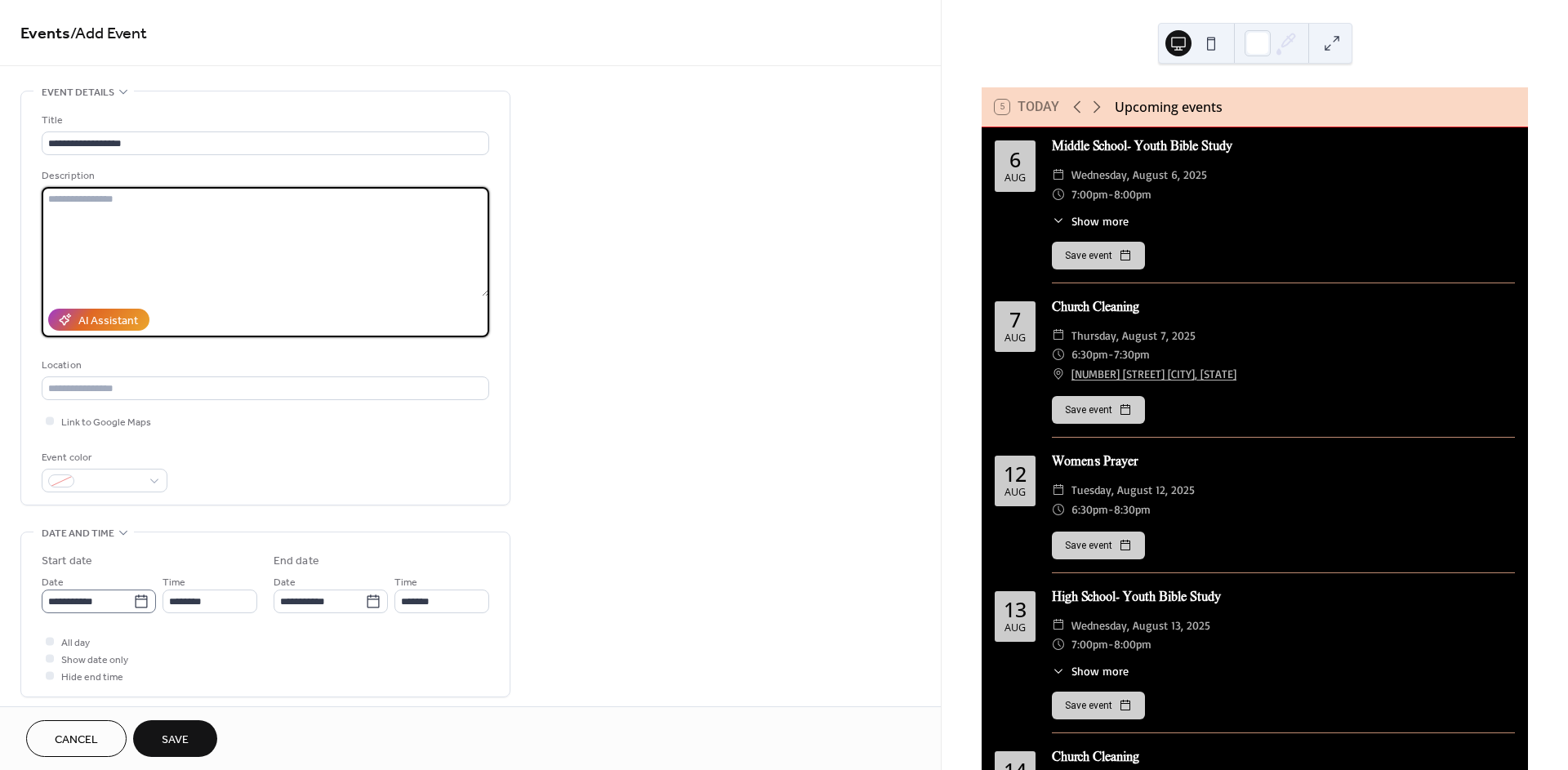 click 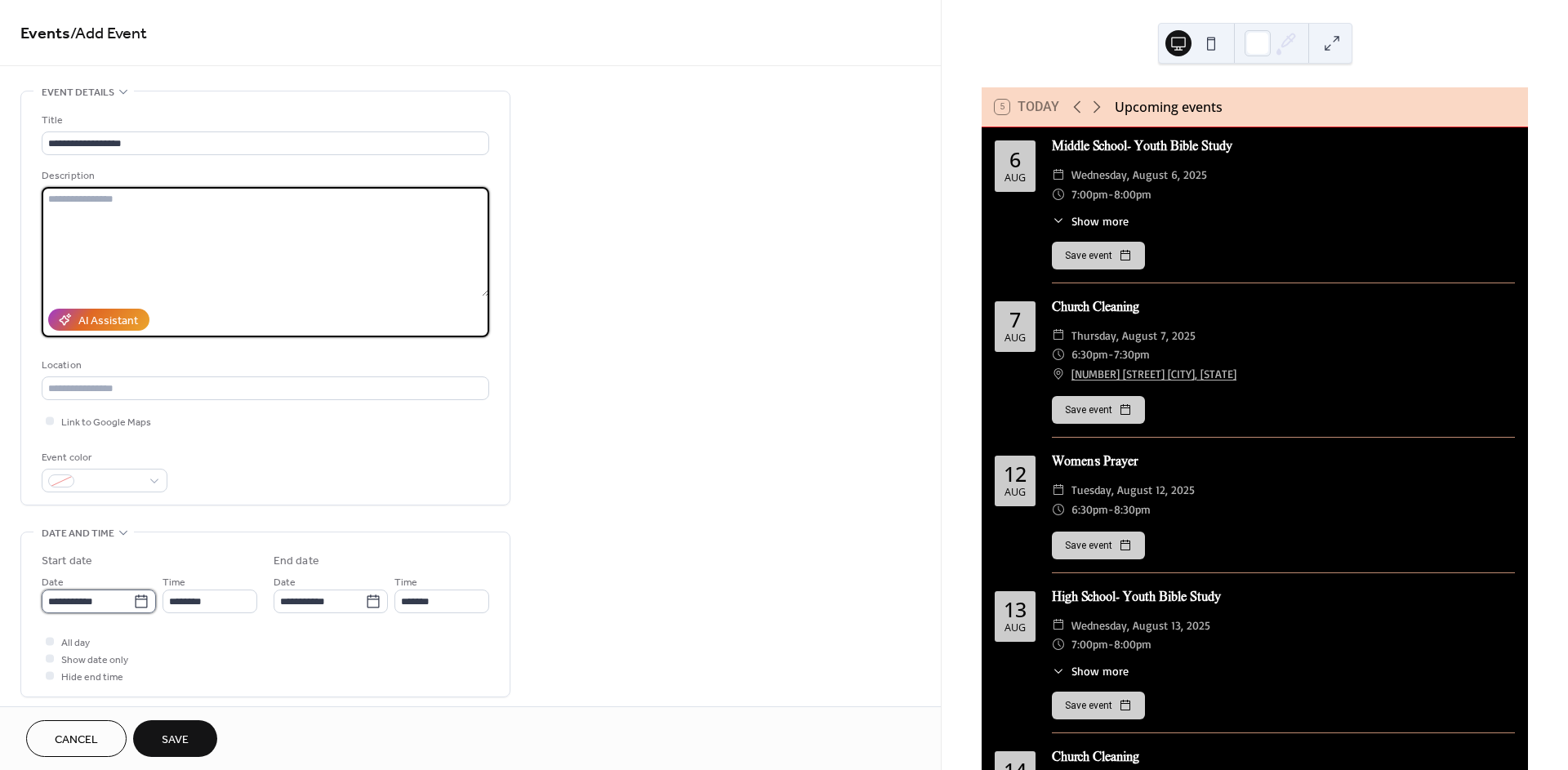click on "**********" at bounding box center [87, 601] 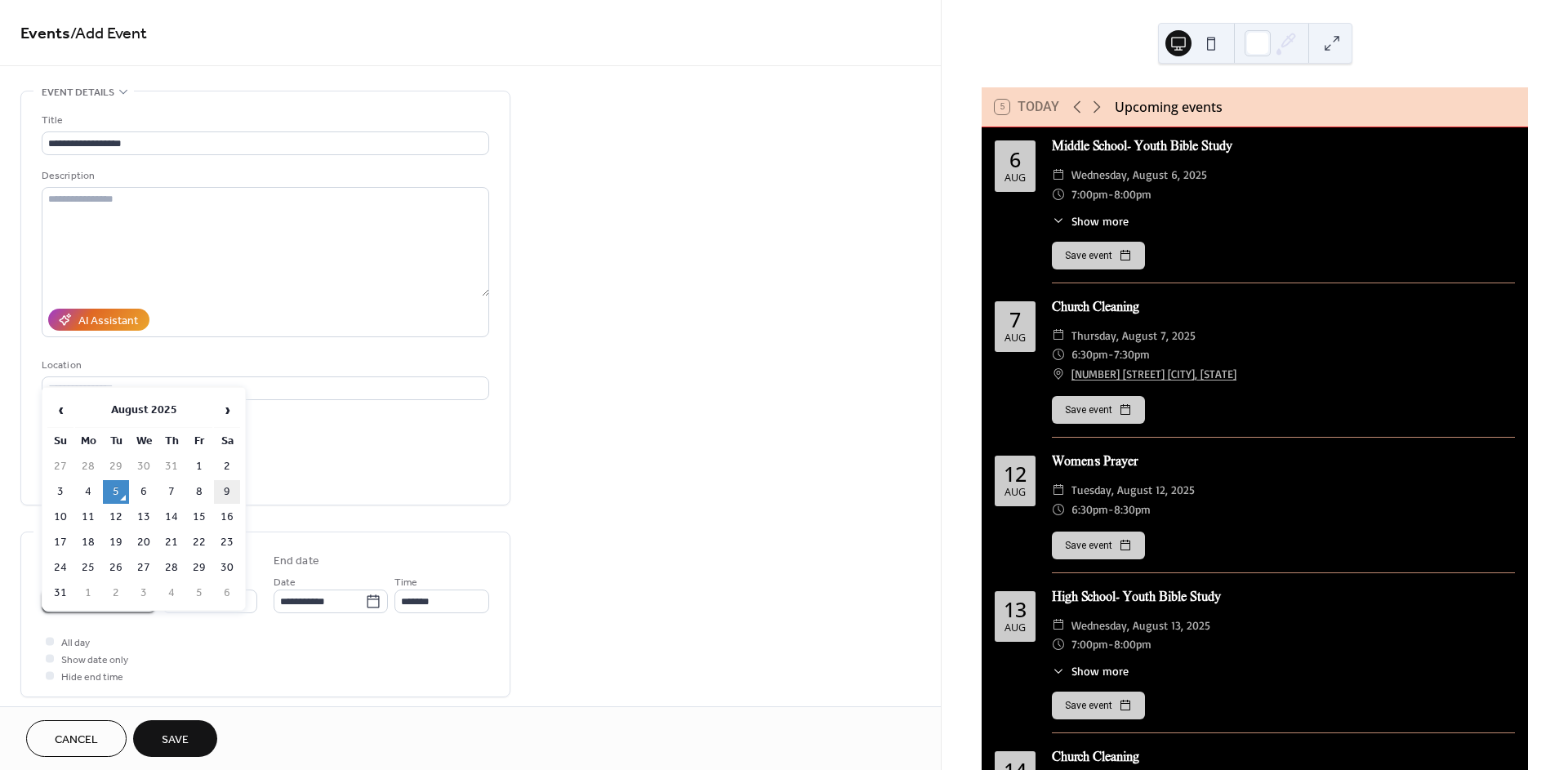 click on "9" at bounding box center [227, 492] 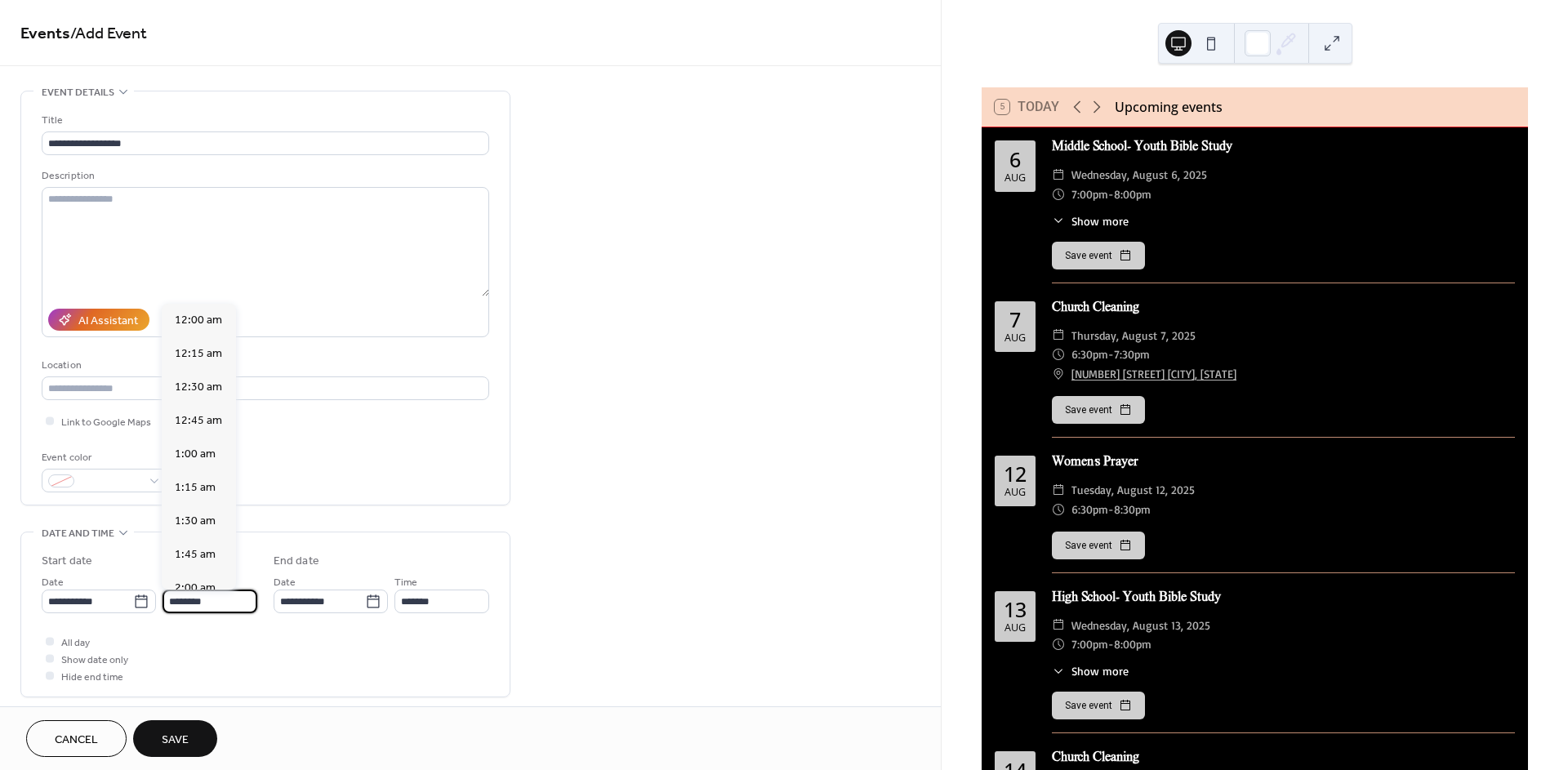 click on "********" at bounding box center [210, 601] 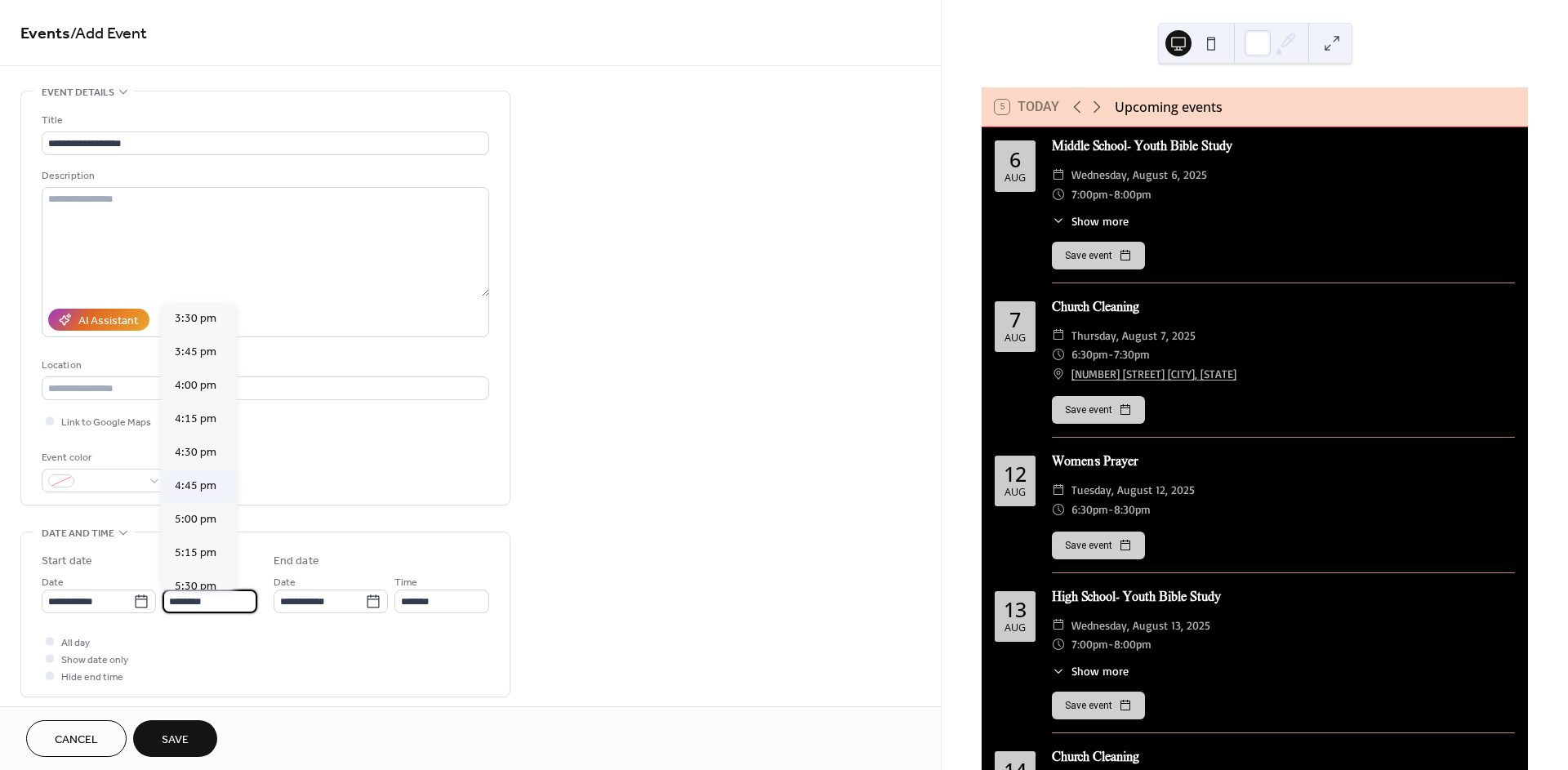scroll, scrollTop: 2168, scrollLeft: 0, axis: vertical 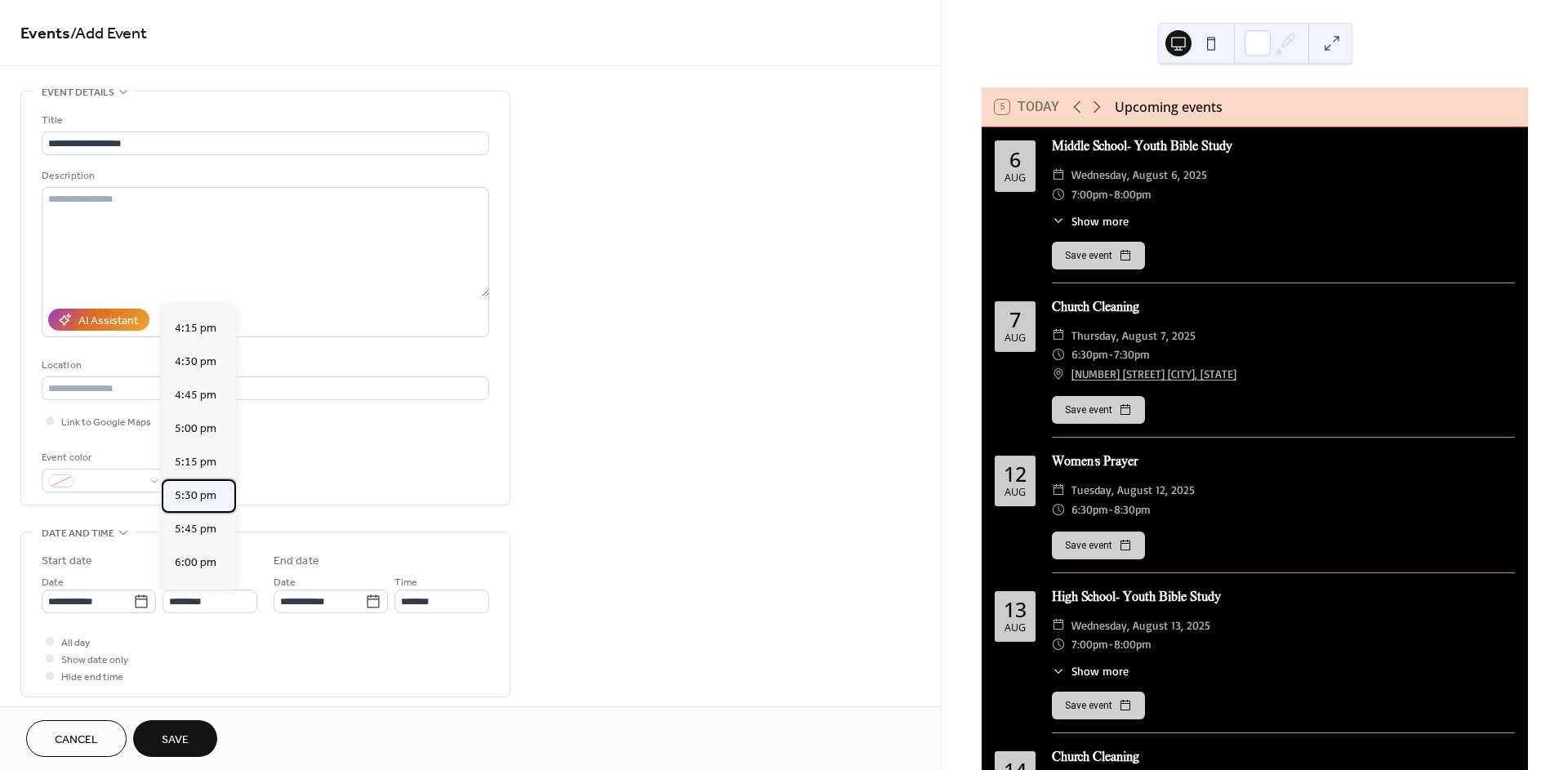 click on "5:30 pm" at bounding box center (195, 496) 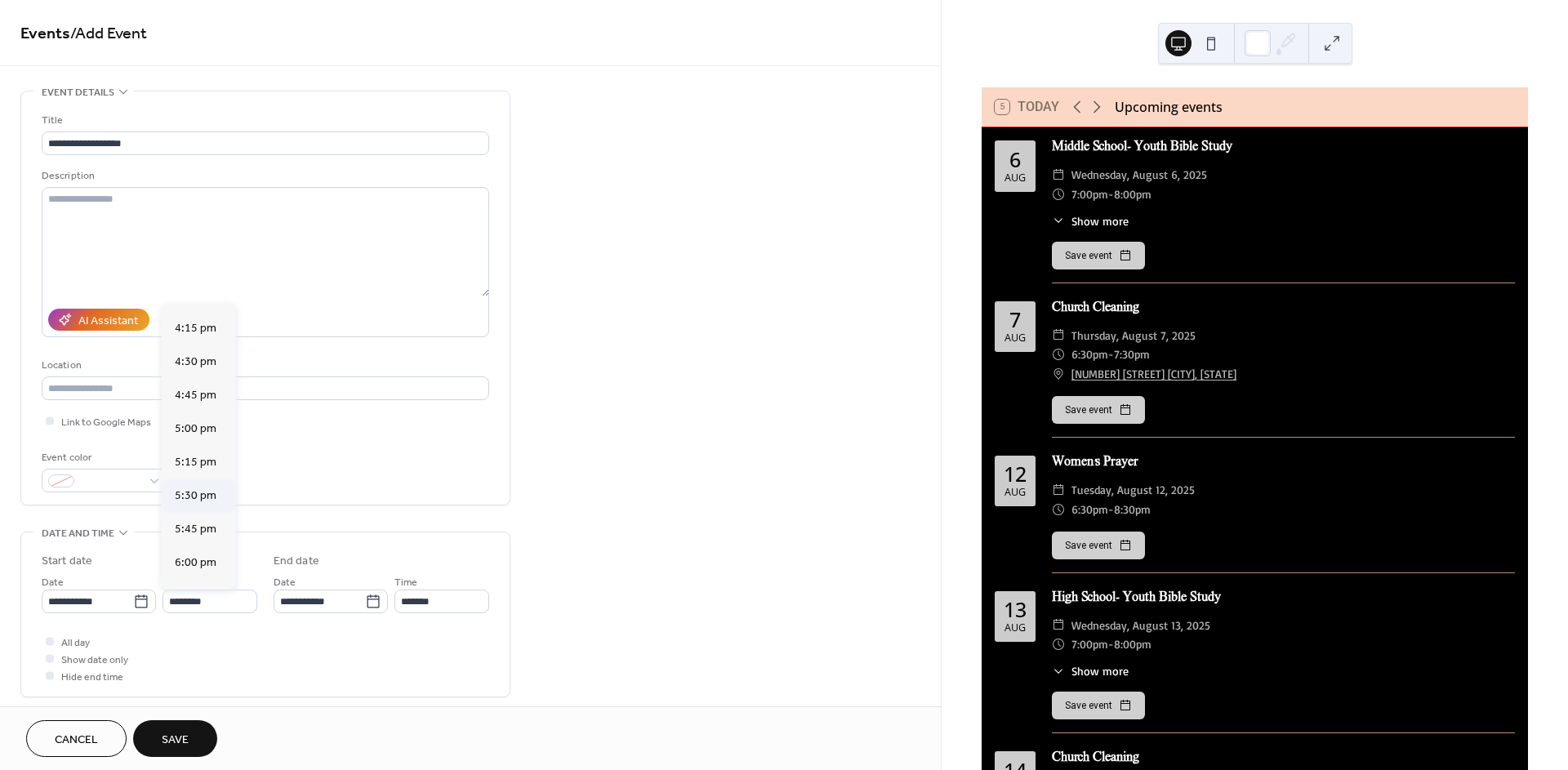 type on "*******" 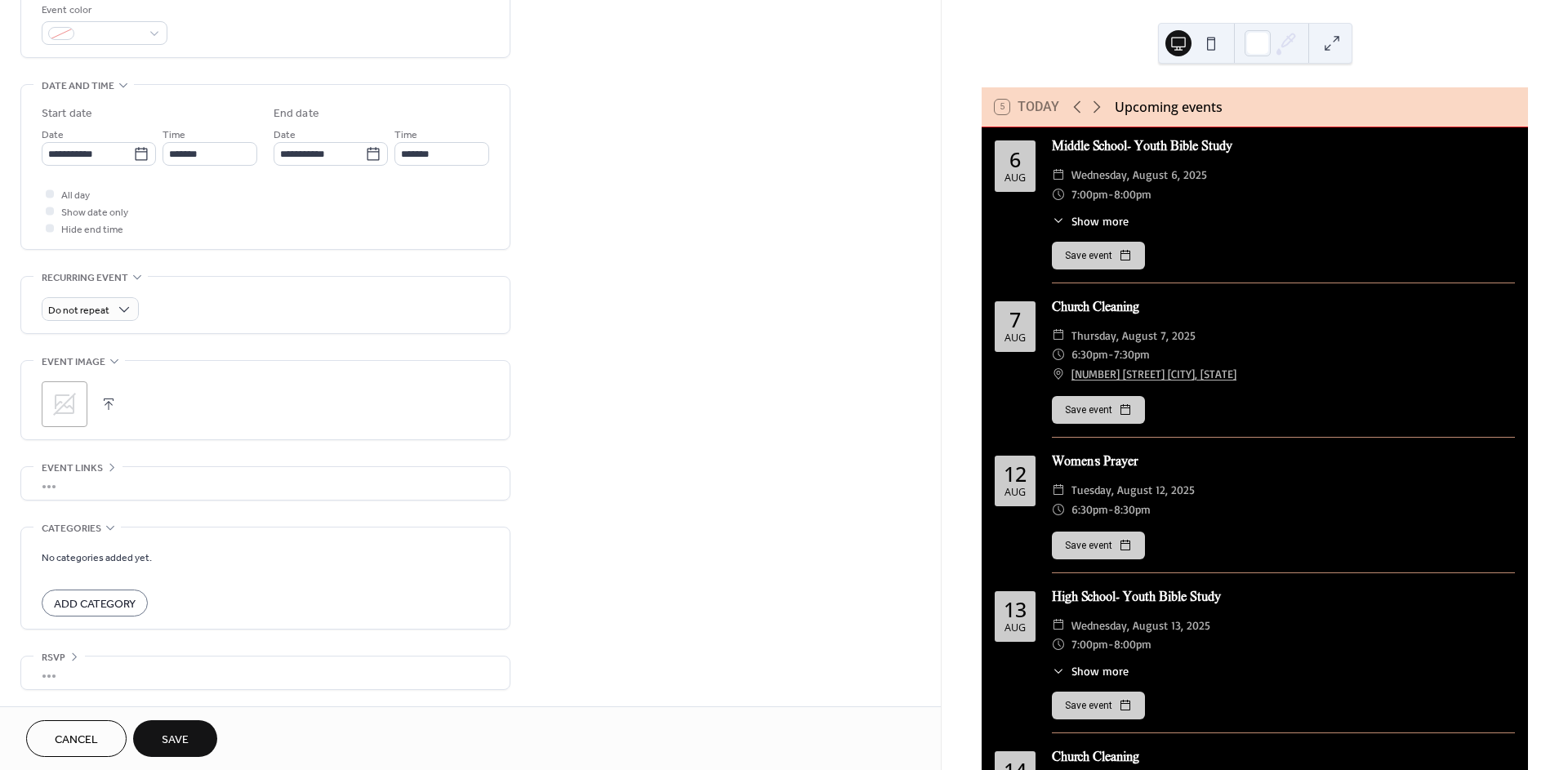 scroll, scrollTop: 0, scrollLeft: 0, axis: both 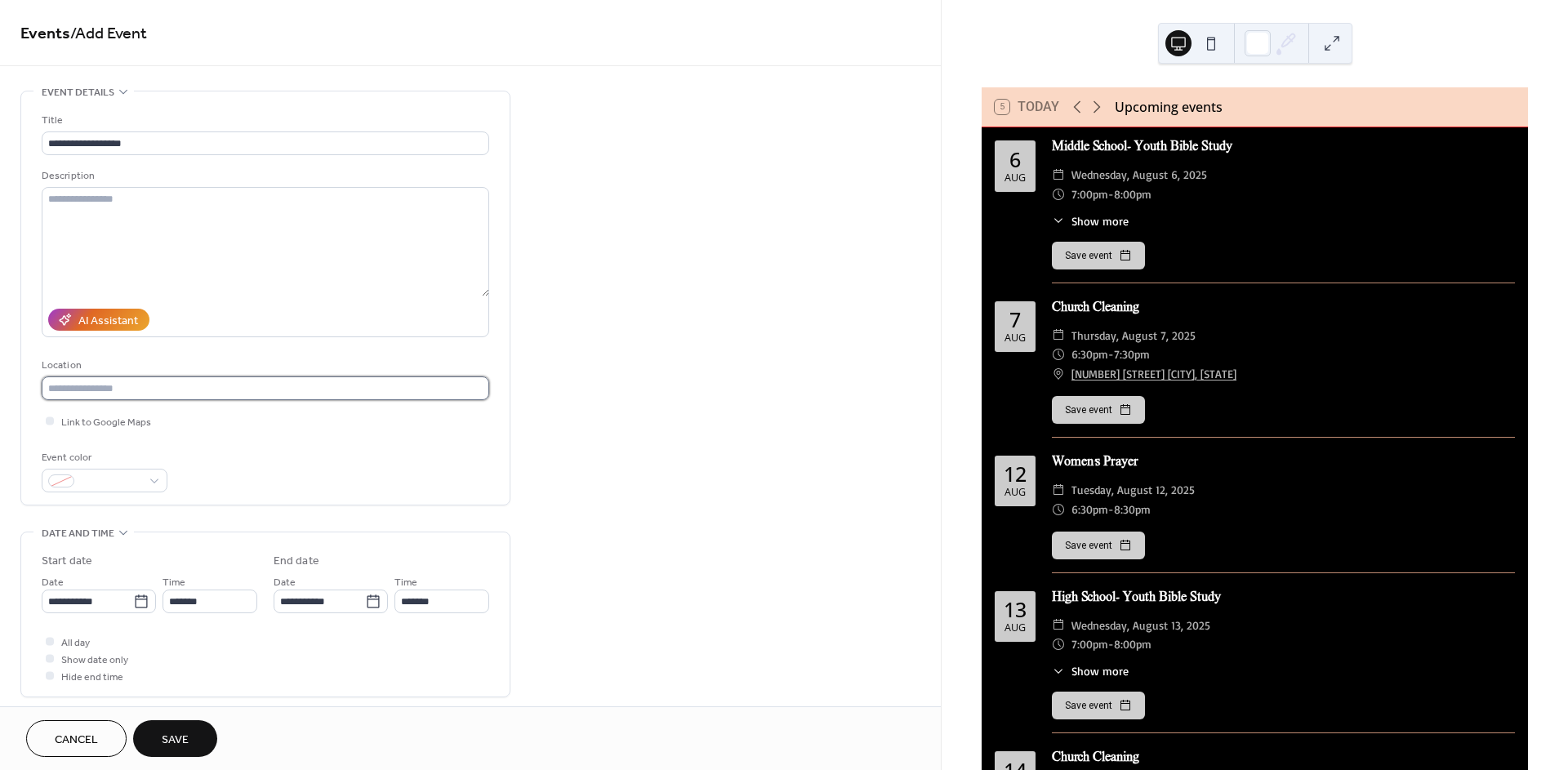 click at bounding box center (265, 388) 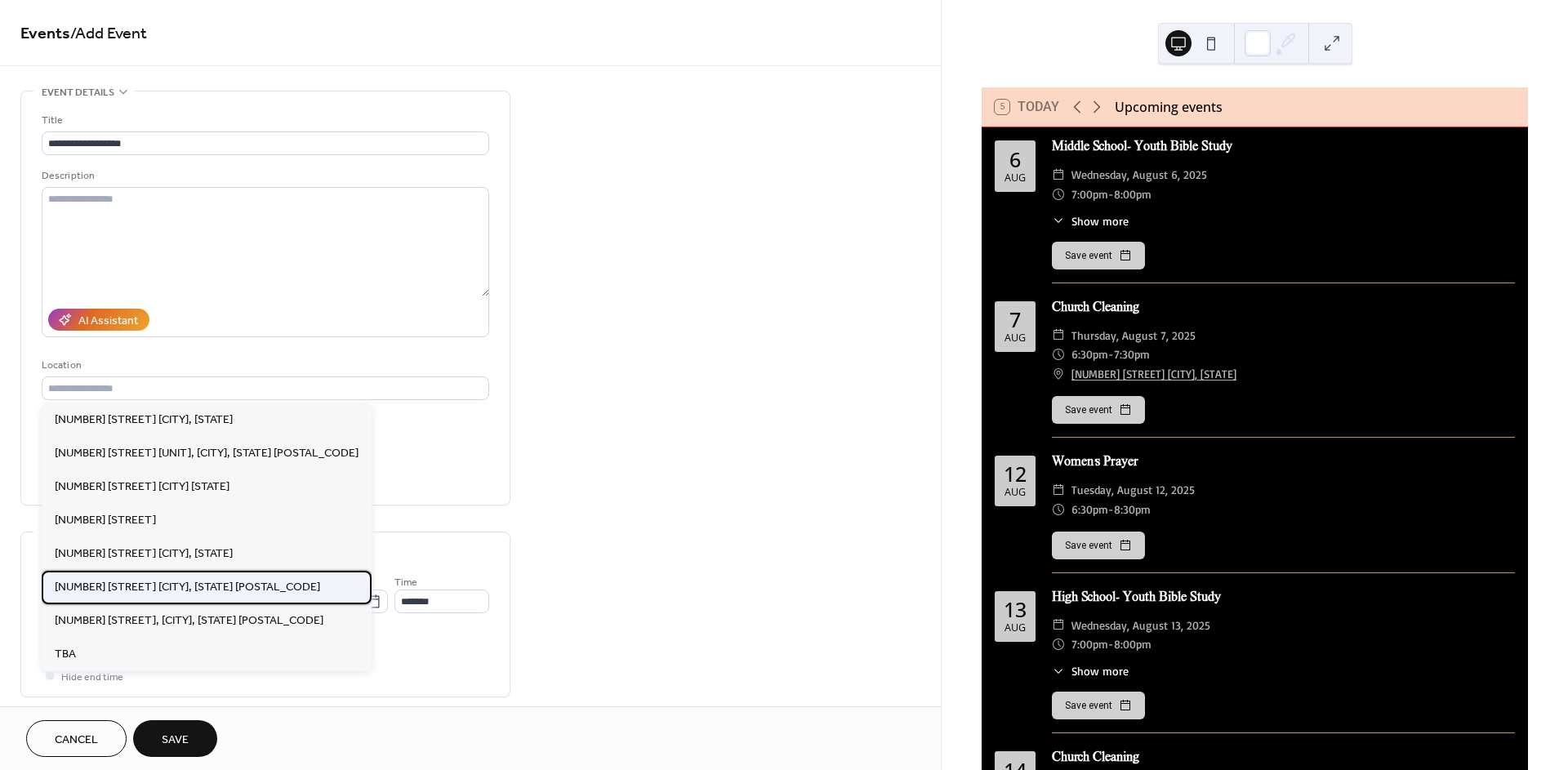 click on "385 Bancroft Chapel Rd. Kingsport, TN 37660" at bounding box center (187, 587) 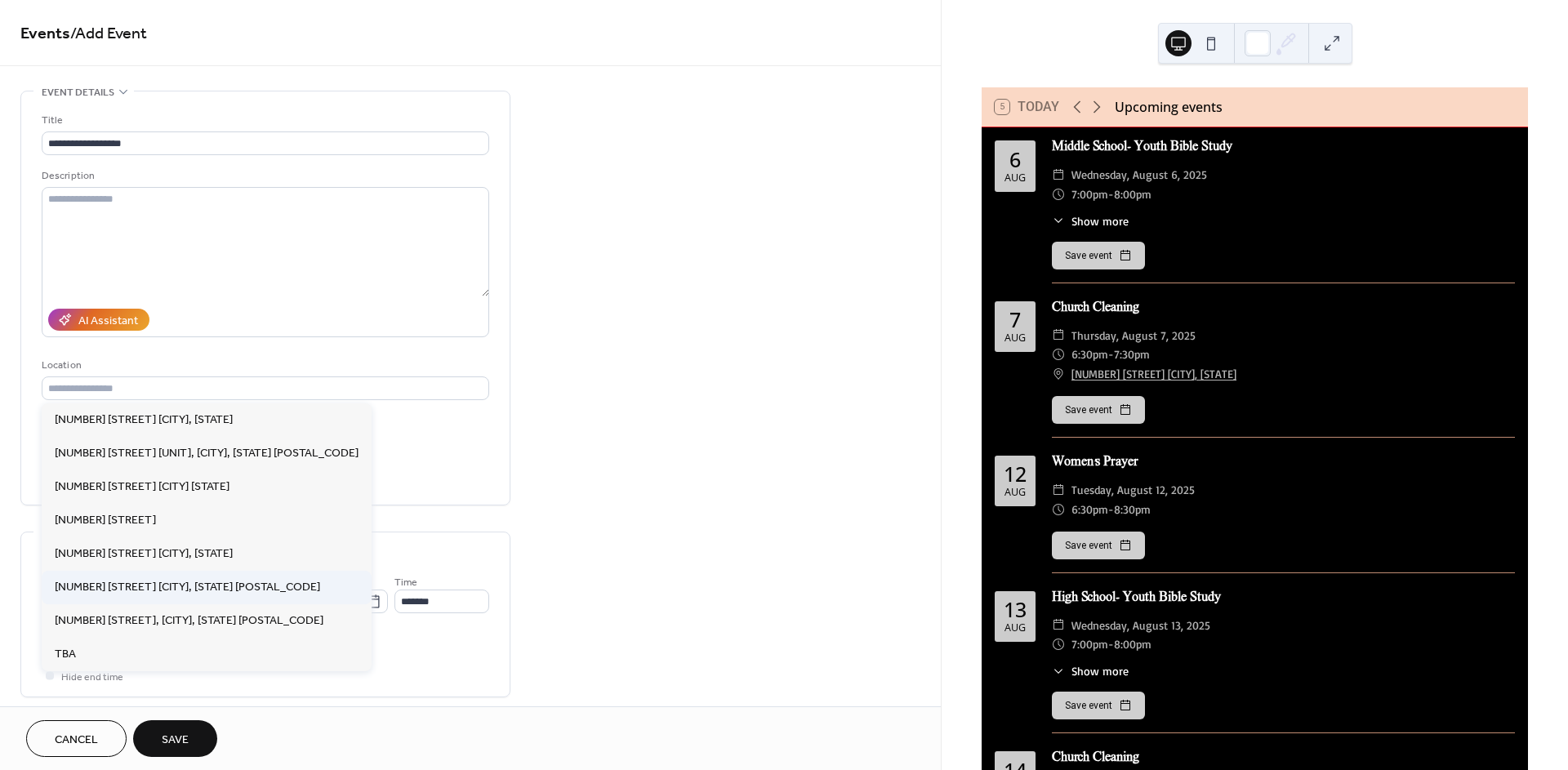 type on "**********" 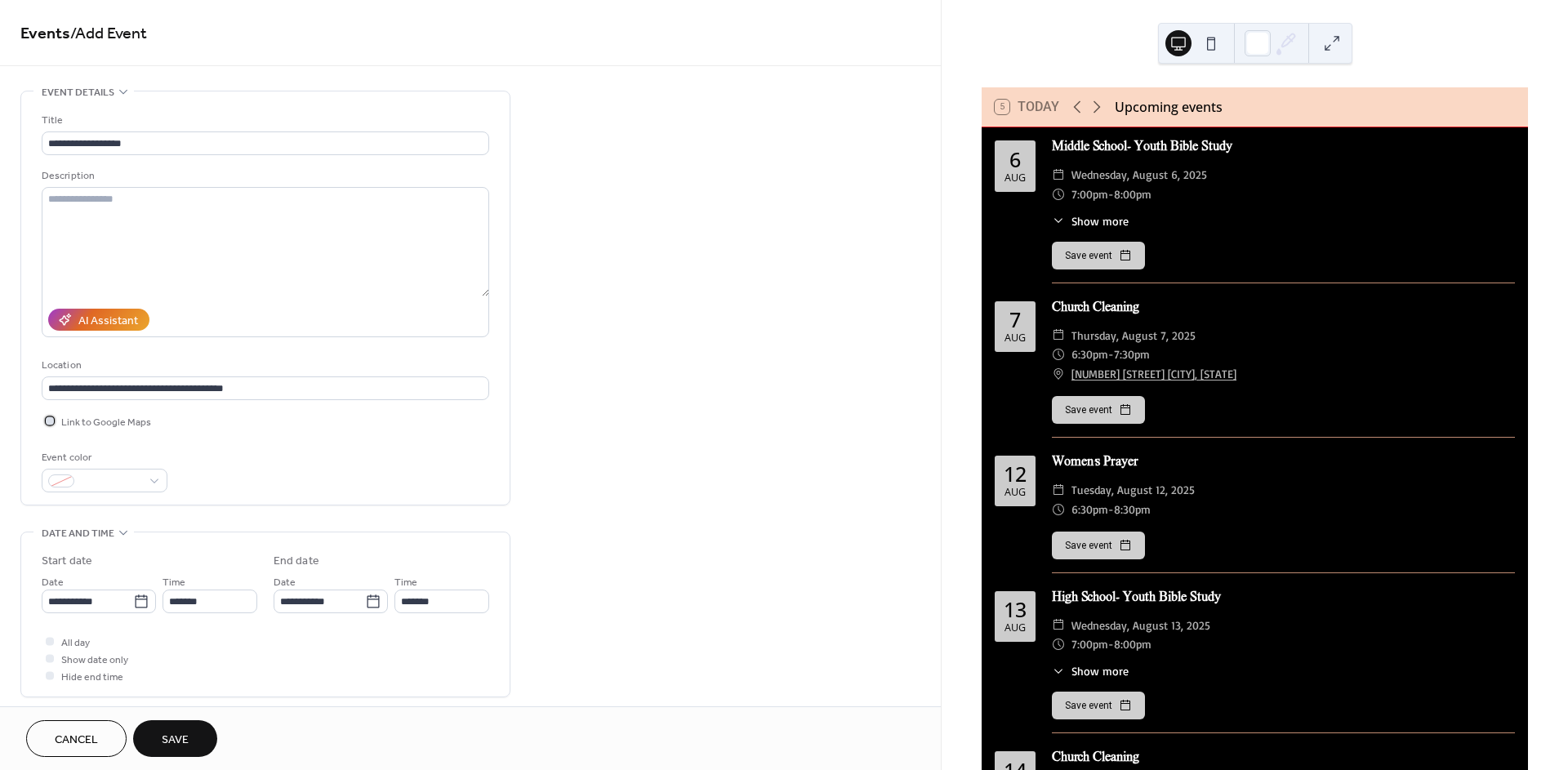 click on "Link to Google Maps" at bounding box center (106, 422) 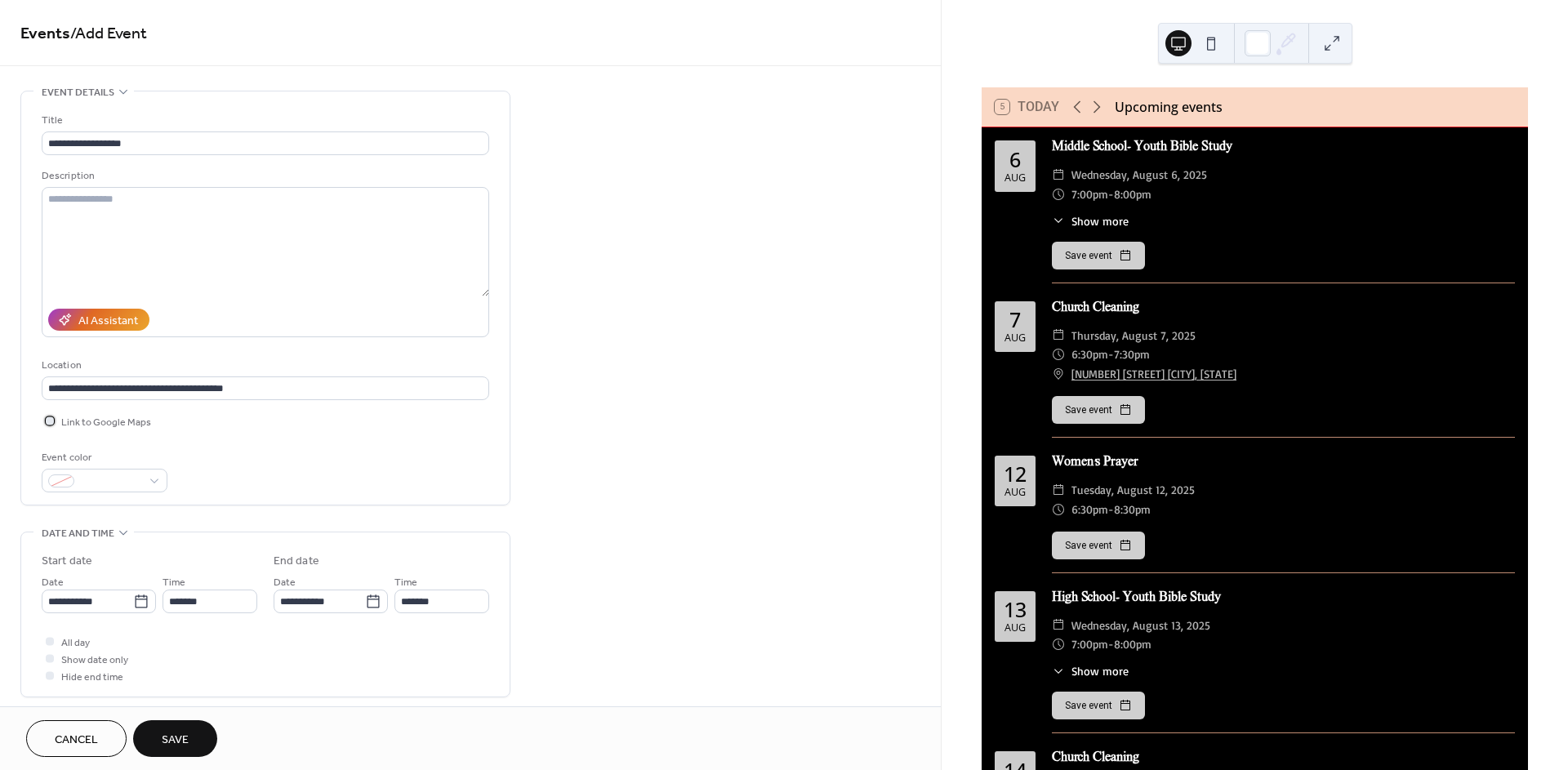 scroll, scrollTop: 91, scrollLeft: 0, axis: vertical 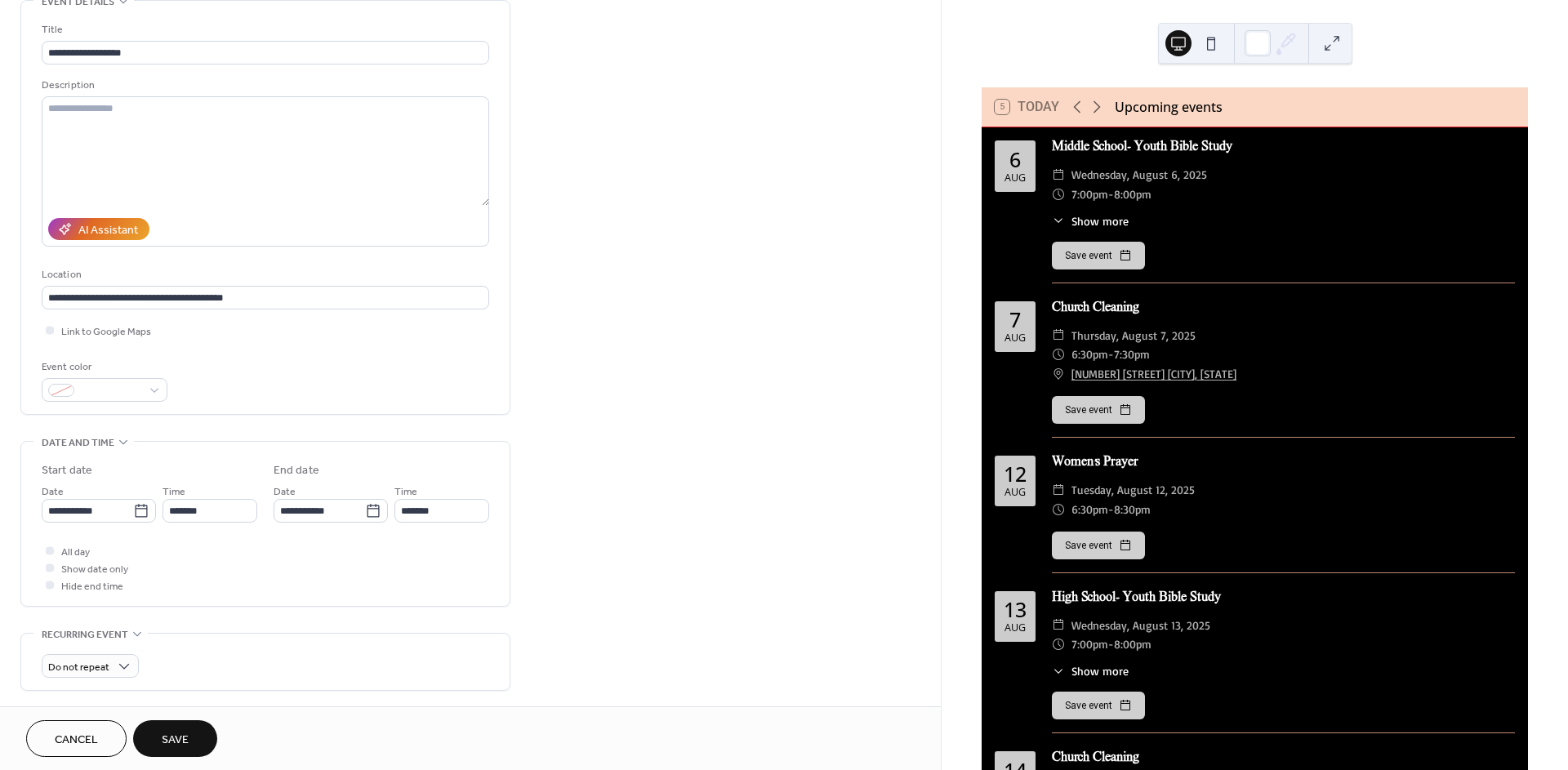 click on "Save" at bounding box center (175, 740) 